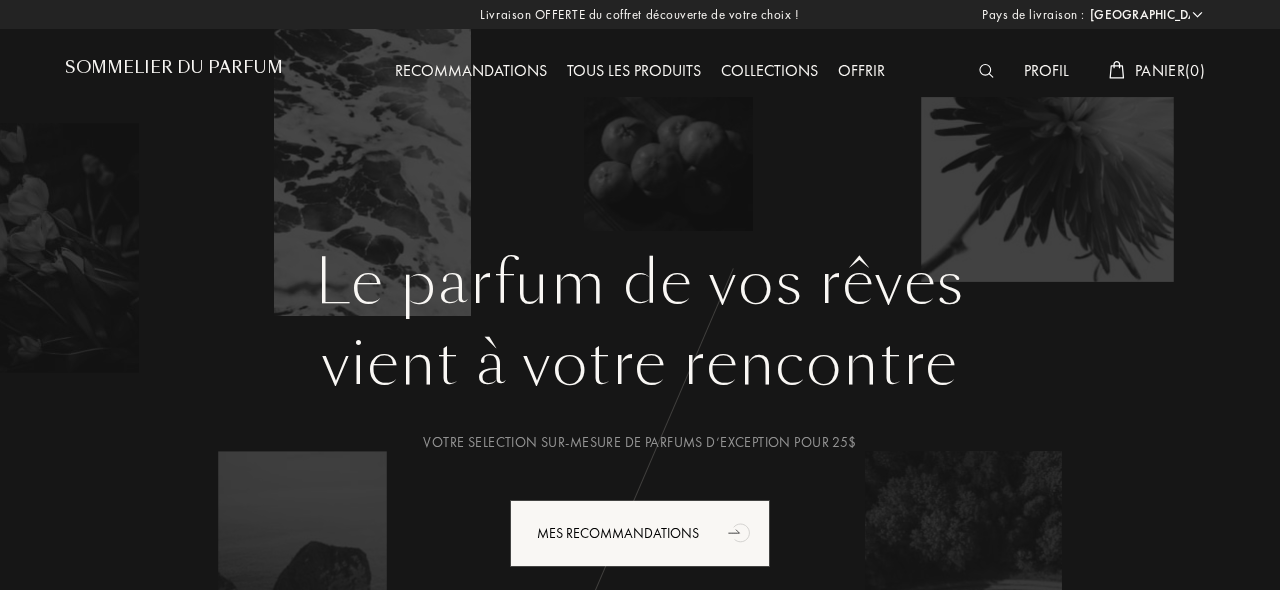 select on "HU" 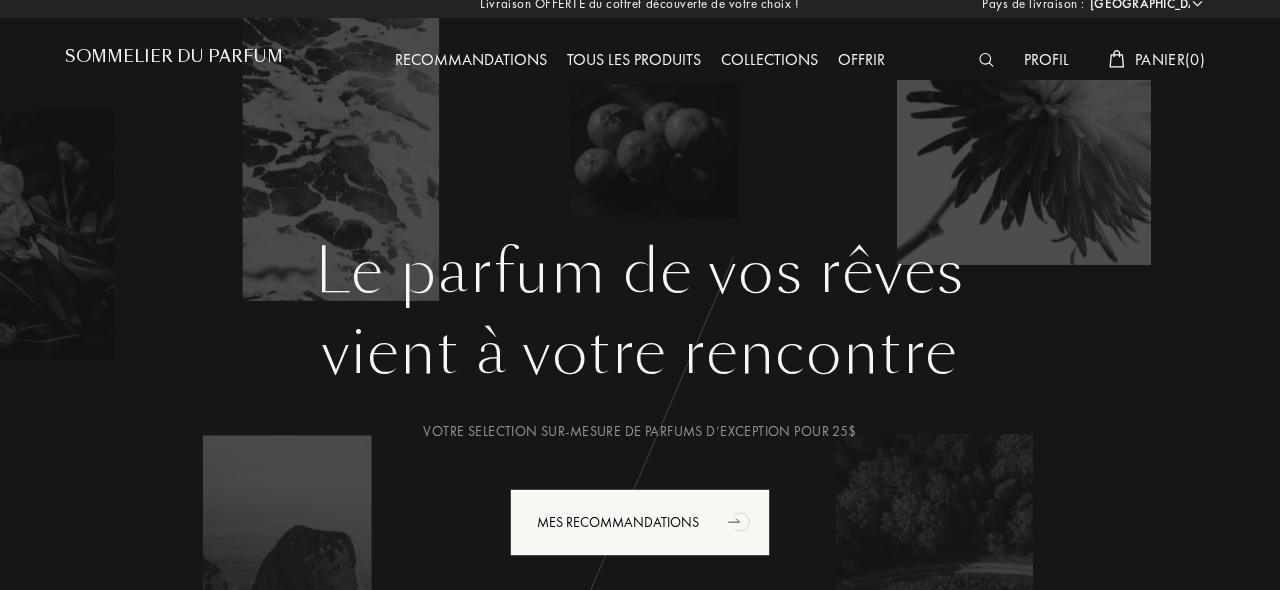 scroll, scrollTop: 15, scrollLeft: 0, axis: vertical 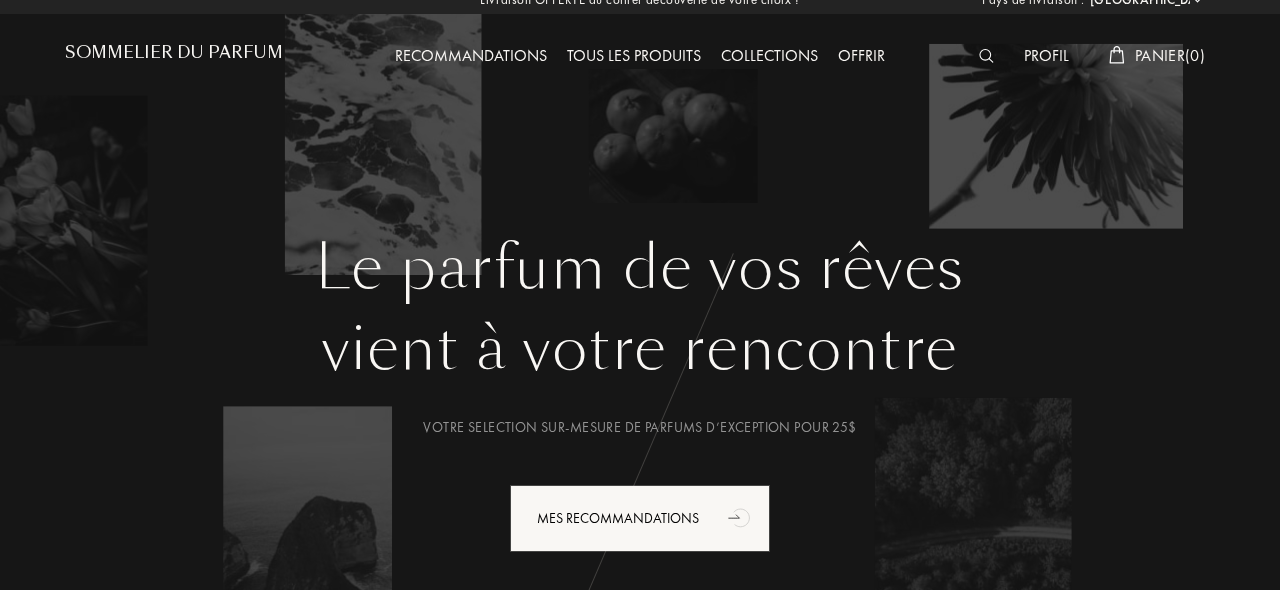 click on "Collections" at bounding box center (769, 57) 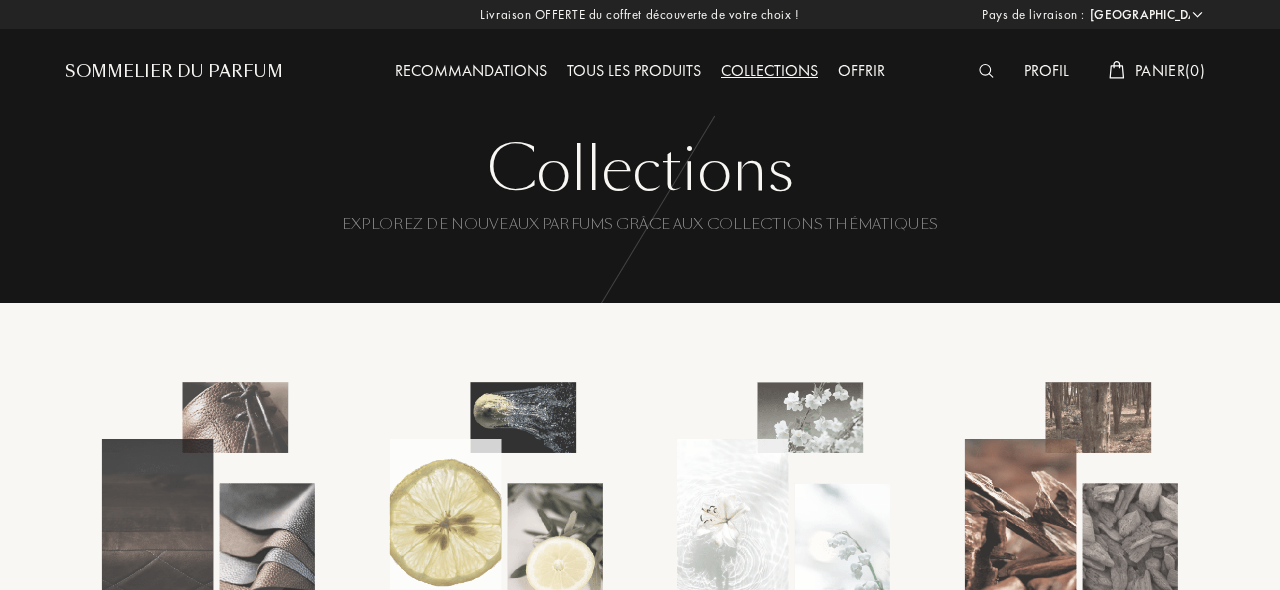 select on "HU" 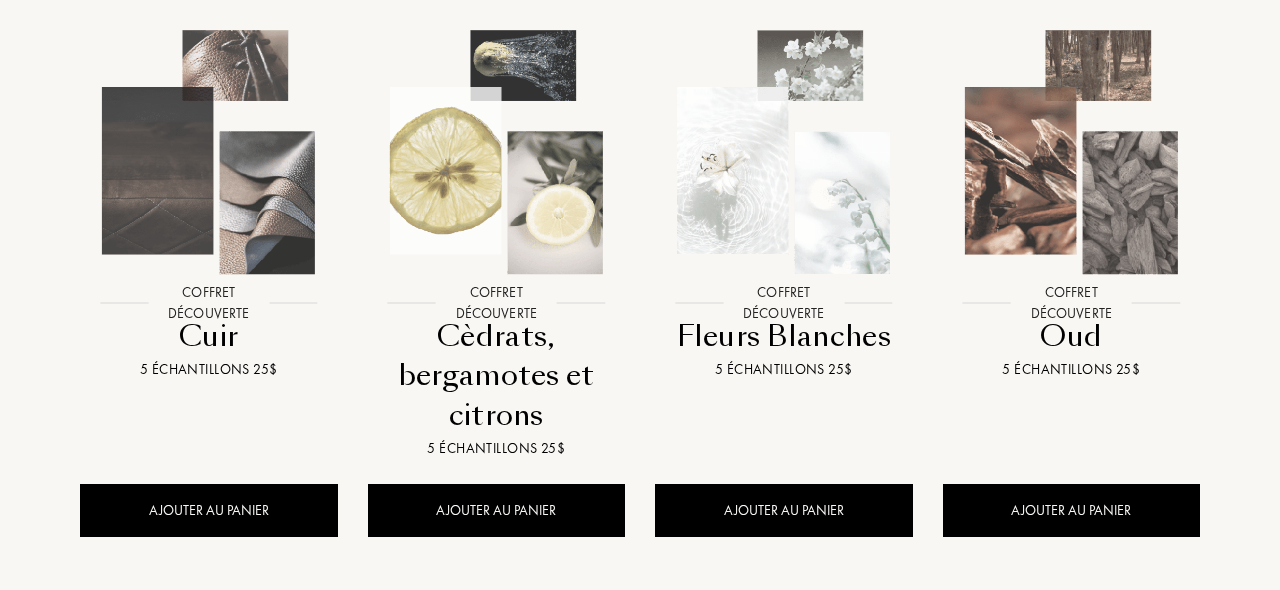 scroll, scrollTop: 0, scrollLeft: 0, axis: both 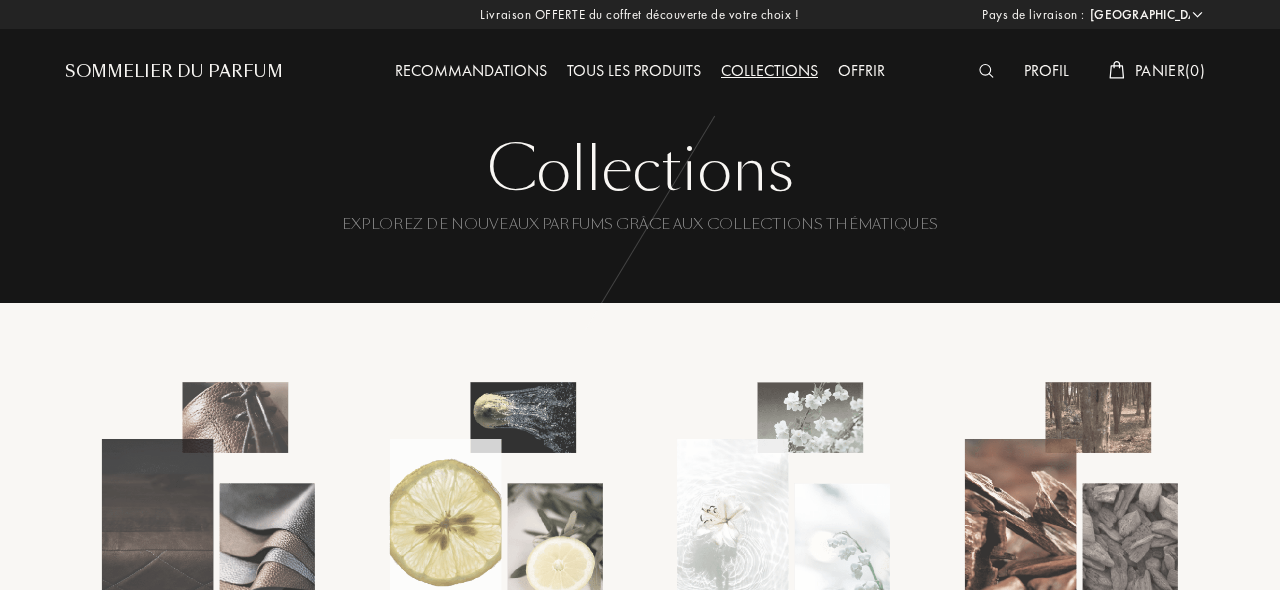 click on "Recommandations" at bounding box center (471, 72) 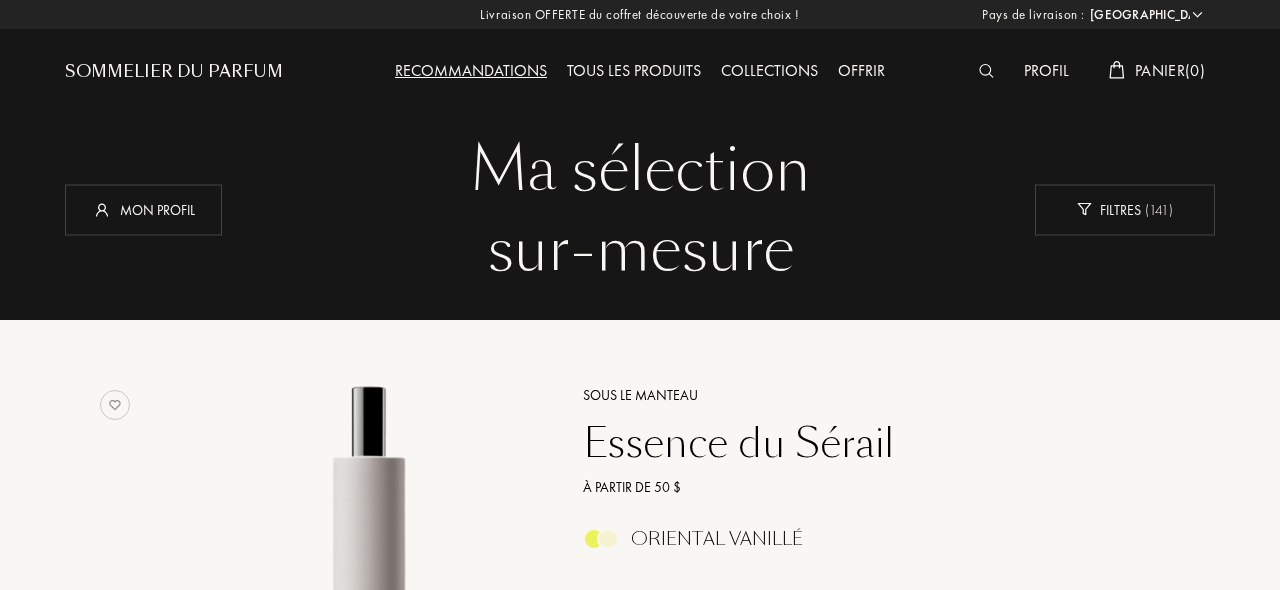 select on "HU" 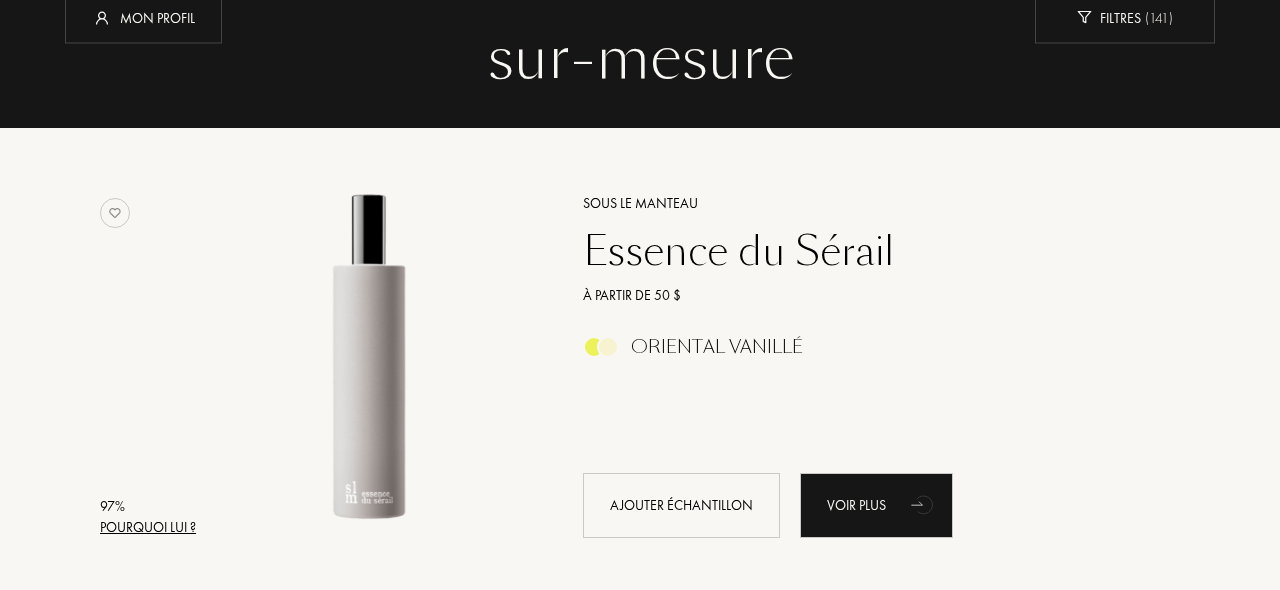 scroll, scrollTop: 0, scrollLeft: 0, axis: both 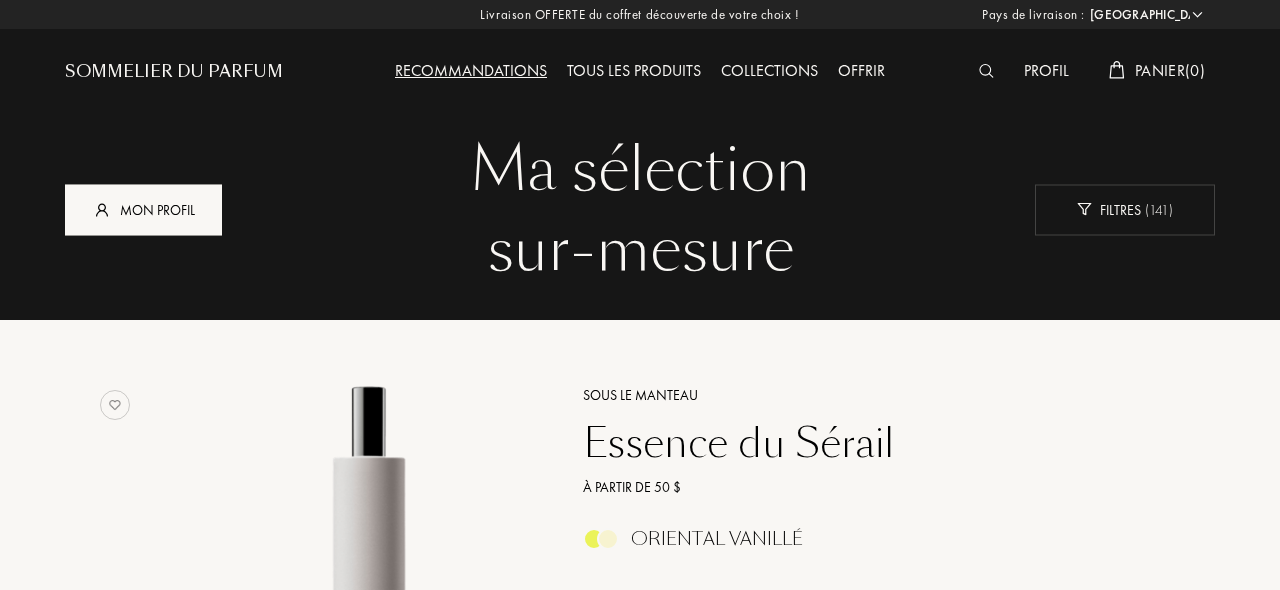 click on "Mon profil" at bounding box center [143, 209] 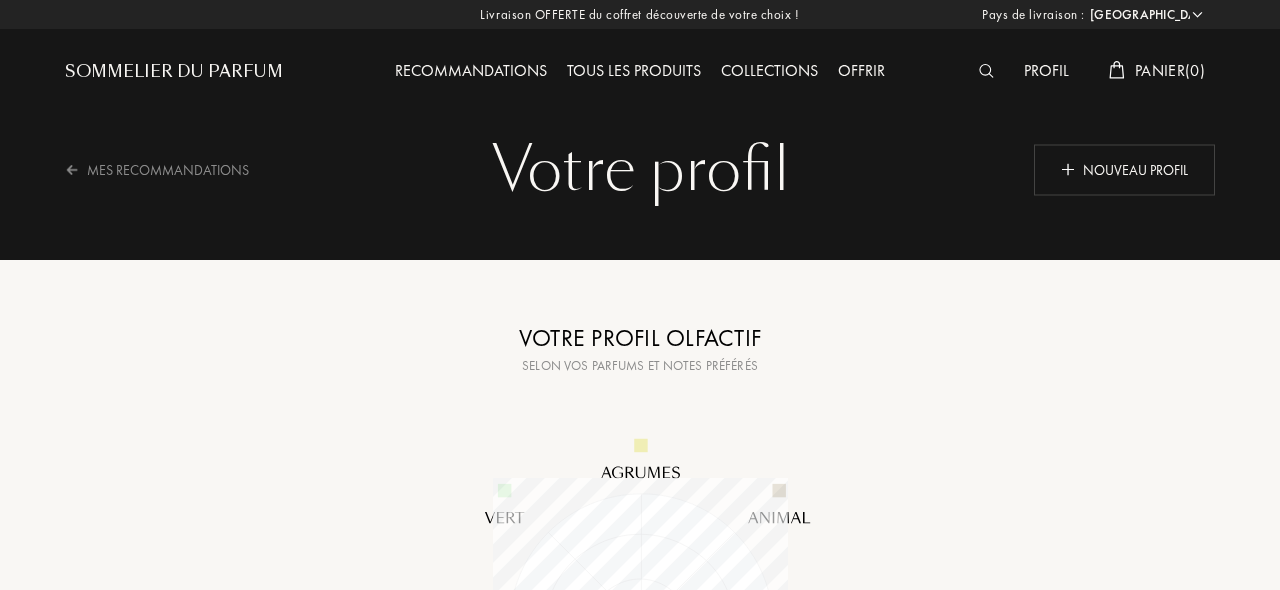 select on "HU" 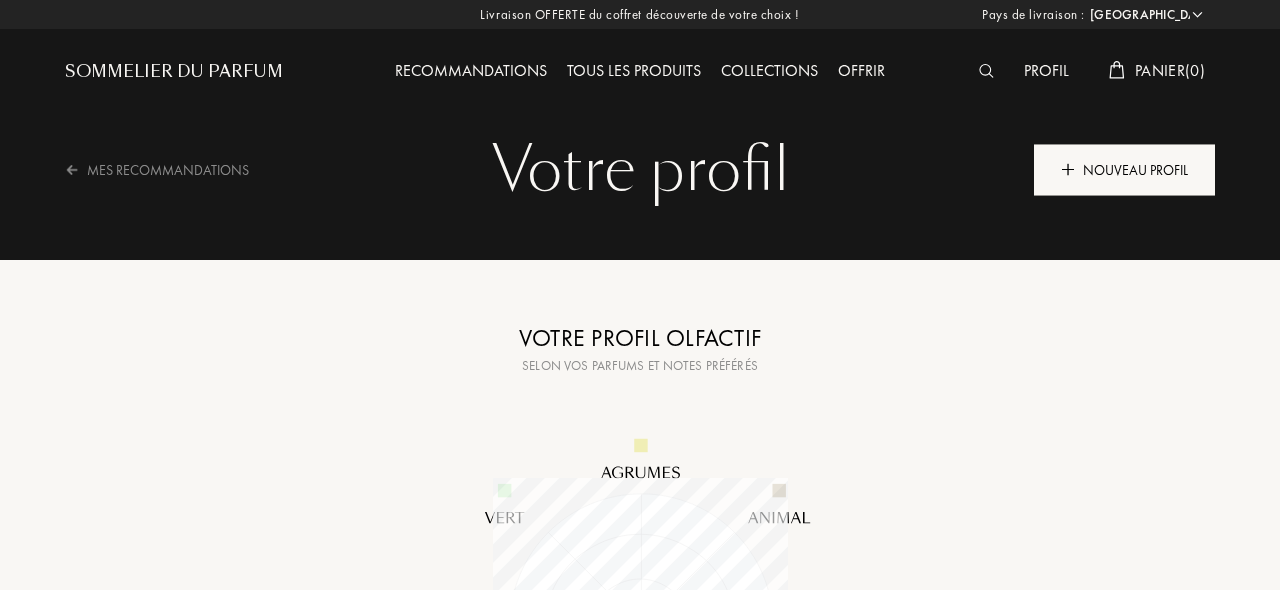 click at bounding box center (1068, 169) 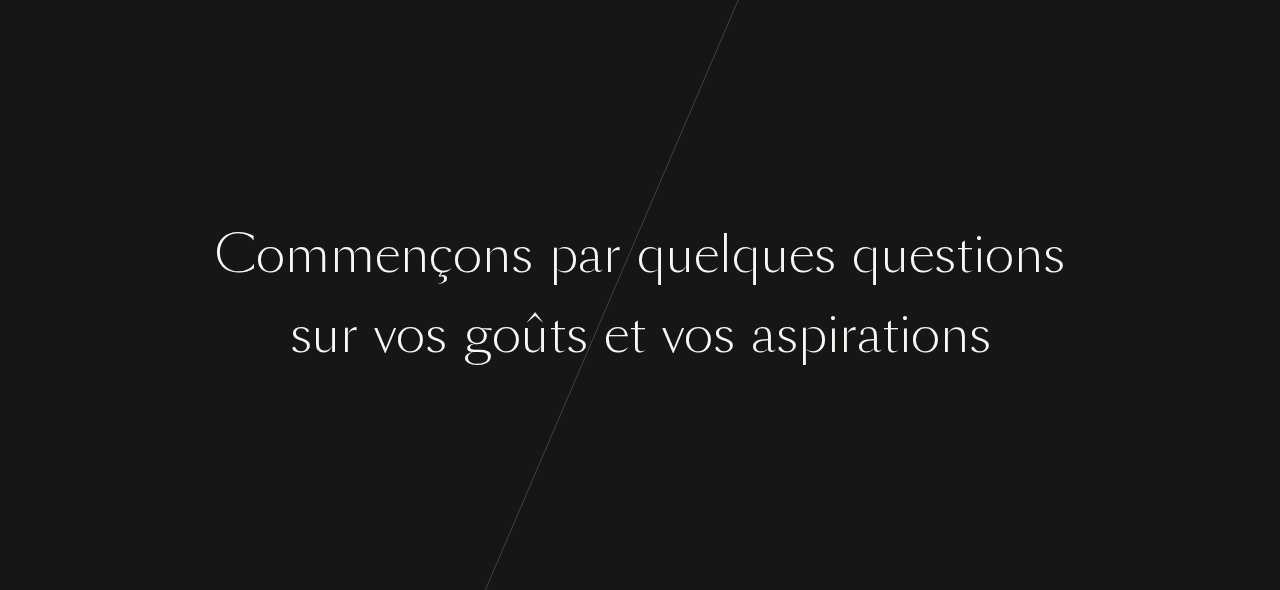 scroll, scrollTop: 0, scrollLeft: 0, axis: both 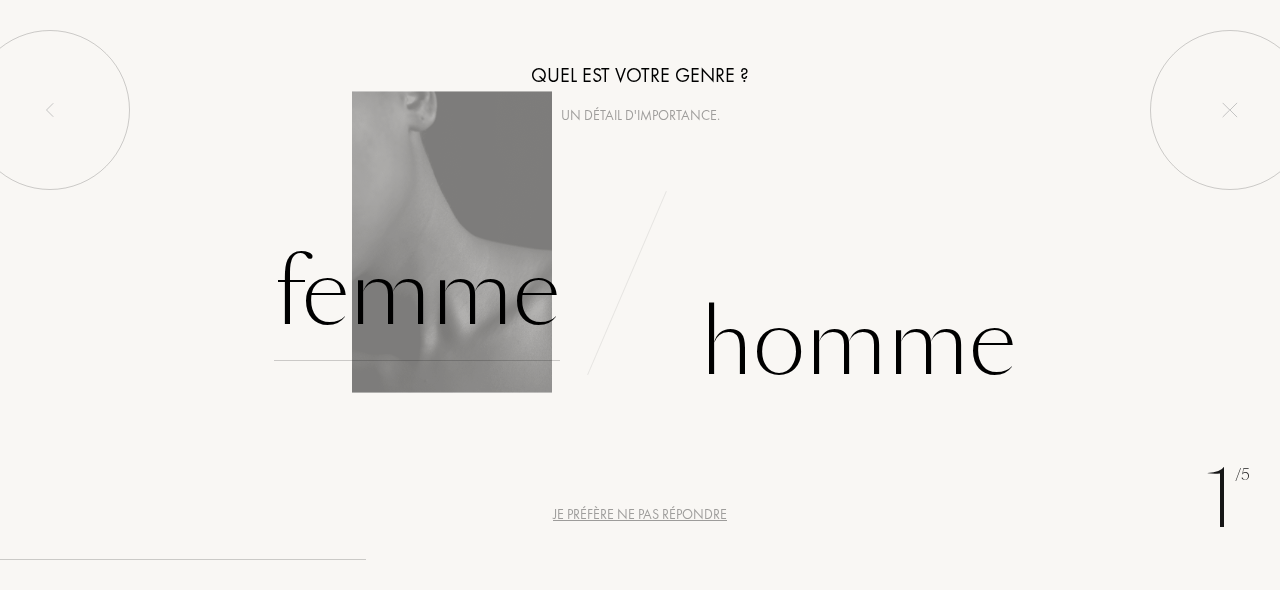 click on "Femme" at bounding box center [417, 293] 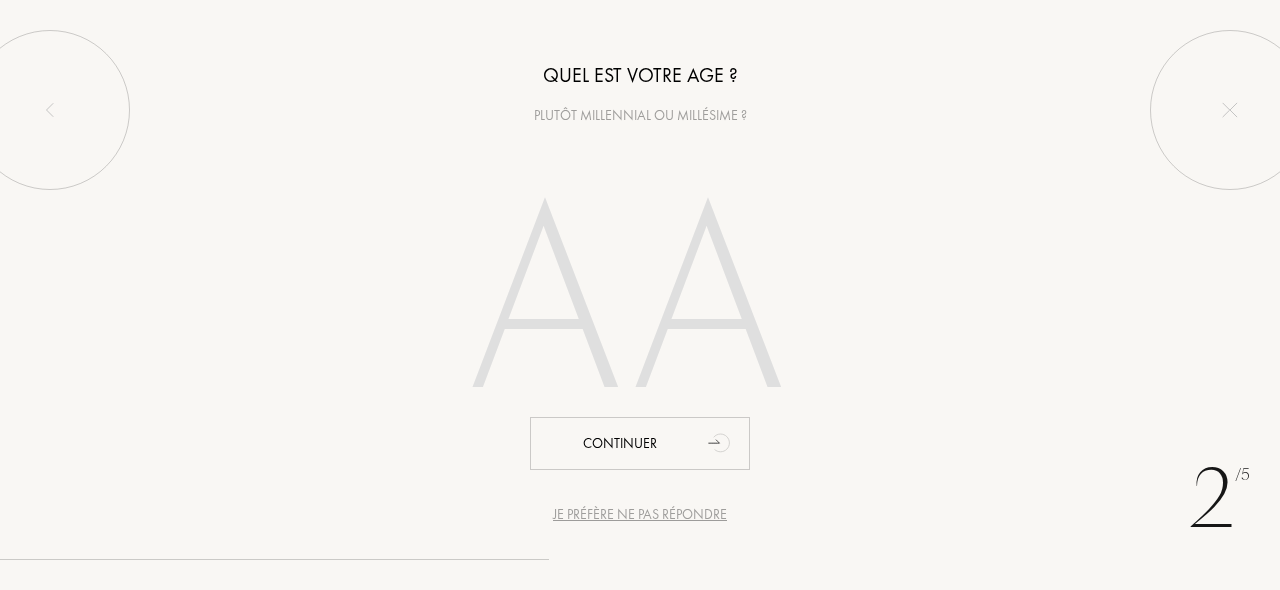 click at bounding box center (640, 308) 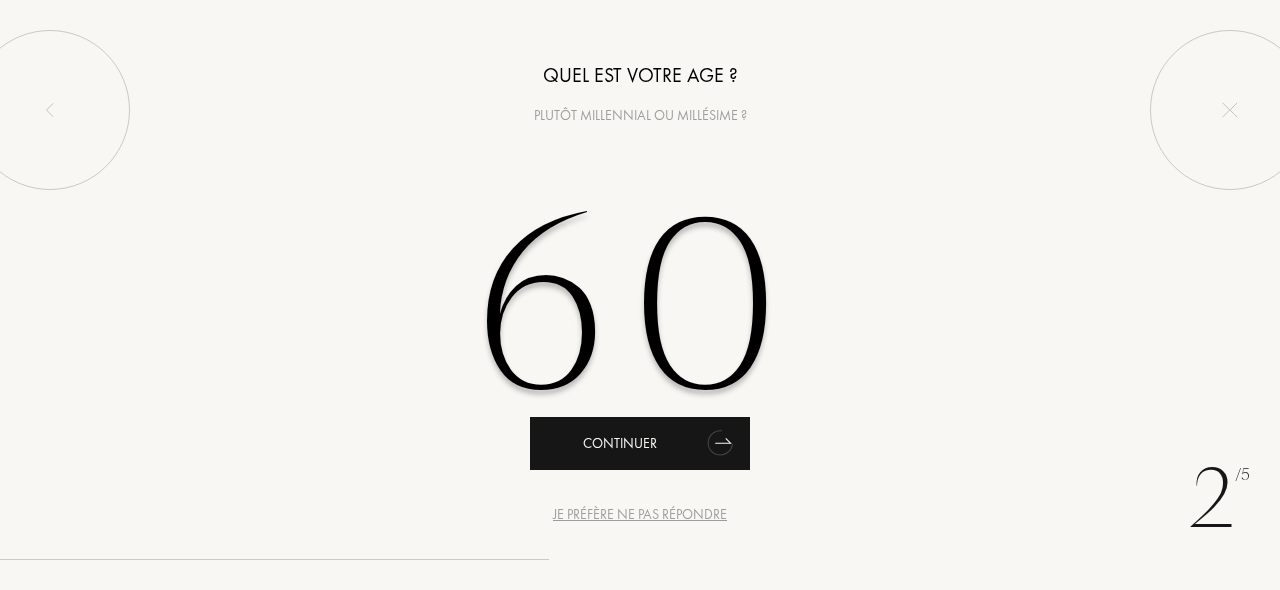 type on "60" 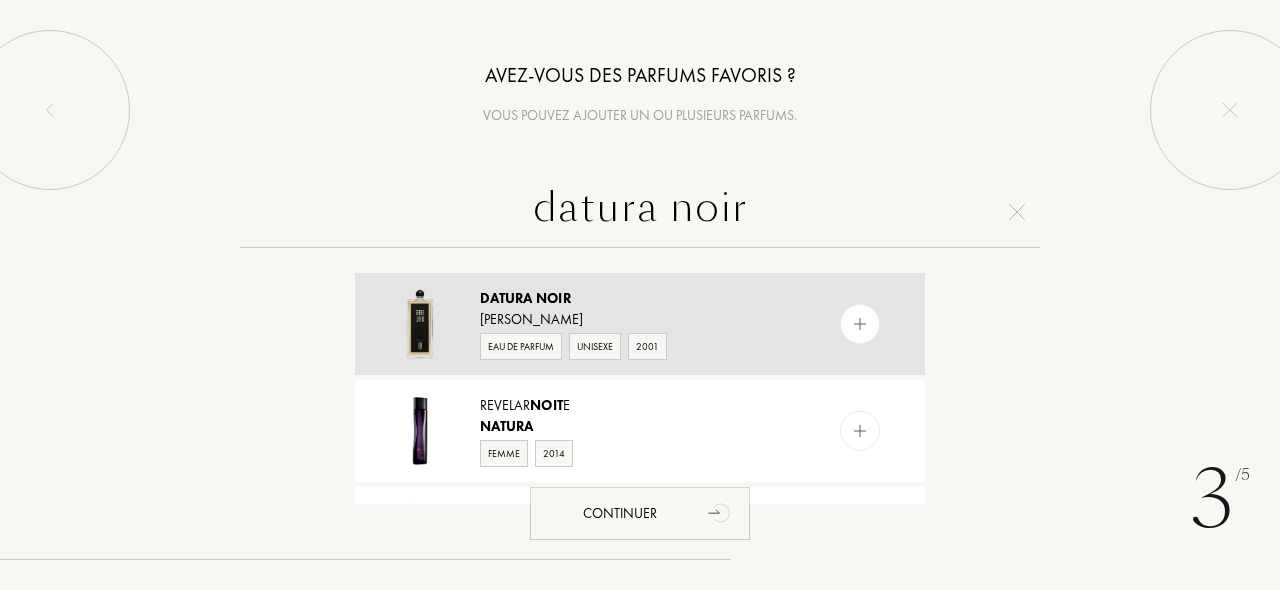 type on "datura noir" 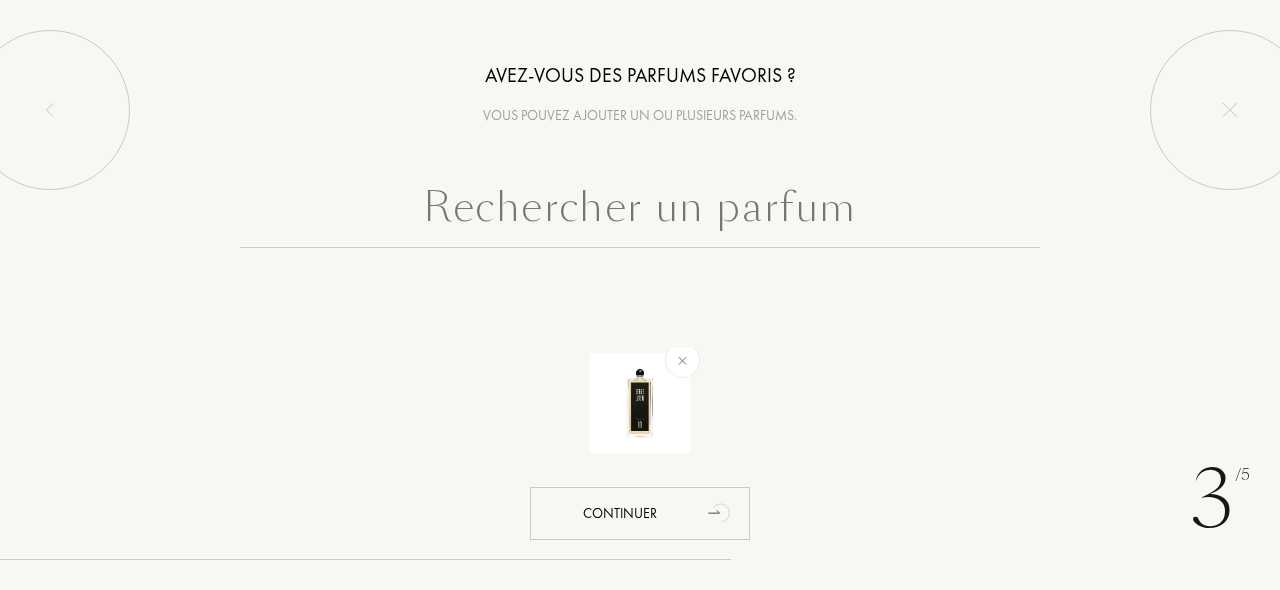 click at bounding box center (640, 212) 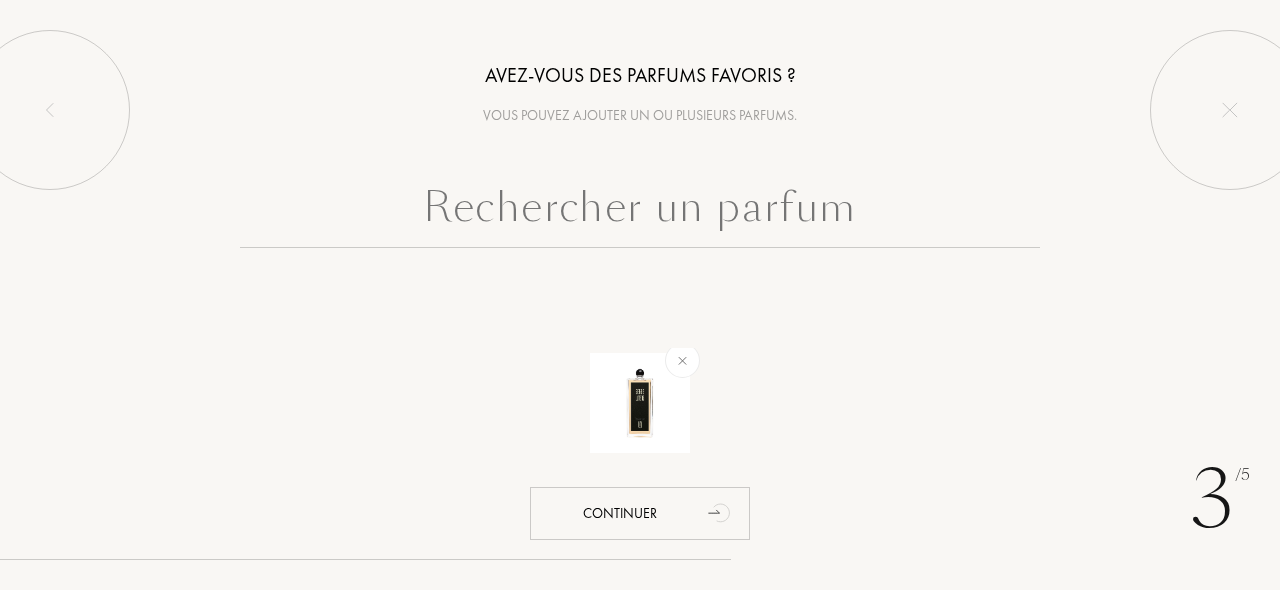 click at bounding box center (640, 212) 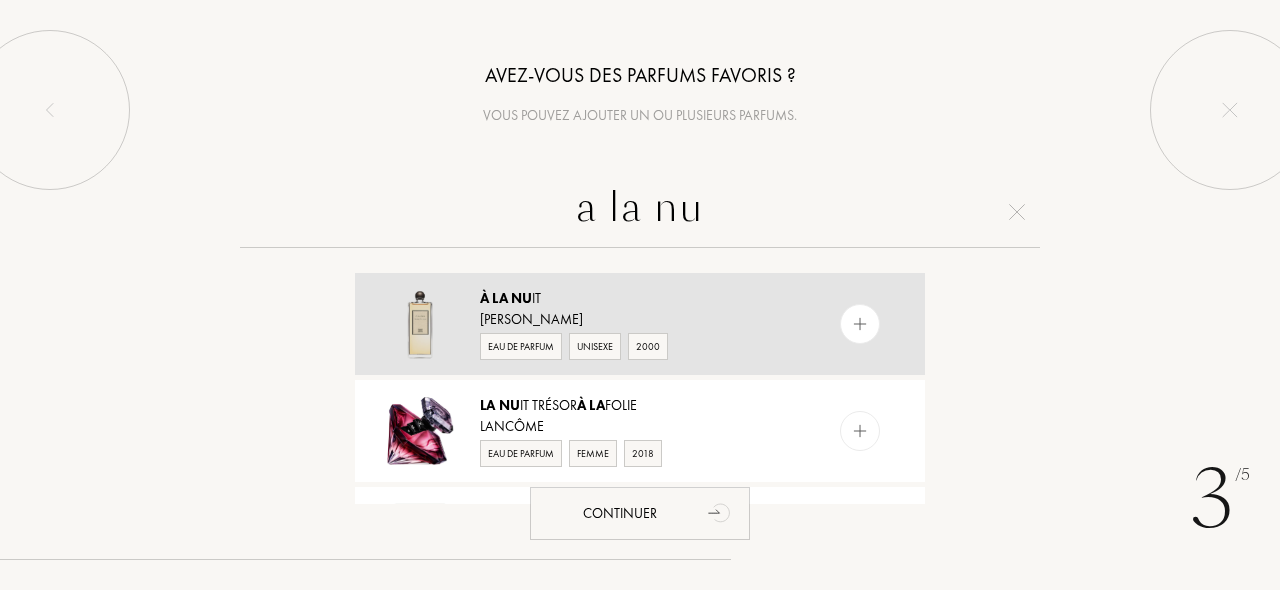 type on "a la nu" 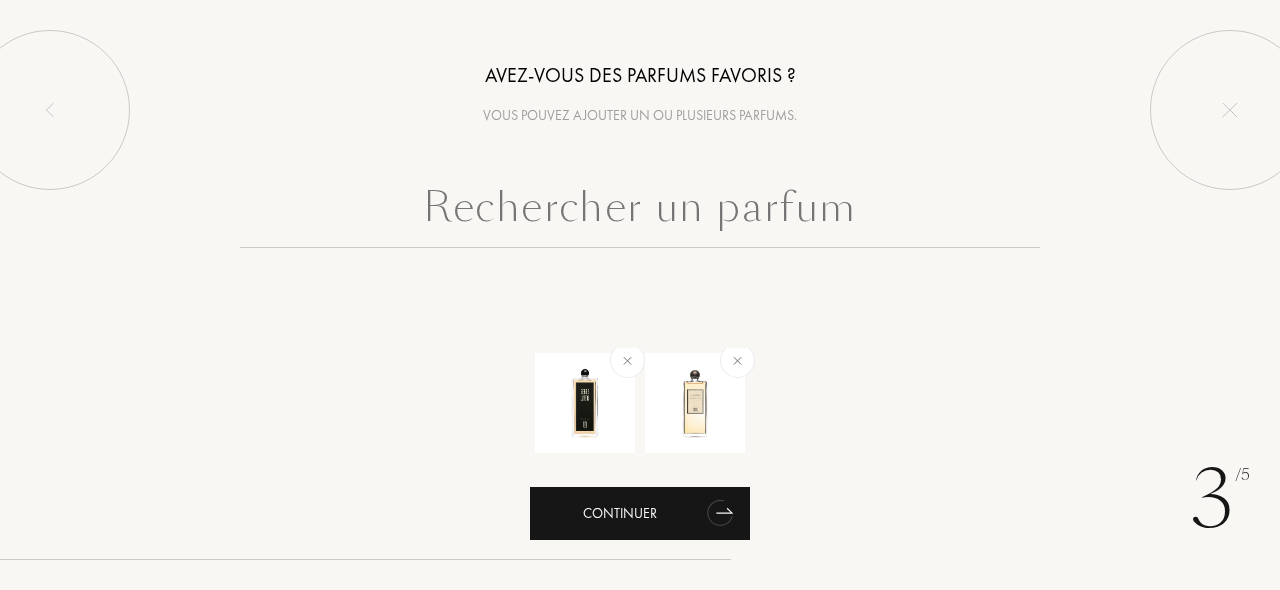 click on "Continuer" at bounding box center [640, 513] 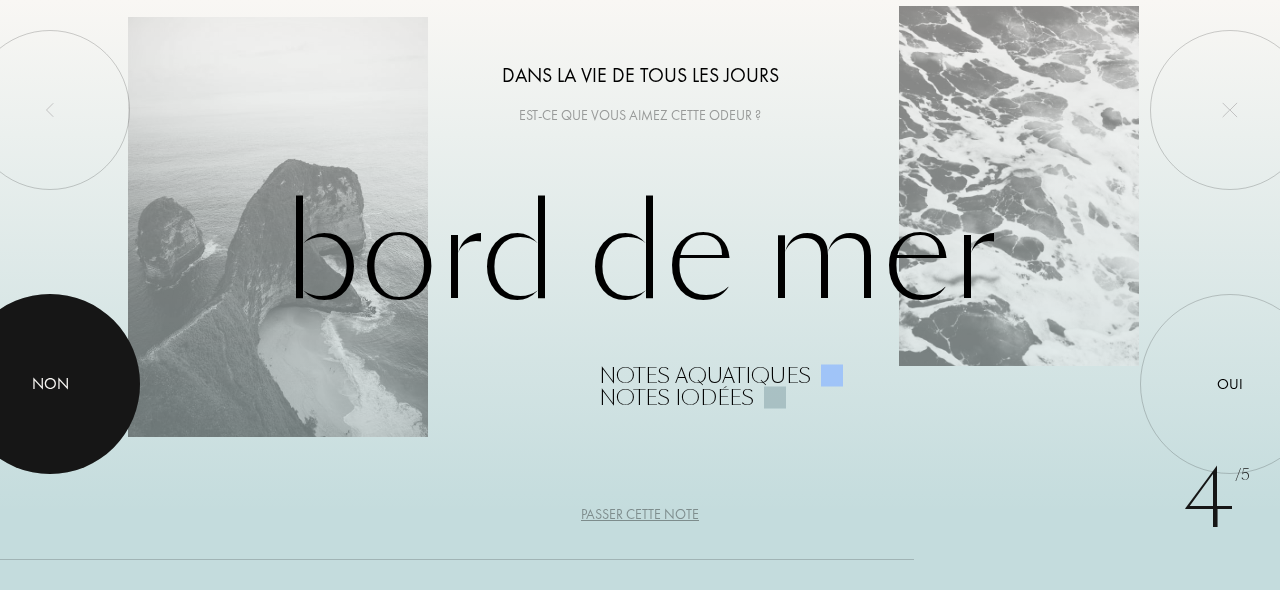 click on "Non" at bounding box center (50, 384) 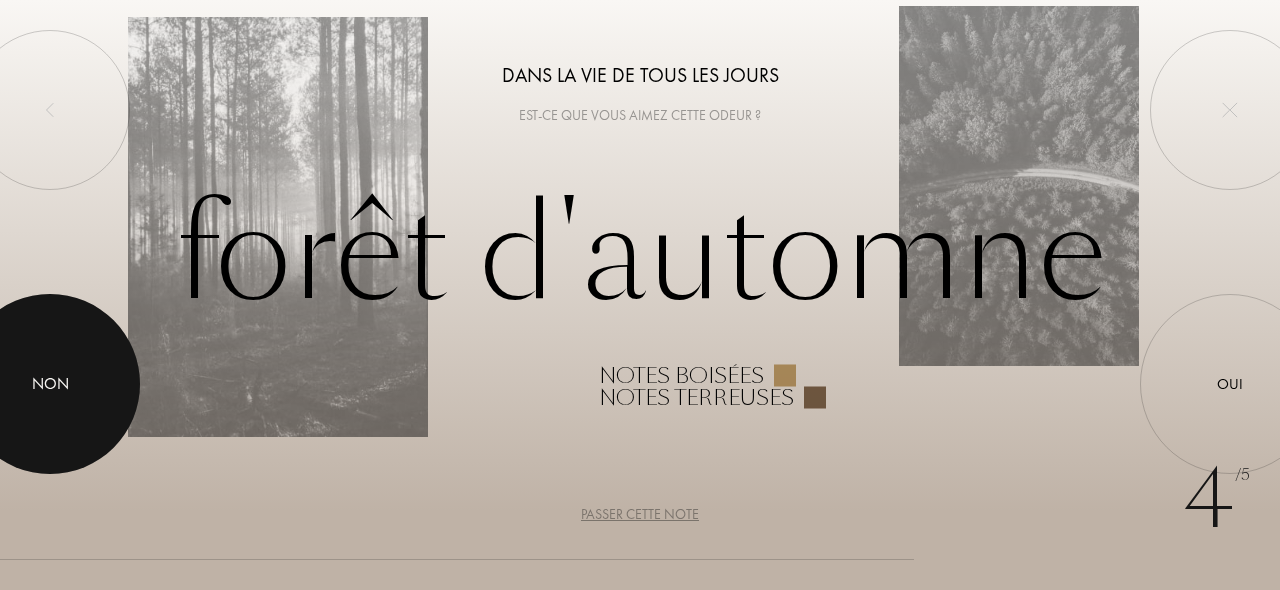 click on "Non" at bounding box center [50, 384] 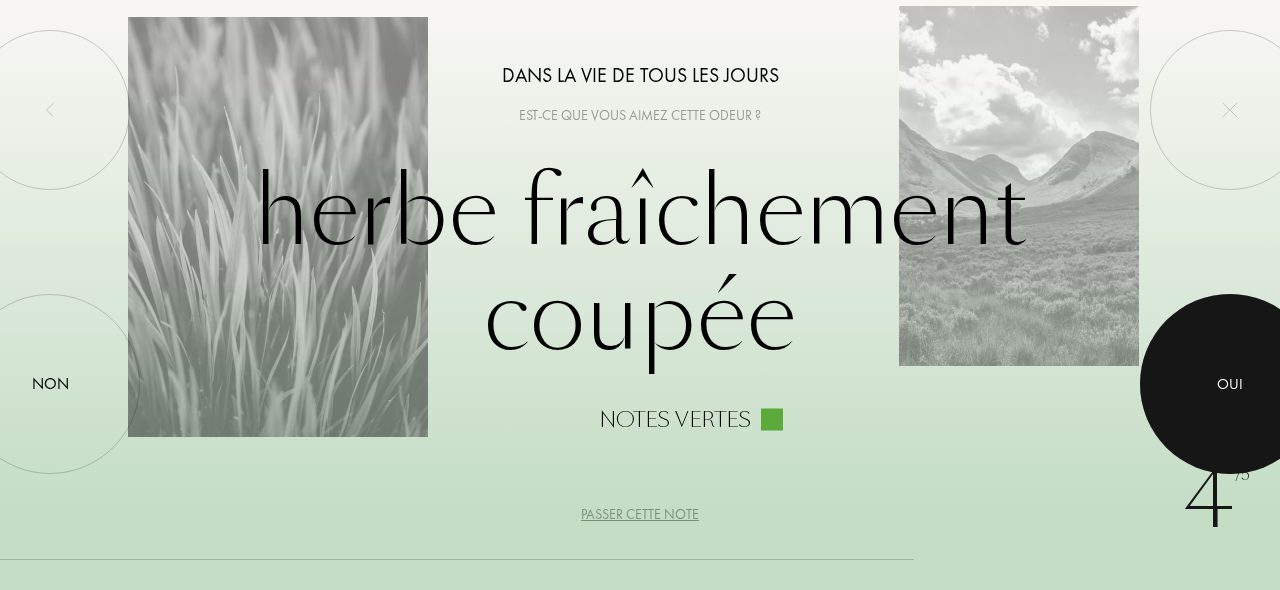 click at bounding box center (1230, 384) 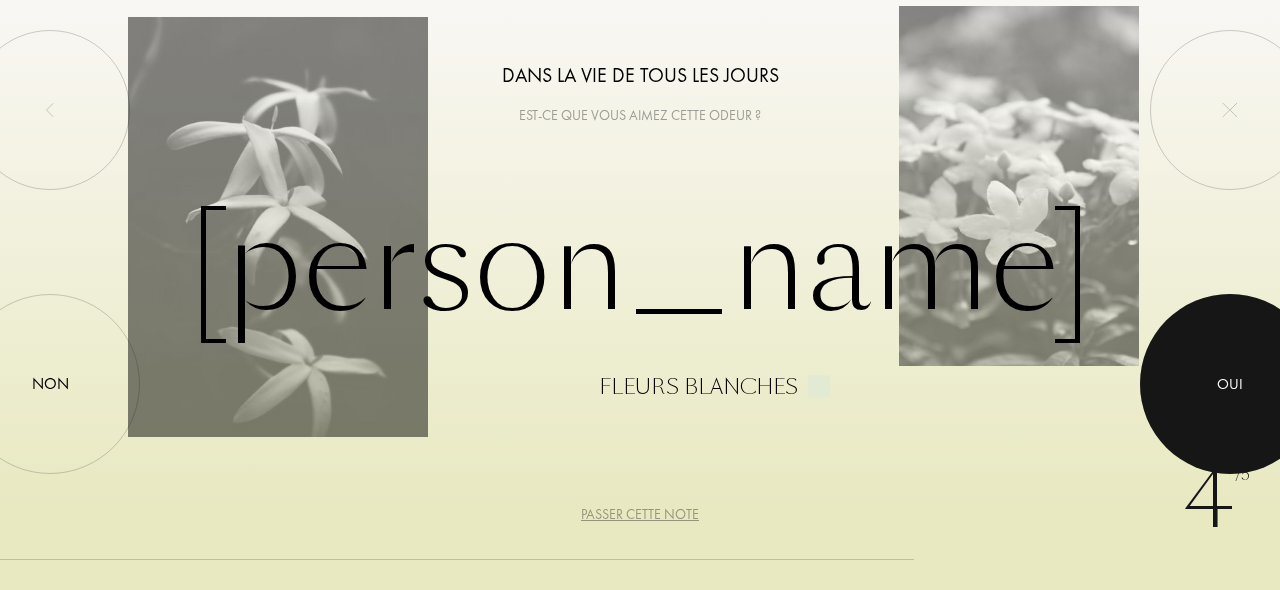 click on "Oui" at bounding box center (1230, 383) 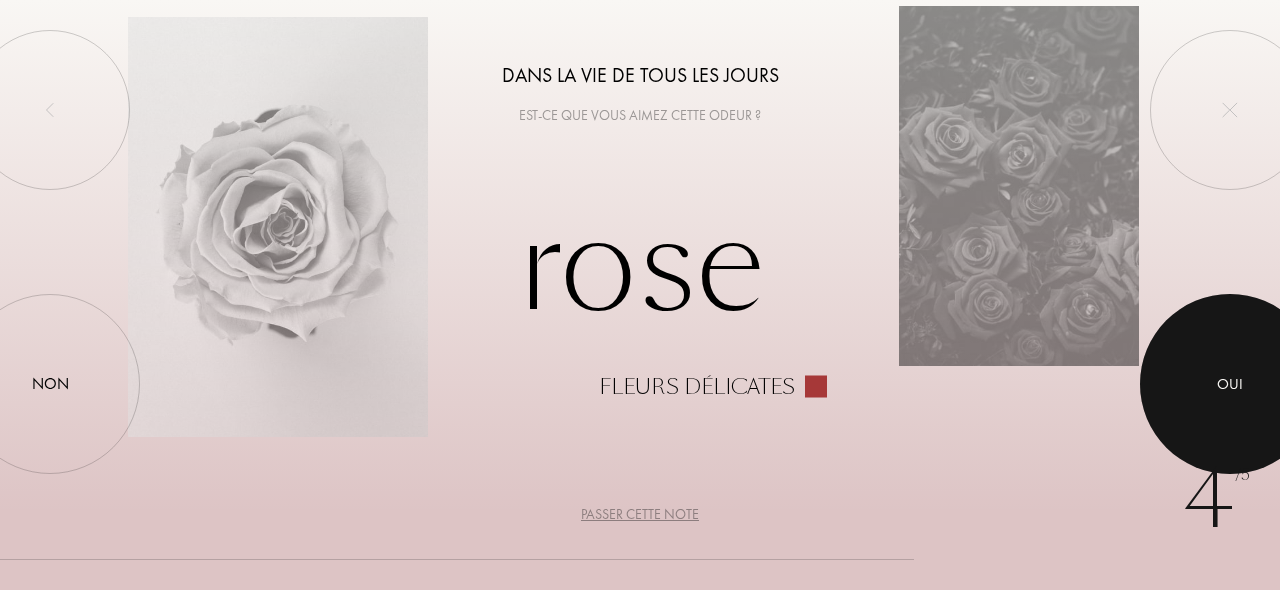 click at bounding box center (1230, 384) 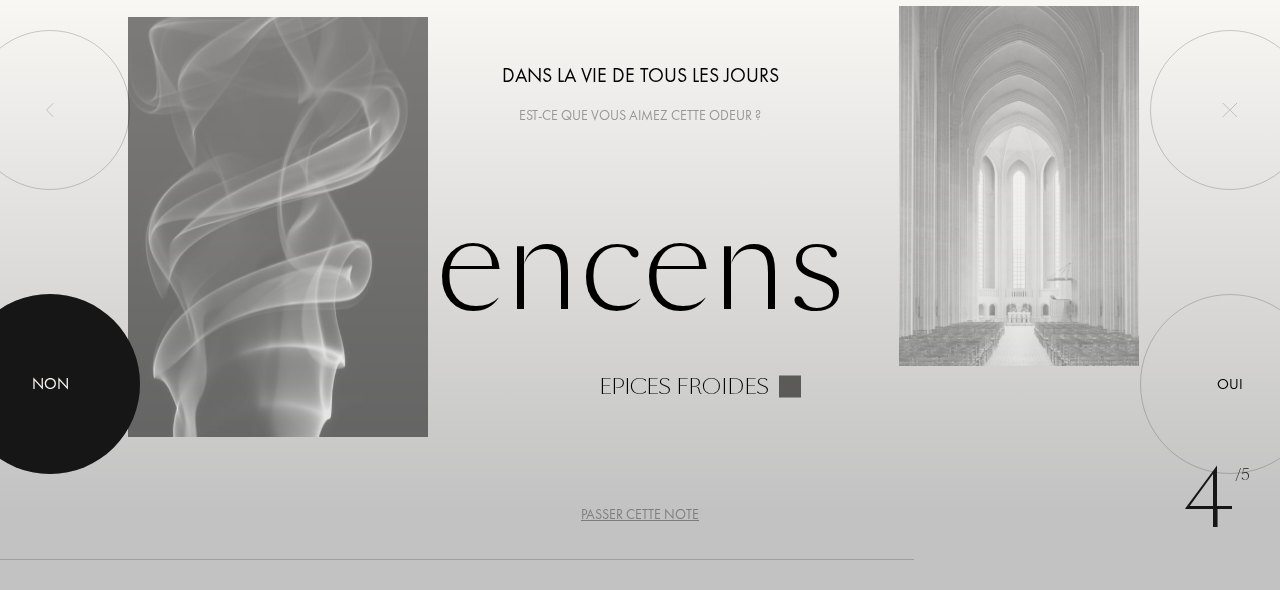 click at bounding box center [50, 384] 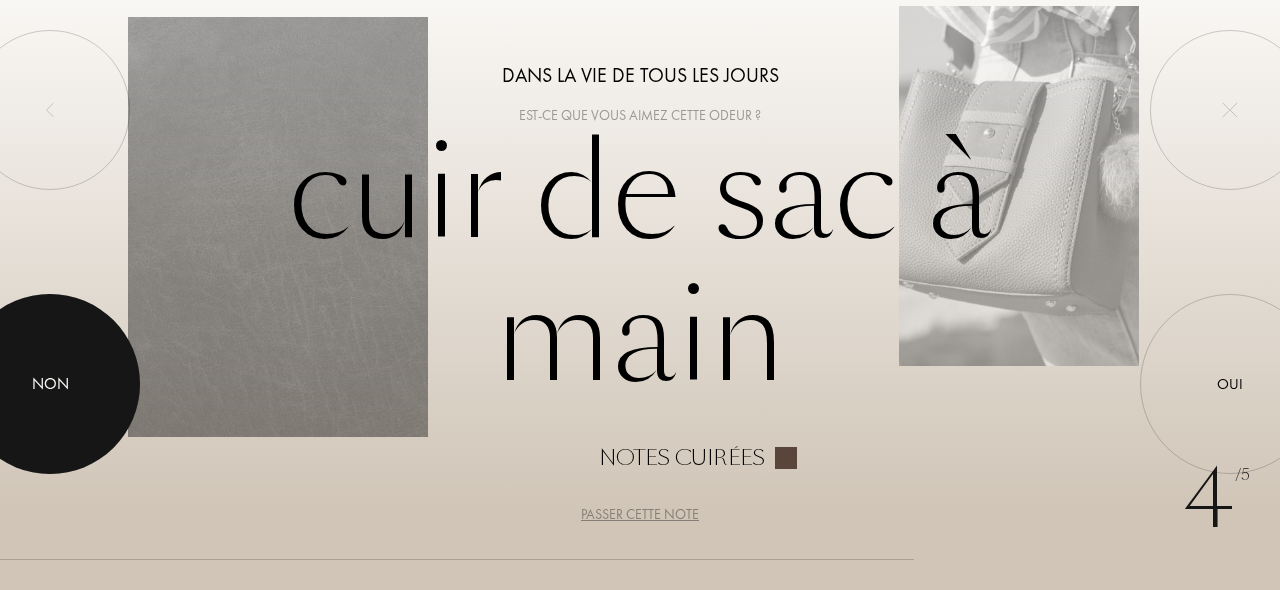 click on "Non" at bounding box center (50, 384) 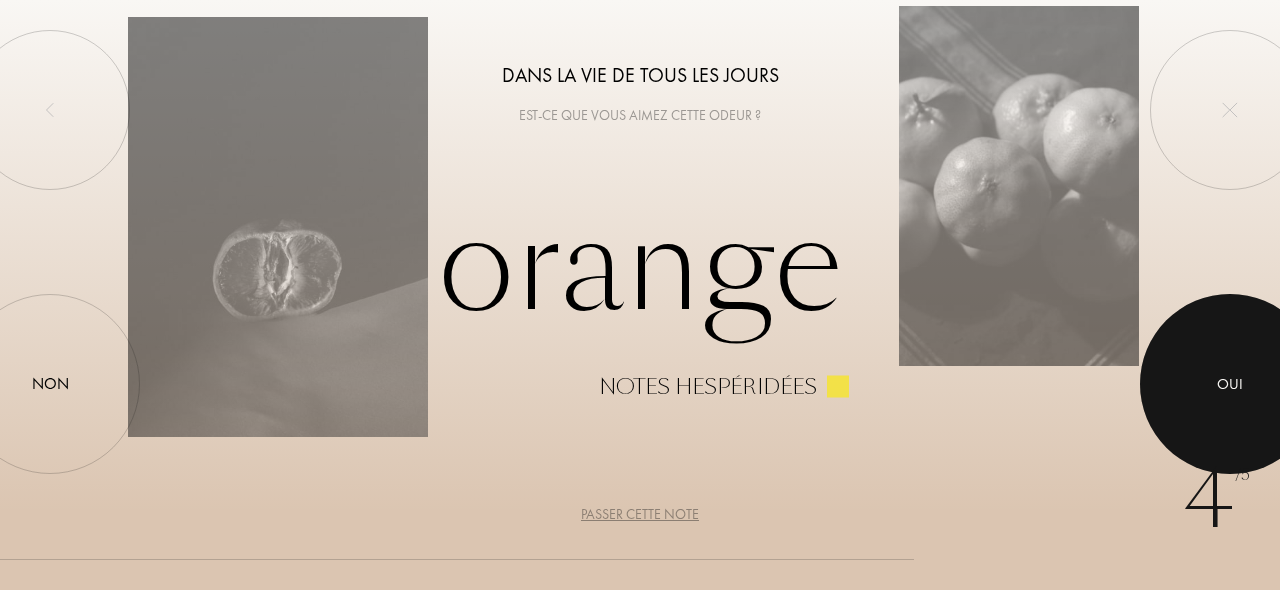 click on "Oui" at bounding box center [1230, 383] 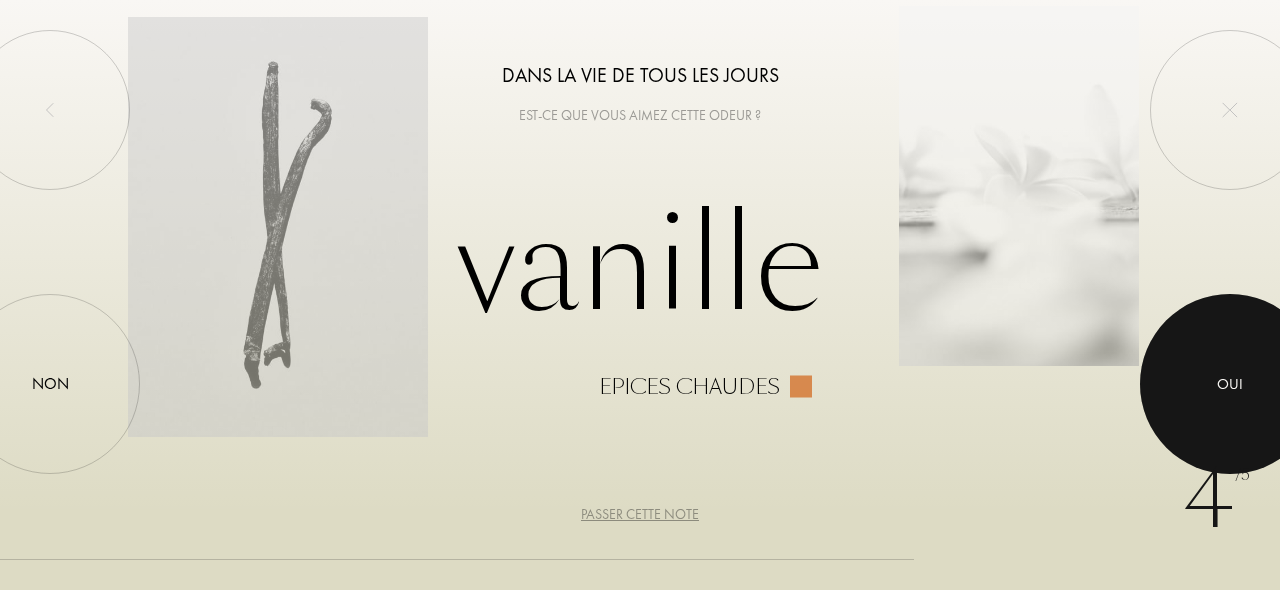 click on "Oui" at bounding box center [1230, 383] 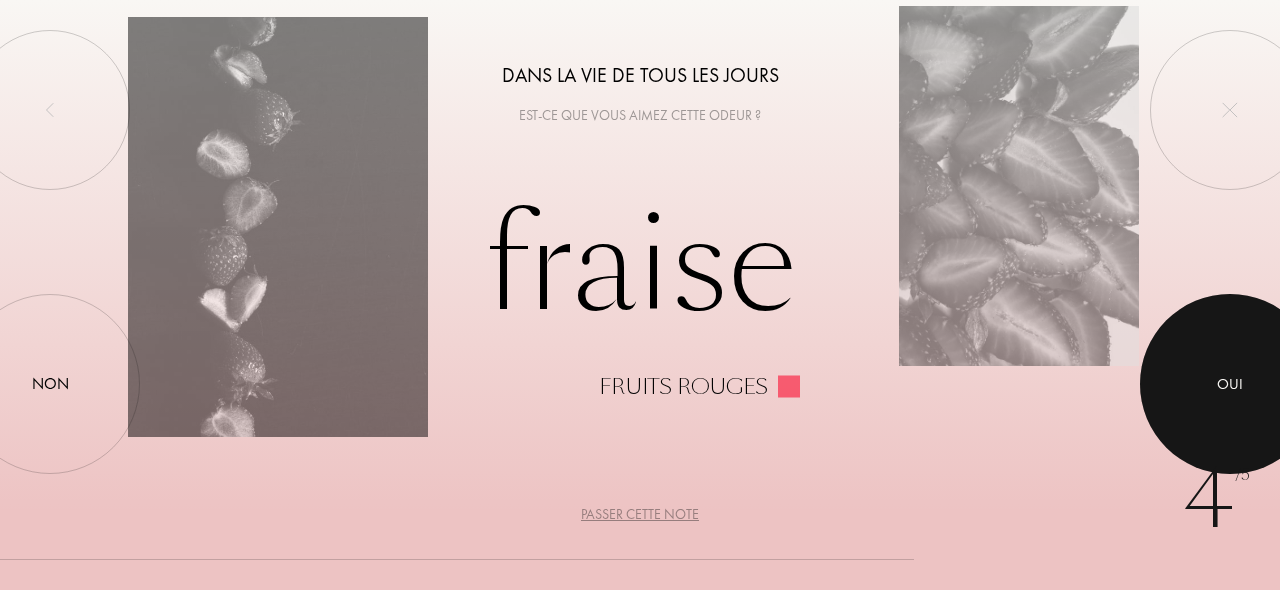 click at bounding box center (1230, 384) 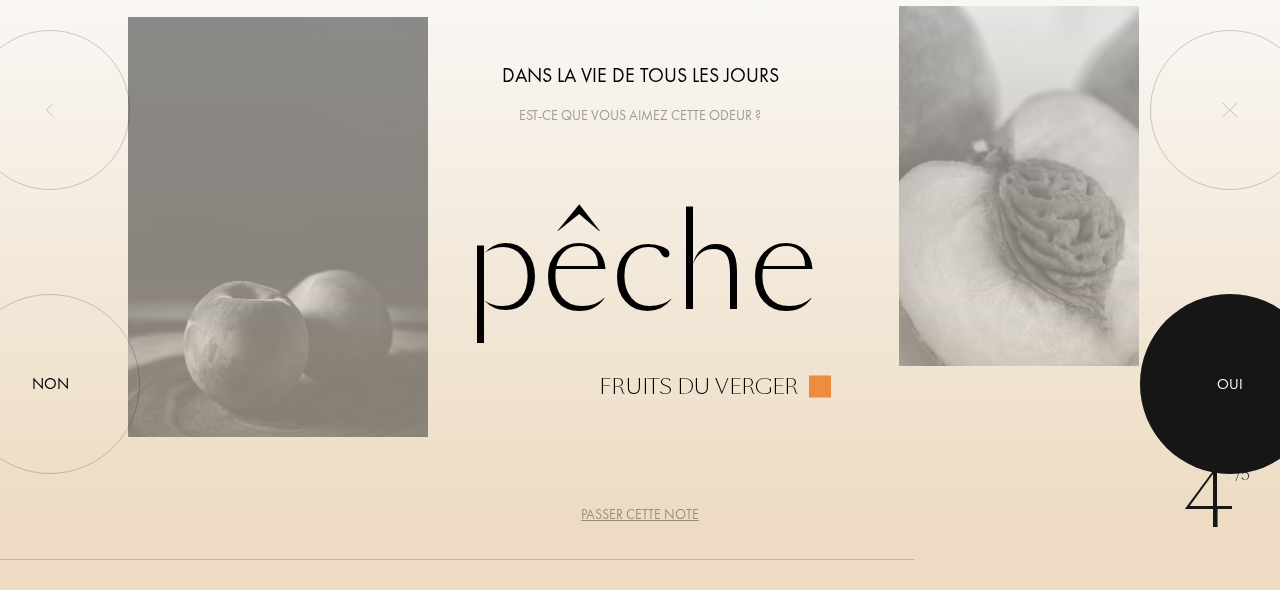 click on "Oui" at bounding box center (1230, 383) 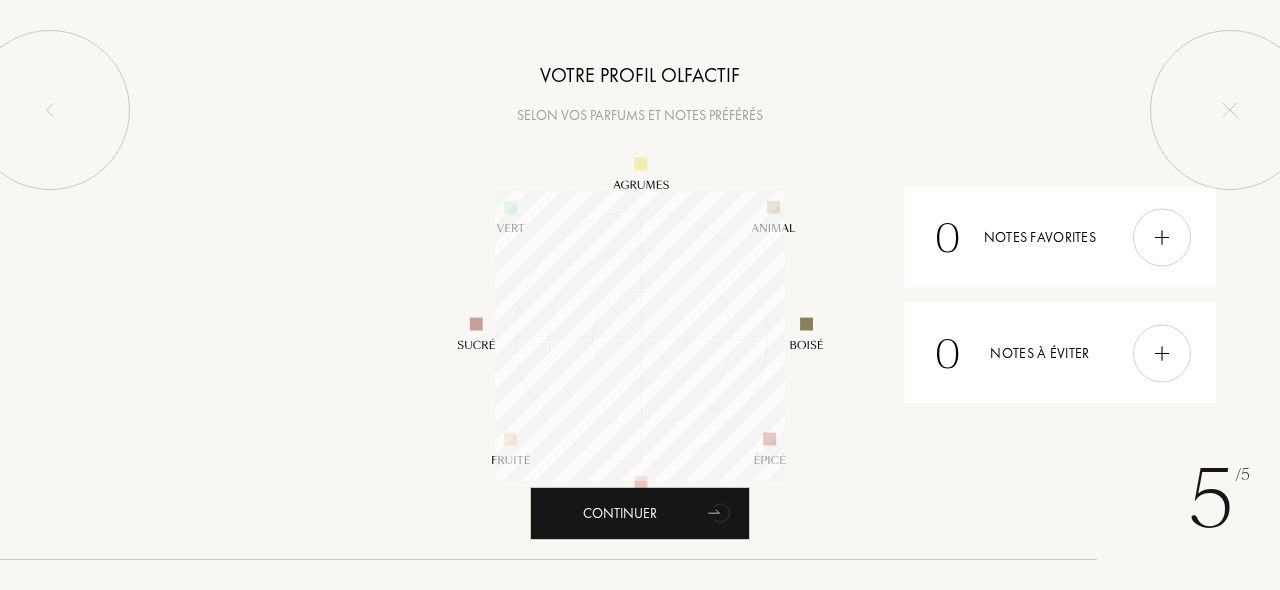 scroll, scrollTop: 999710, scrollLeft: 999710, axis: both 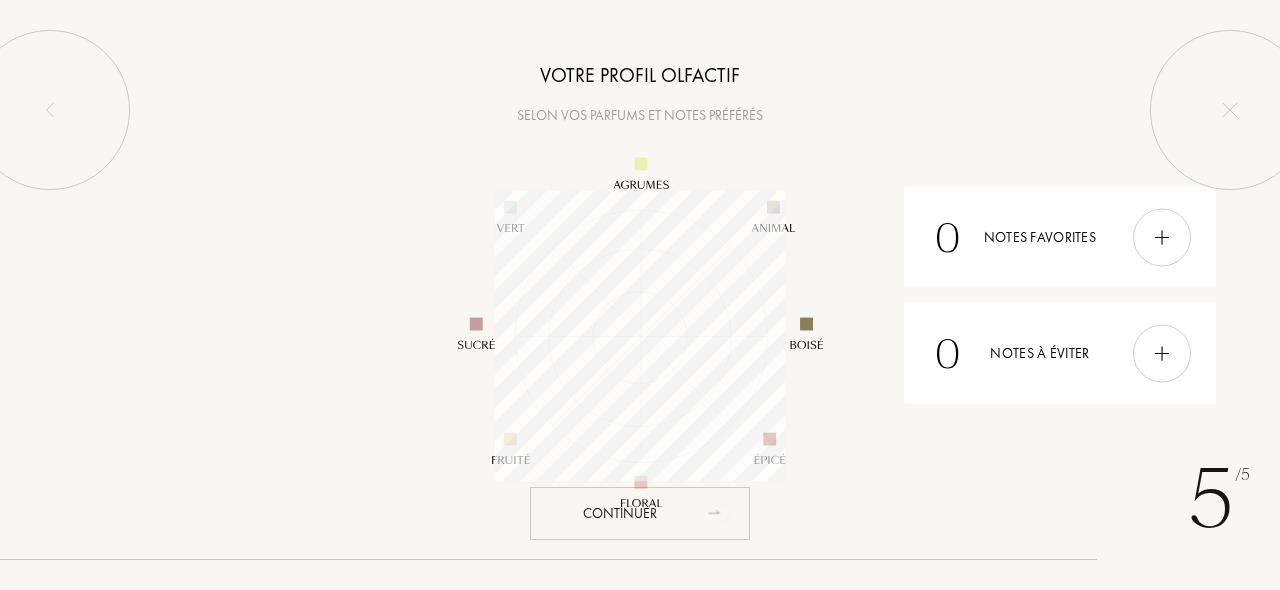 click 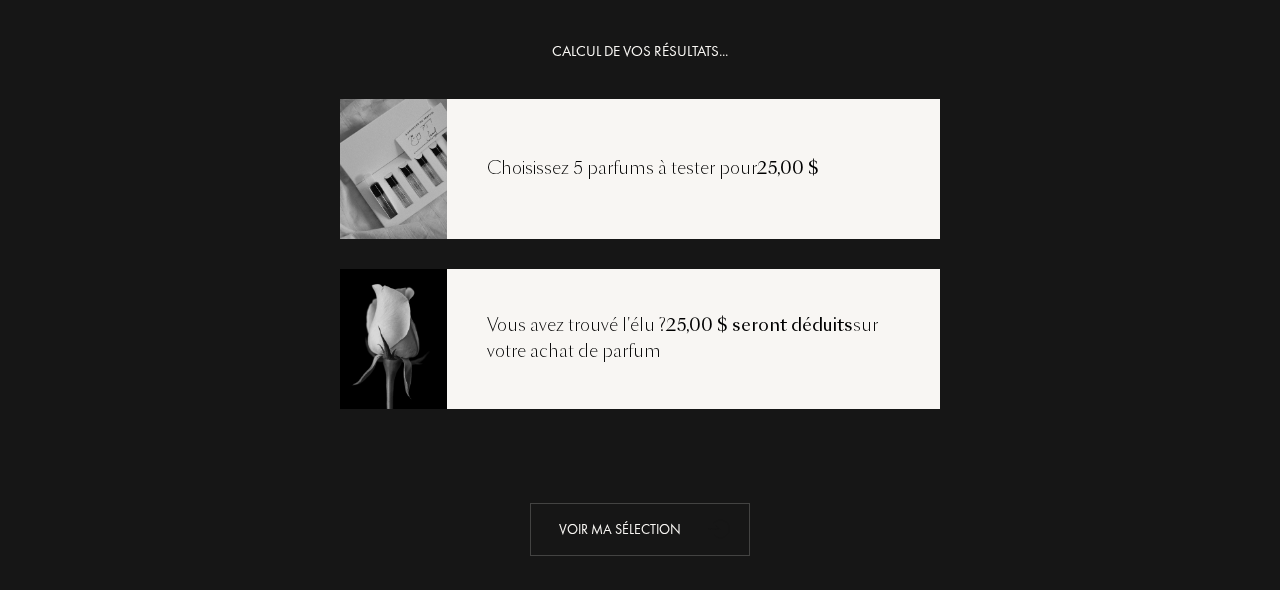 click on "Voir ma sélection" at bounding box center [640, 529] 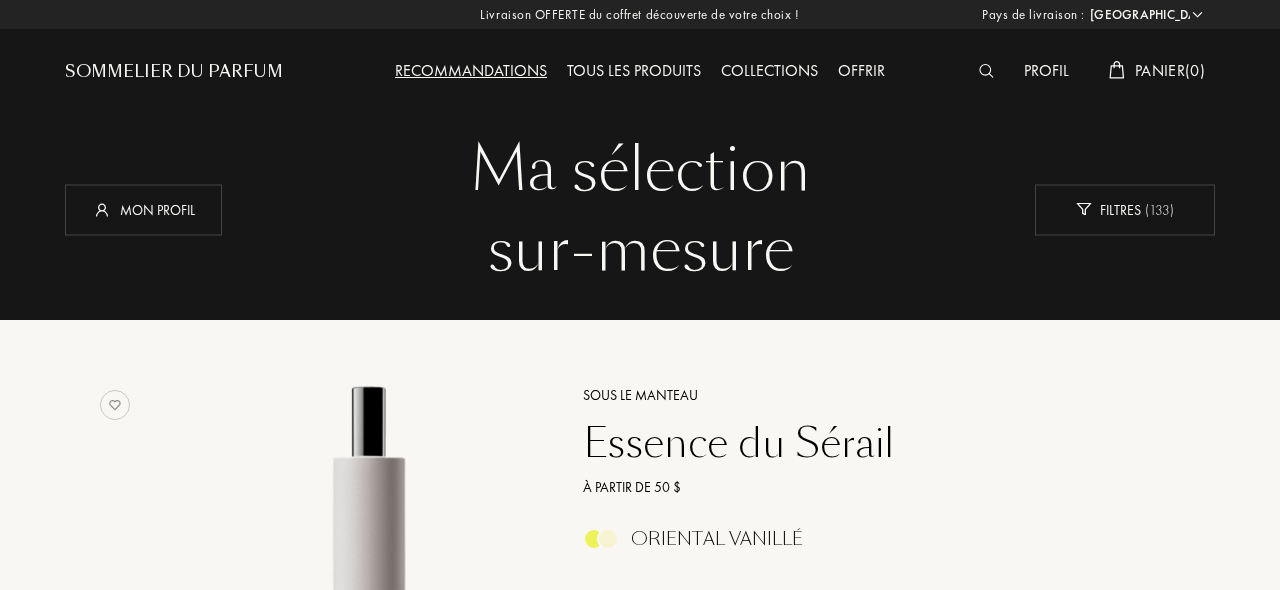 select on "HU" 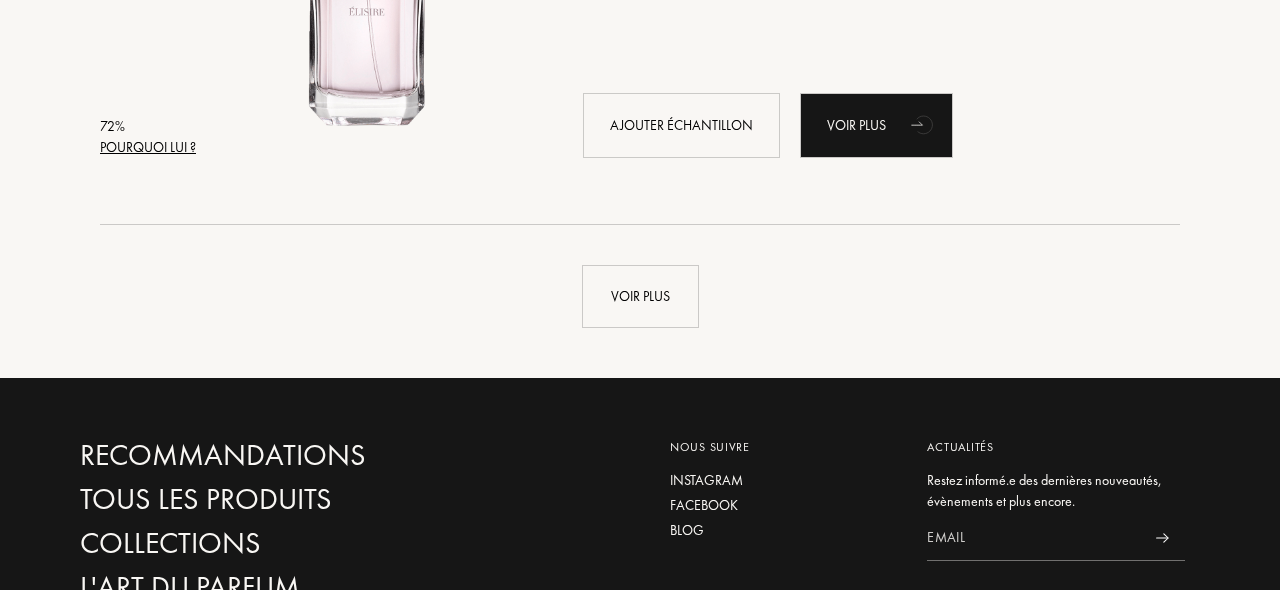 scroll, scrollTop: 4826, scrollLeft: 0, axis: vertical 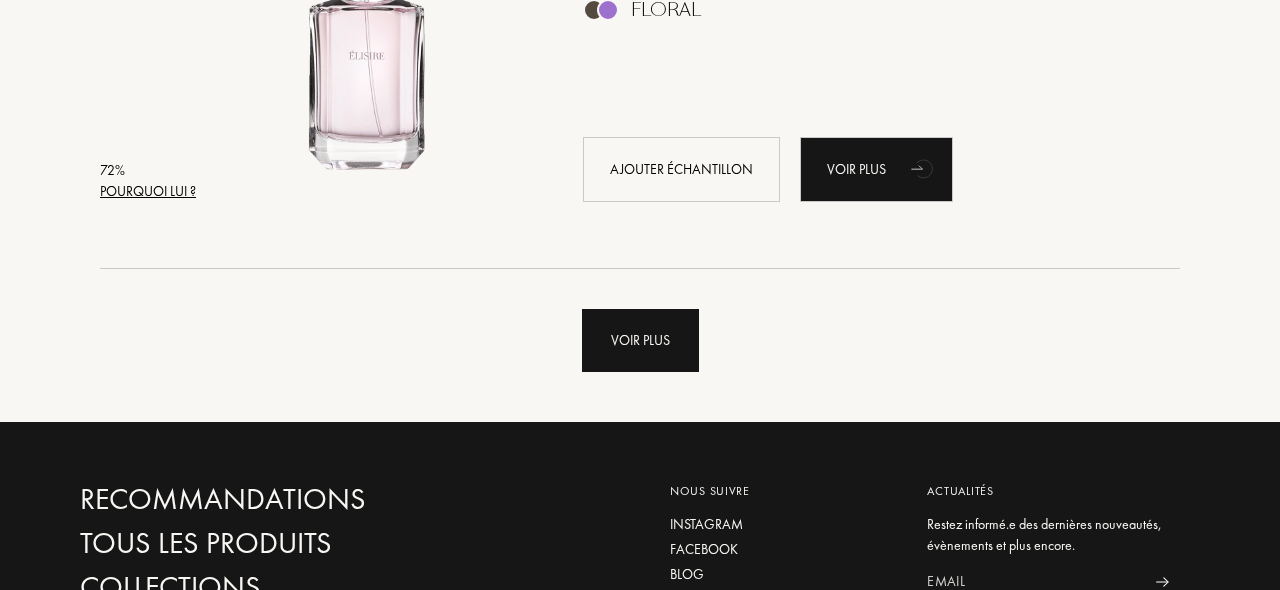 click on "Voir plus" at bounding box center [640, 340] 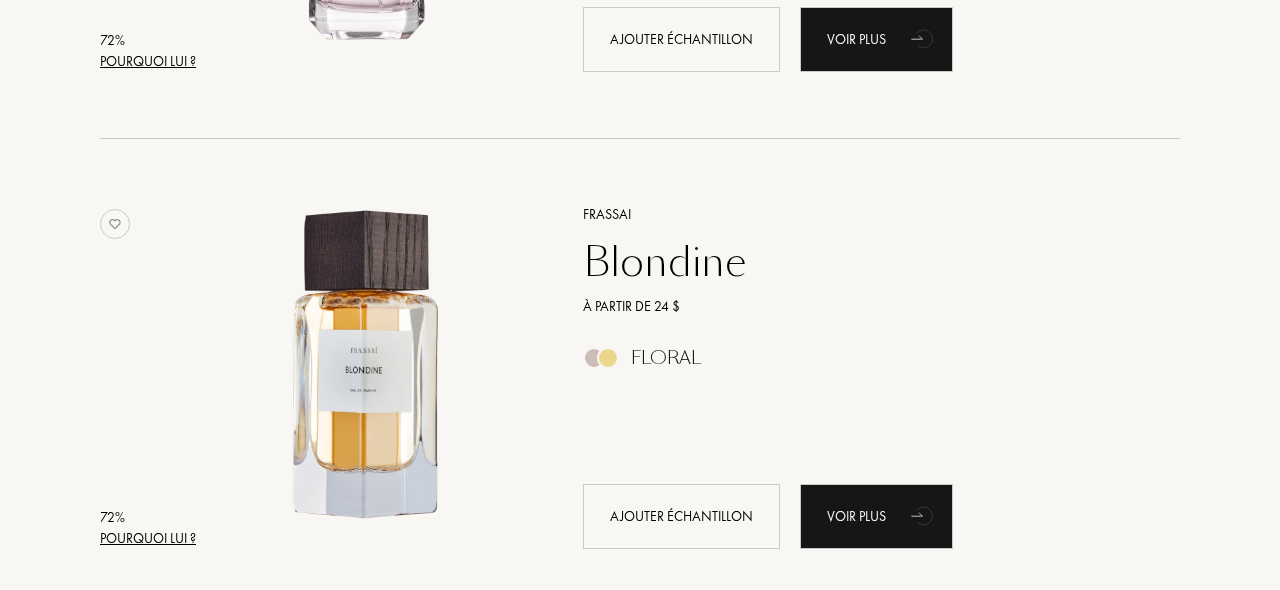 scroll, scrollTop: 4992, scrollLeft: 0, axis: vertical 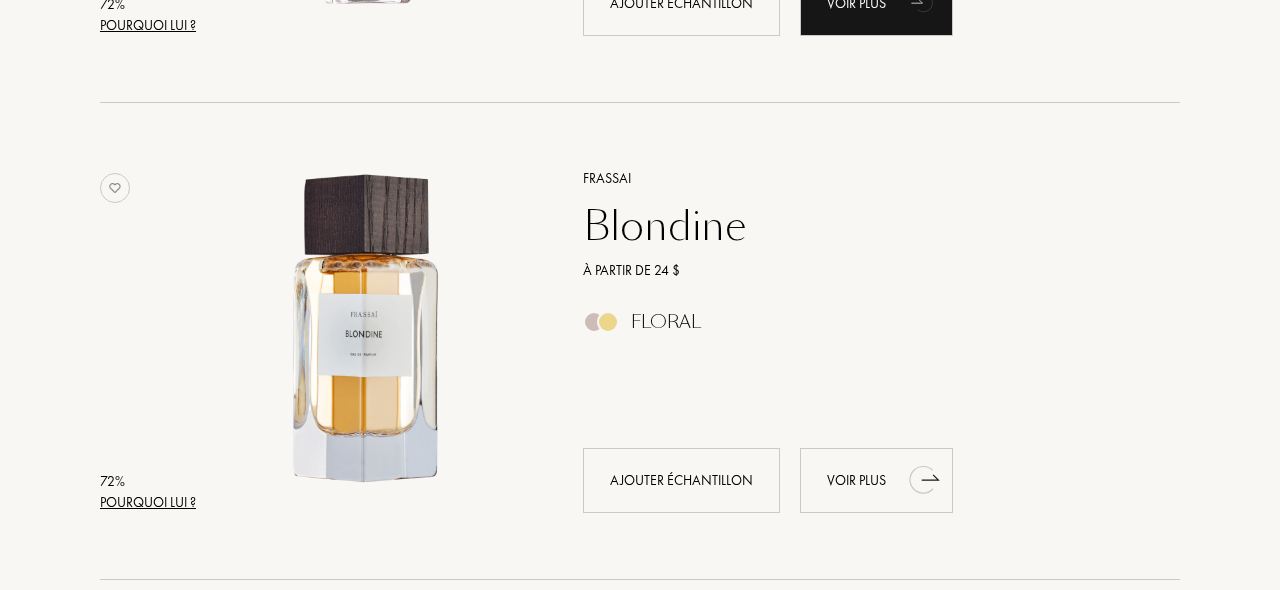 click on "Voir plus" at bounding box center [876, 480] 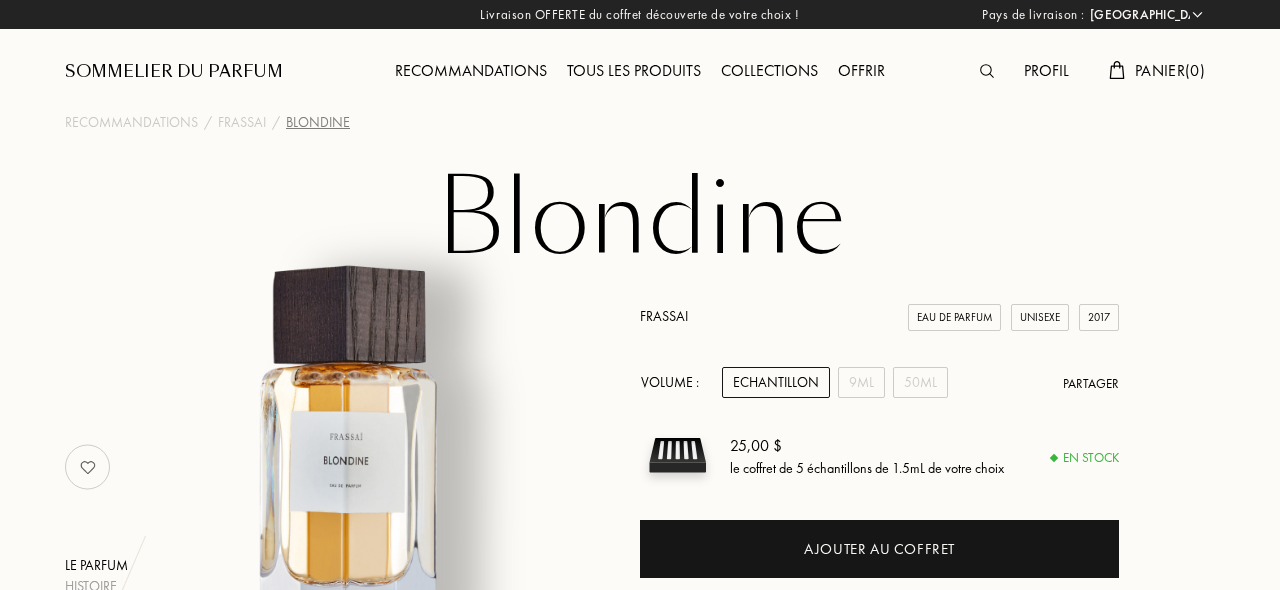 select on "HU" 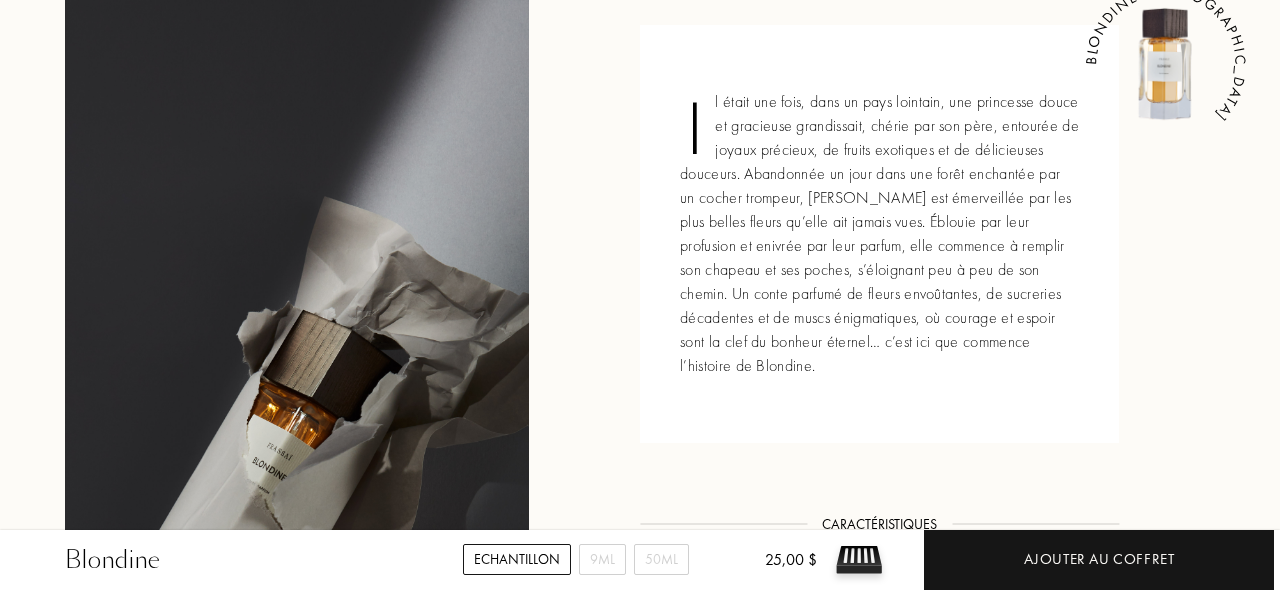 scroll, scrollTop: 794, scrollLeft: 0, axis: vertical 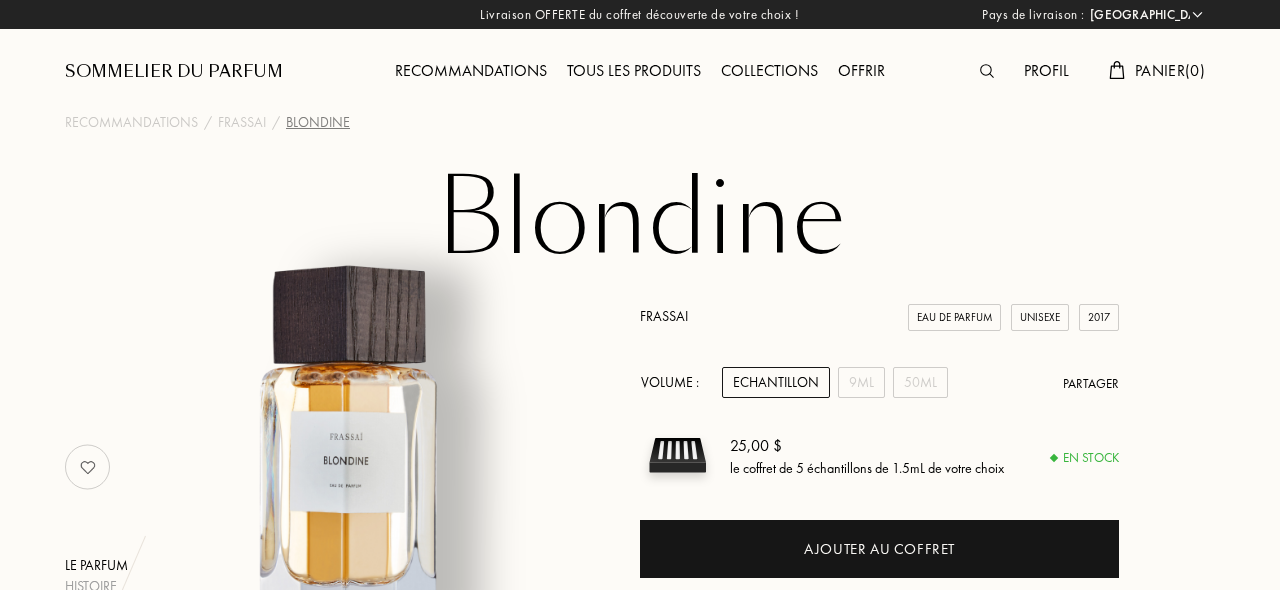 click on "Tous les produits" at bounding box center (634, 72) 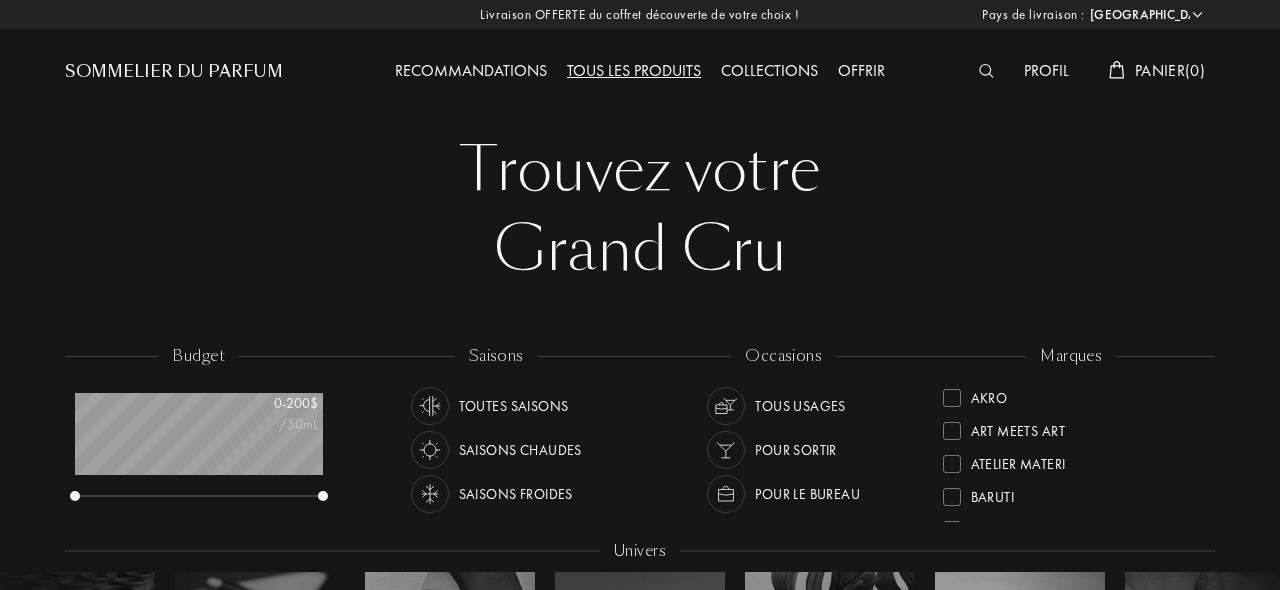 select on "HU" 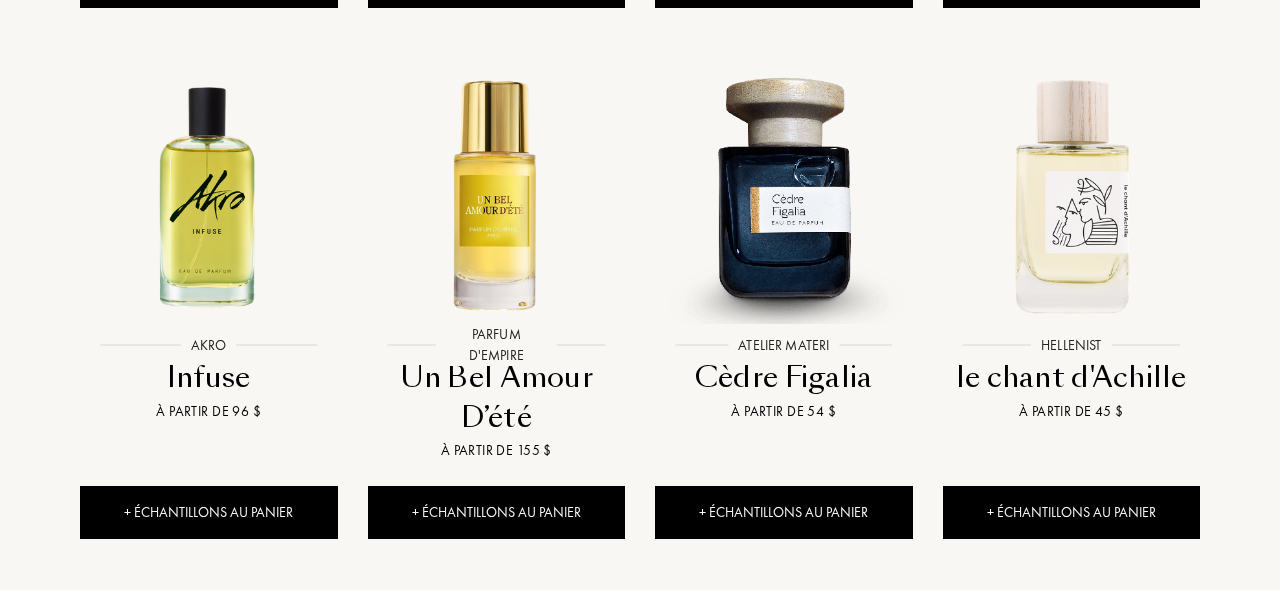 scroll, scrollTop: 1904, scrollLeft: 0, axis: vertical 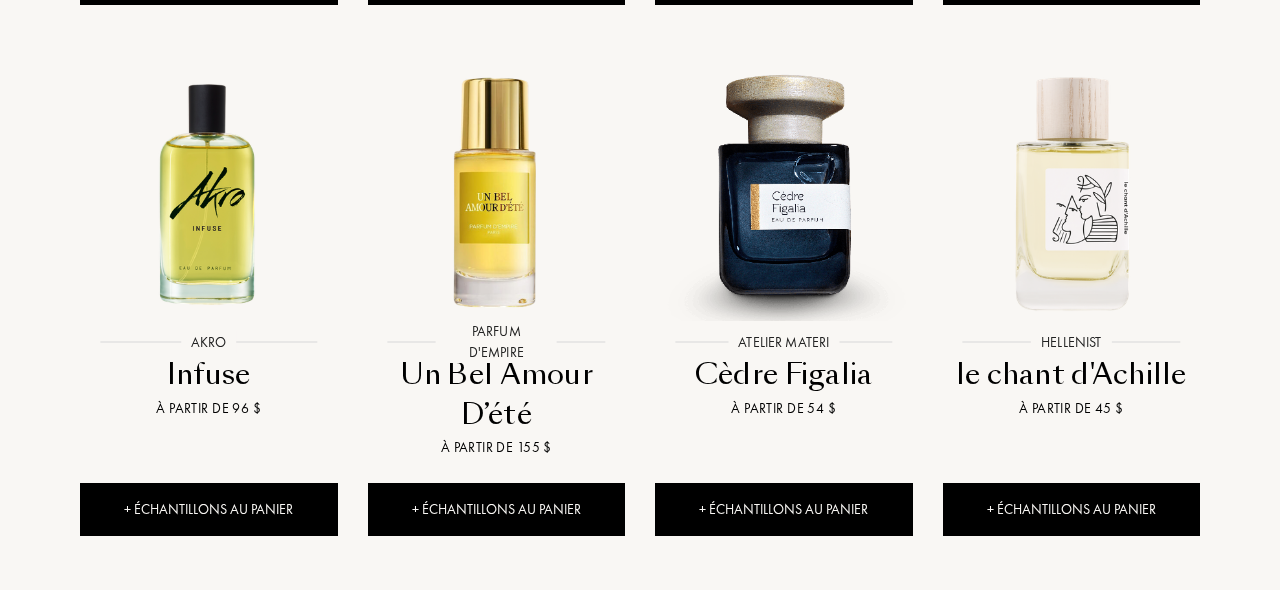 click on "Cèdre Figalia" at bounding box center [784, 374] 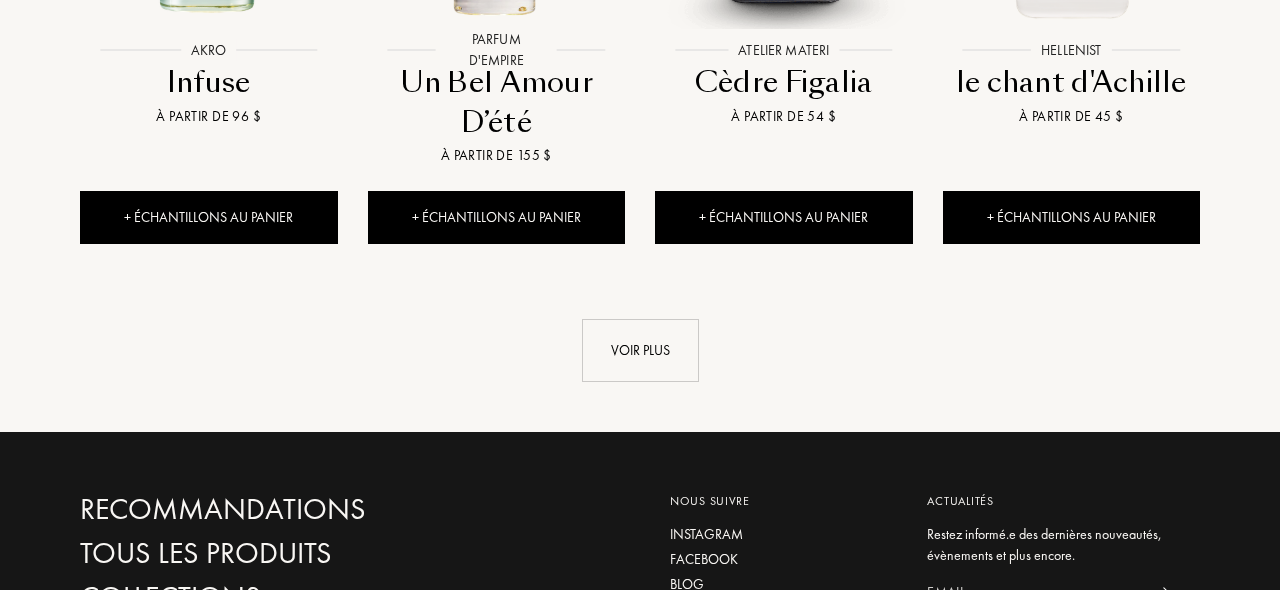 scroll, scrollTop: 2197, scrollLeft: 0, axis: vertical 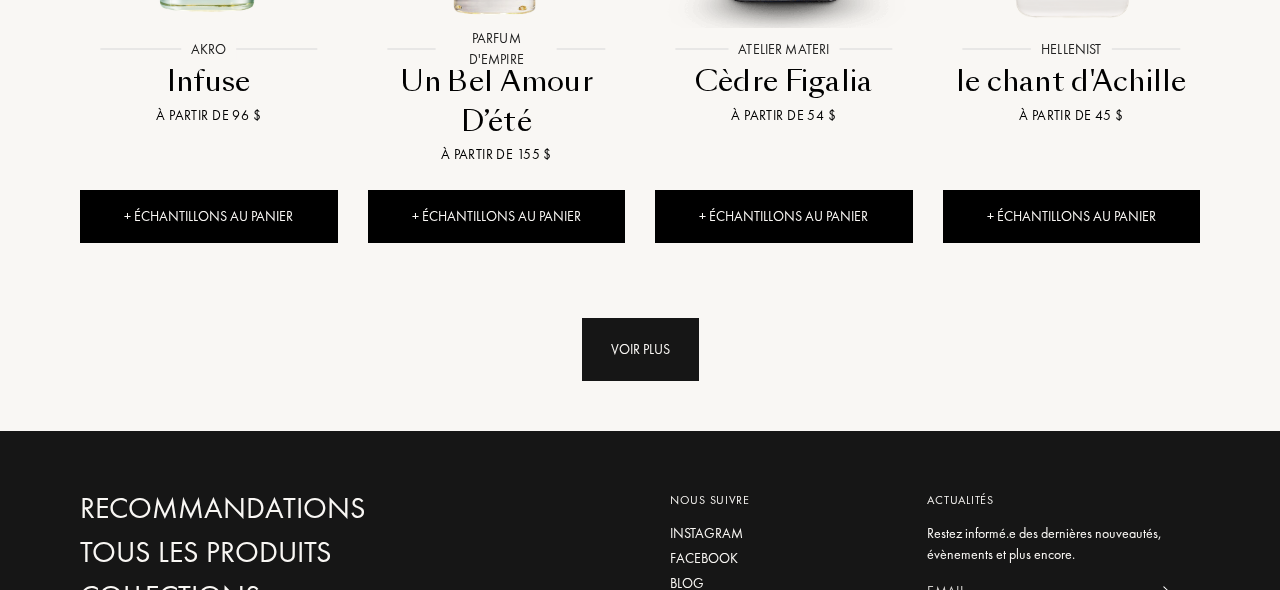 click on "Voir plus" at bounding box center [640, 349] 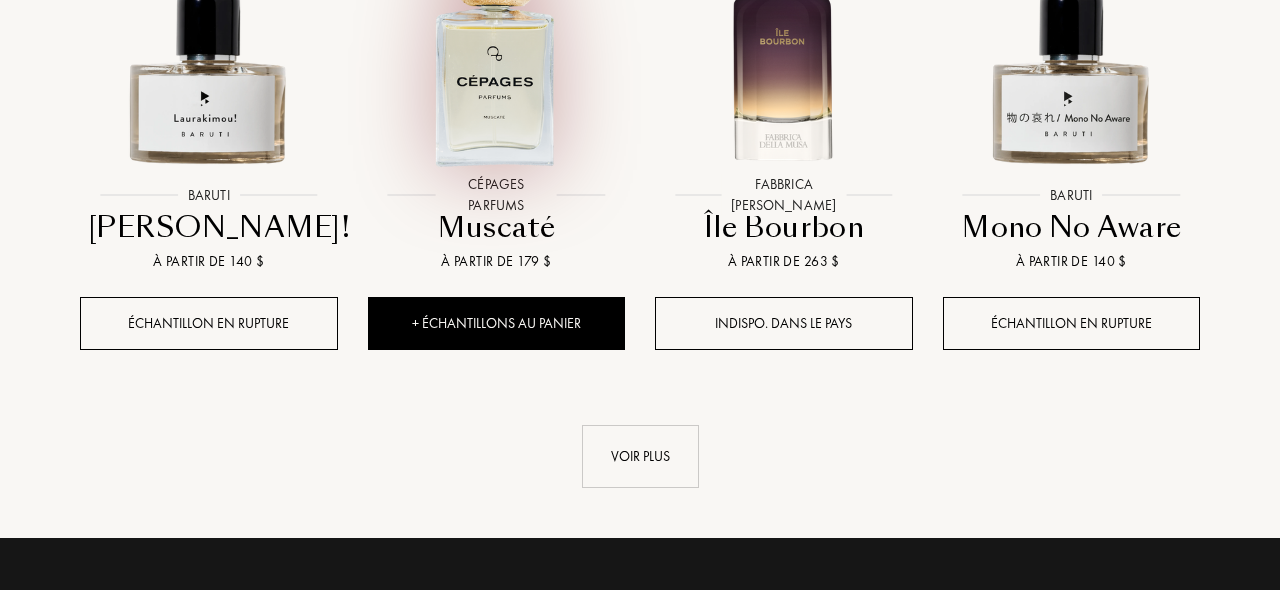 scroll, scrollTop: 3651, scrollLeft: 0, axis: vertical 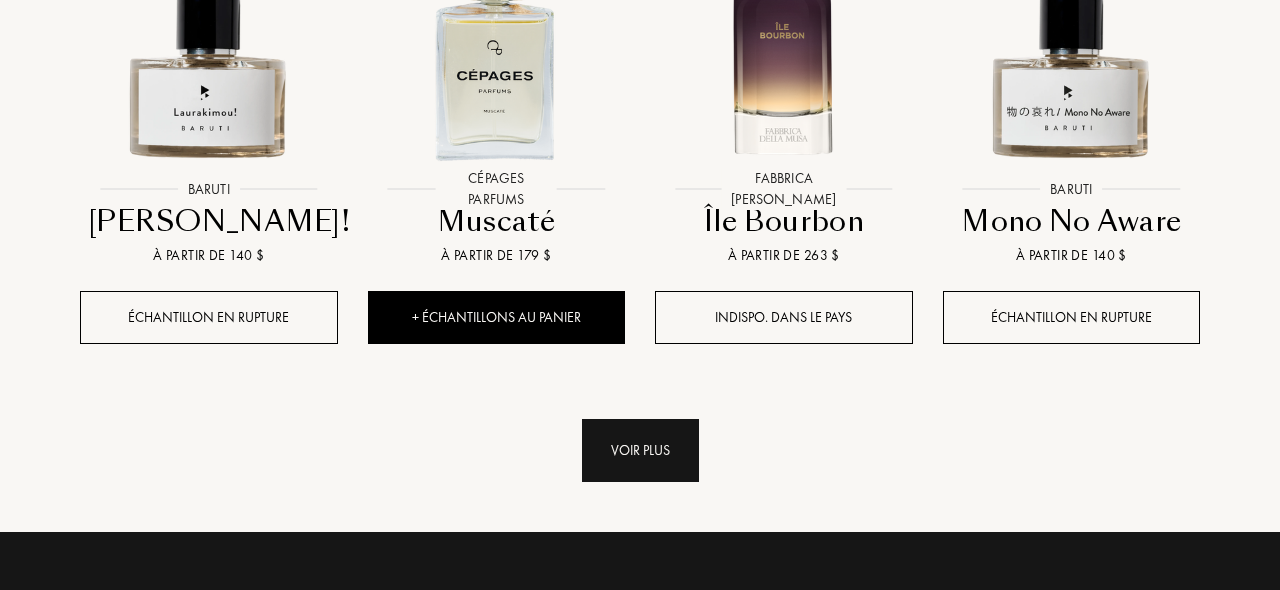 click on "Voir plus" at bounding box center [640, 450] 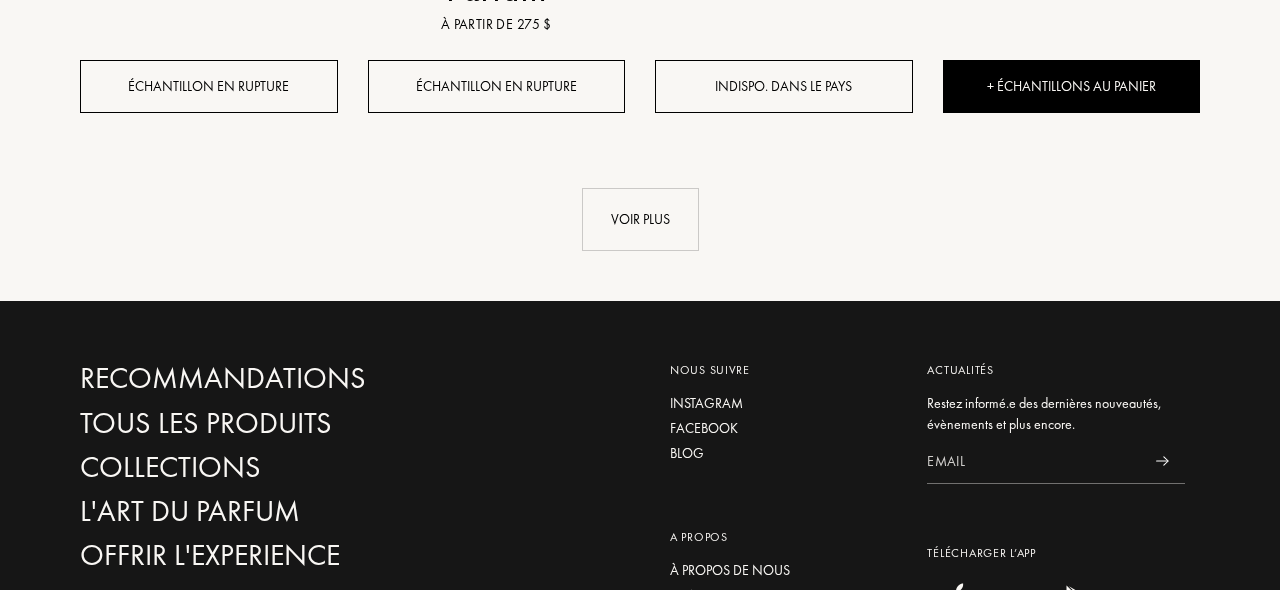 scroll, scrollTop: 5478, scrollLeft: 0, axis: vertical 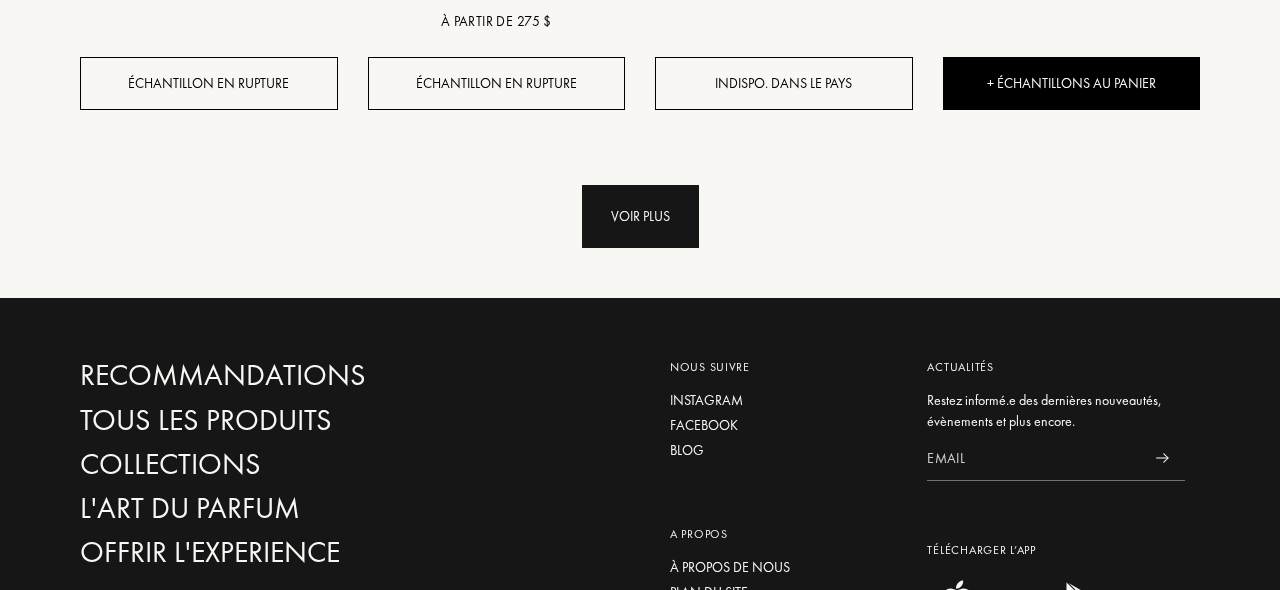 click on "Voir plus" at bounding box center (640, 216) 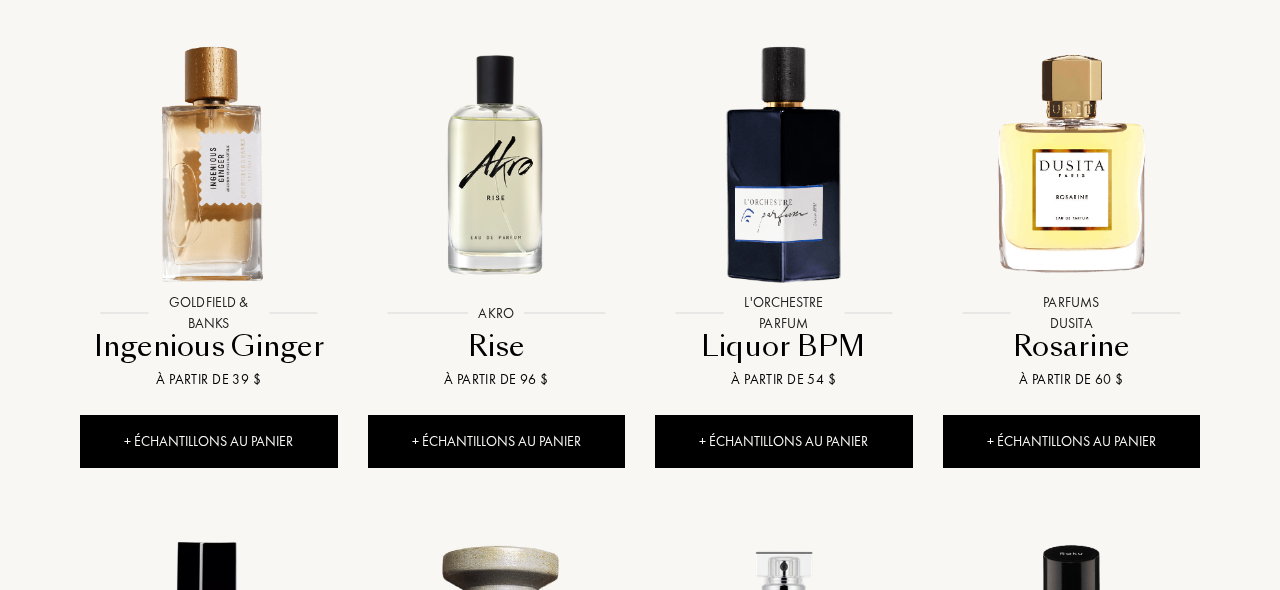 scroll, scrollTop: 5650, scrollLeft: 0, axis: vertical 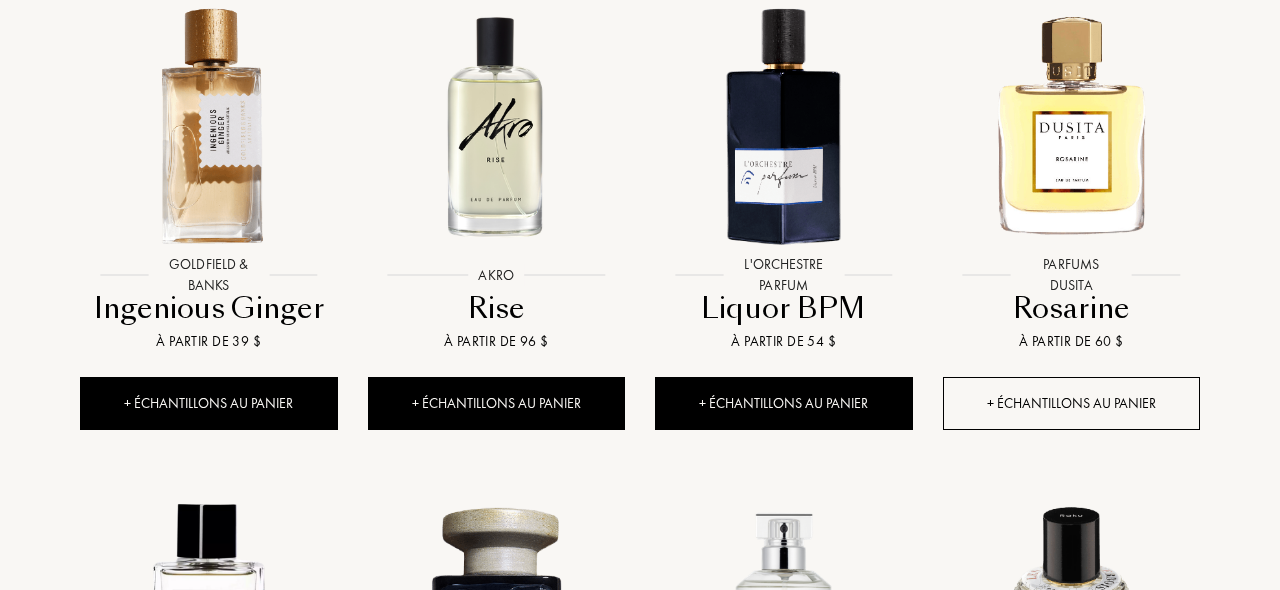 click on "+ Échantillons au panier" at bounding box center [1072, 403] 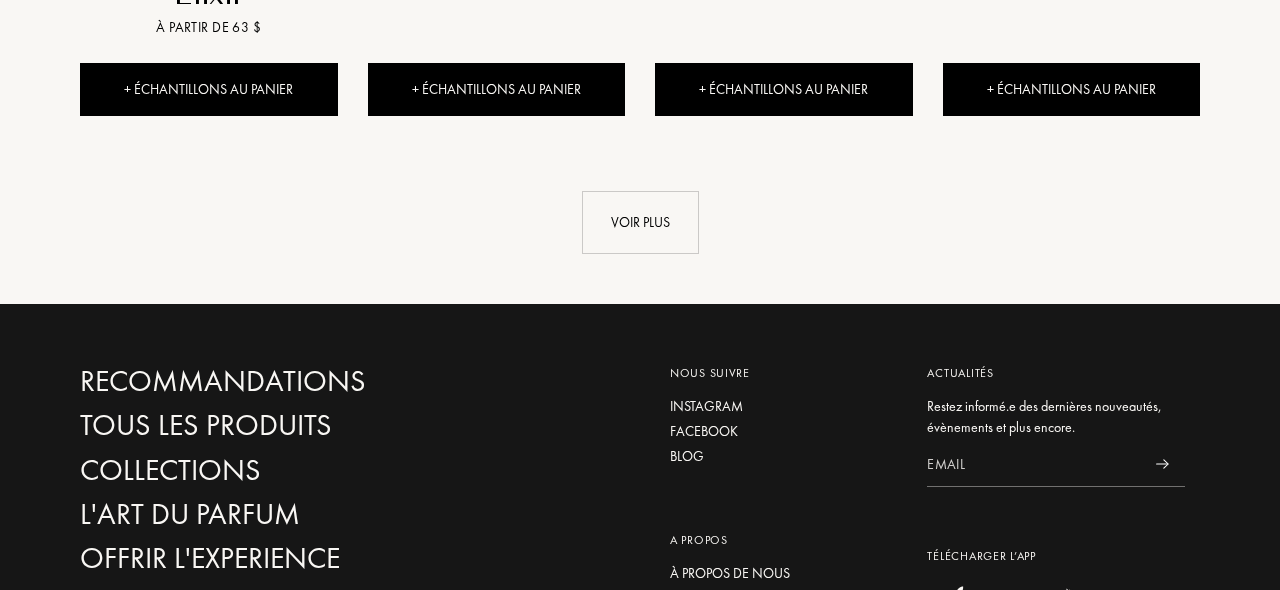 scroll, scrollTop: 7072, scrollLeft: 0, axis: vertical 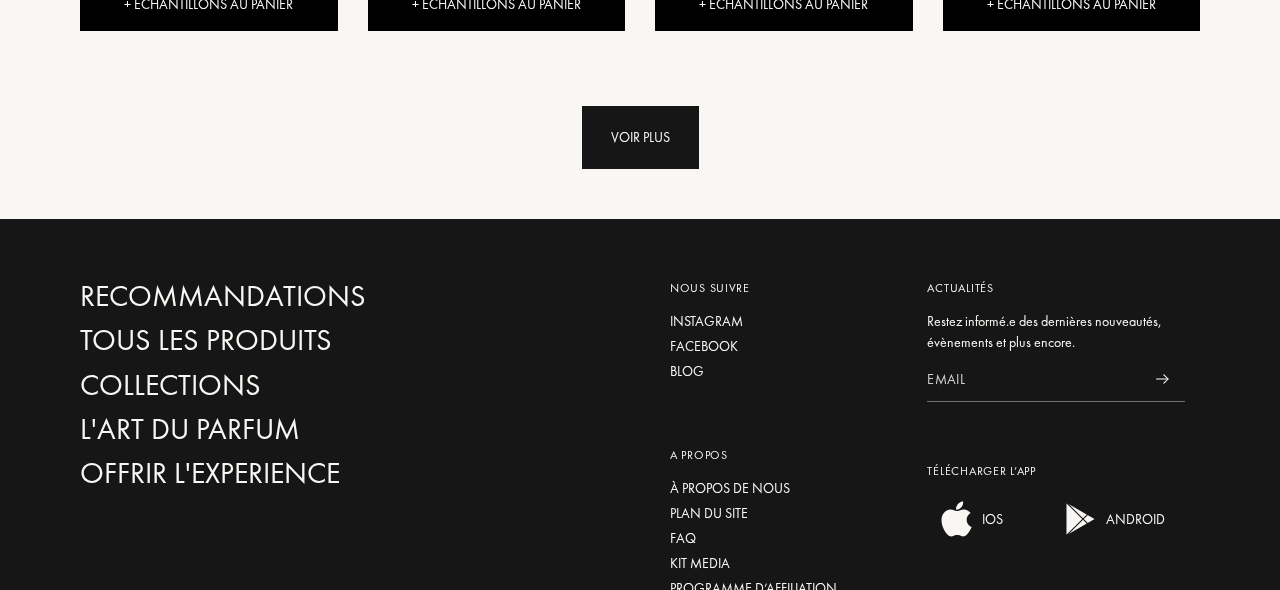 click on "Voir plus" at bounding box center [640, 137] 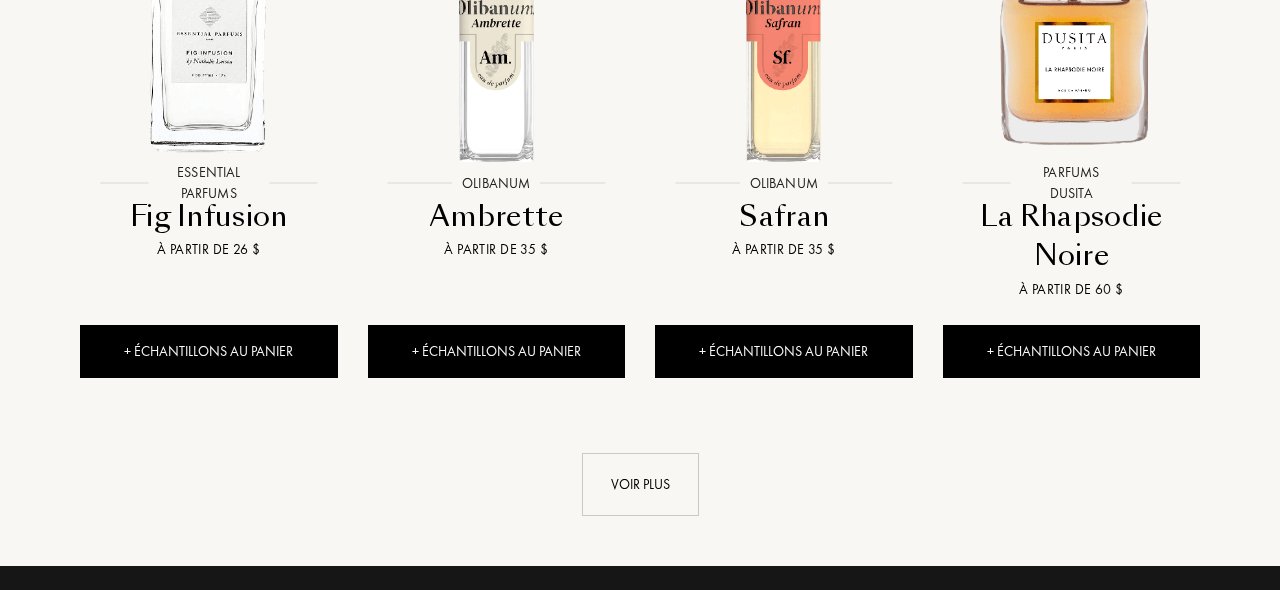 scroll, scrollTop: 8451, scrollLeft: 0, axis: vertical 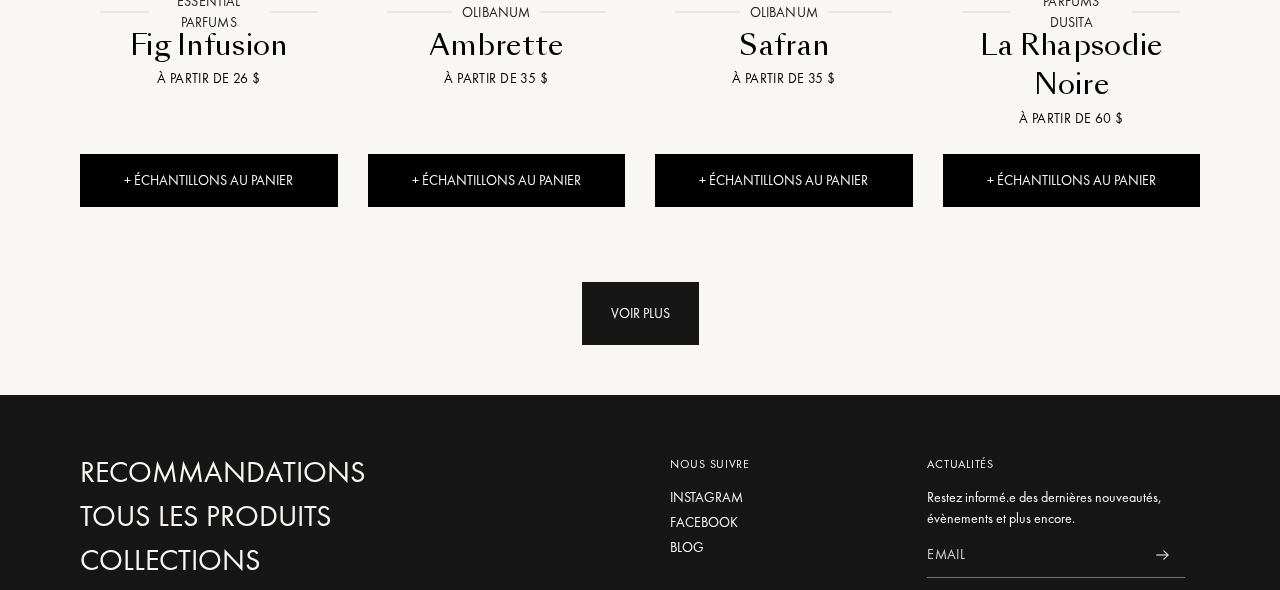 click on "Voir plus" at bounding box center [640, 313] 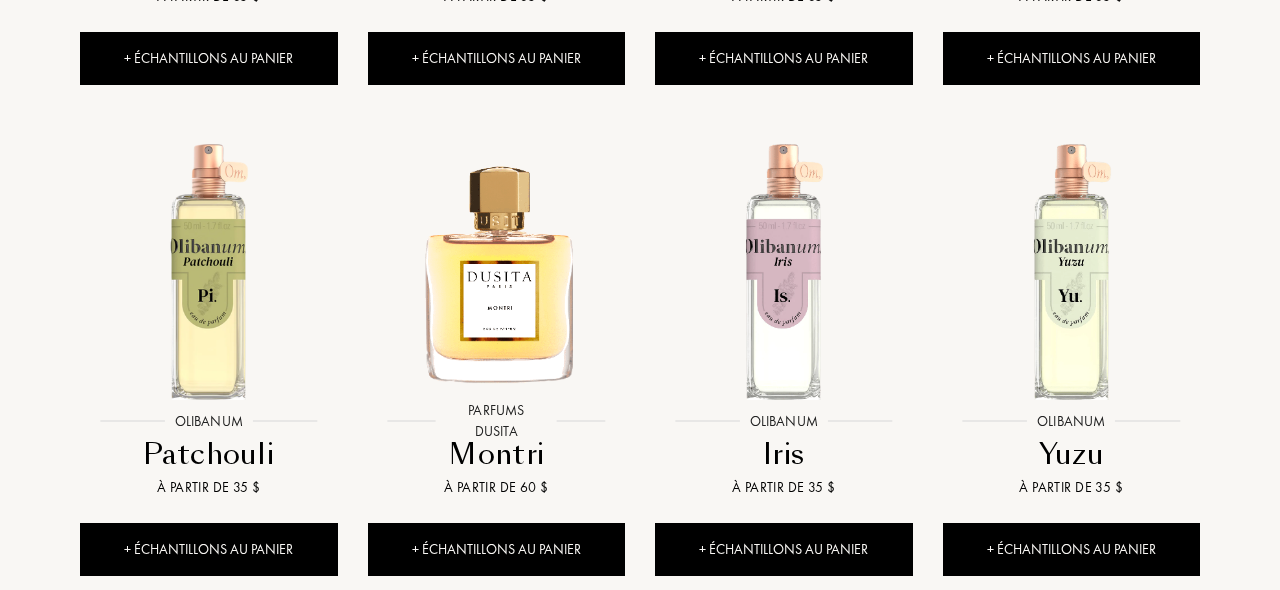 scroll, scrollTop: 9070, scrollLeft: 0, axis: vertical 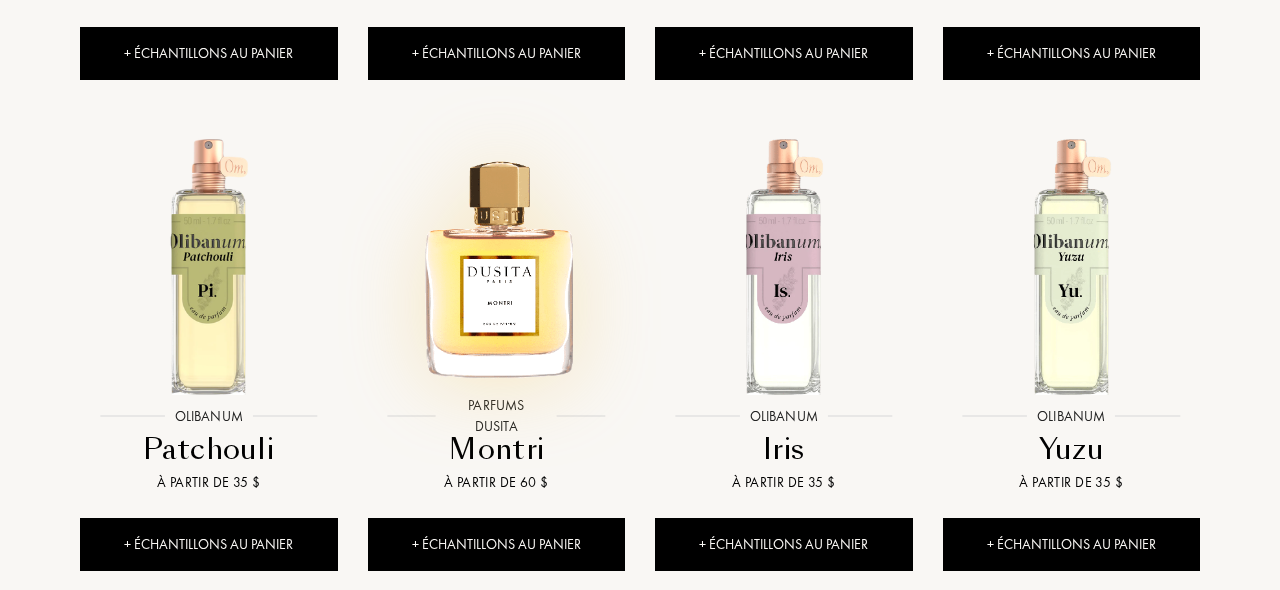 click at bounding box center [496, 266] 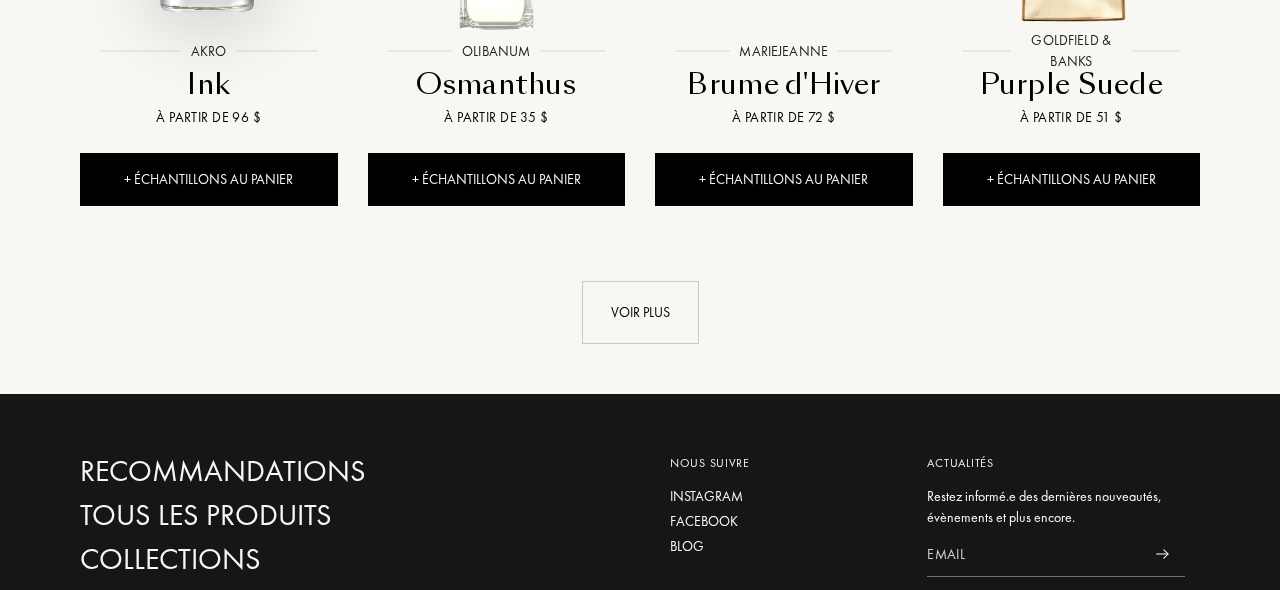 scroll, scrollTop: 9932, scrollLeft: 0, axis: vertical 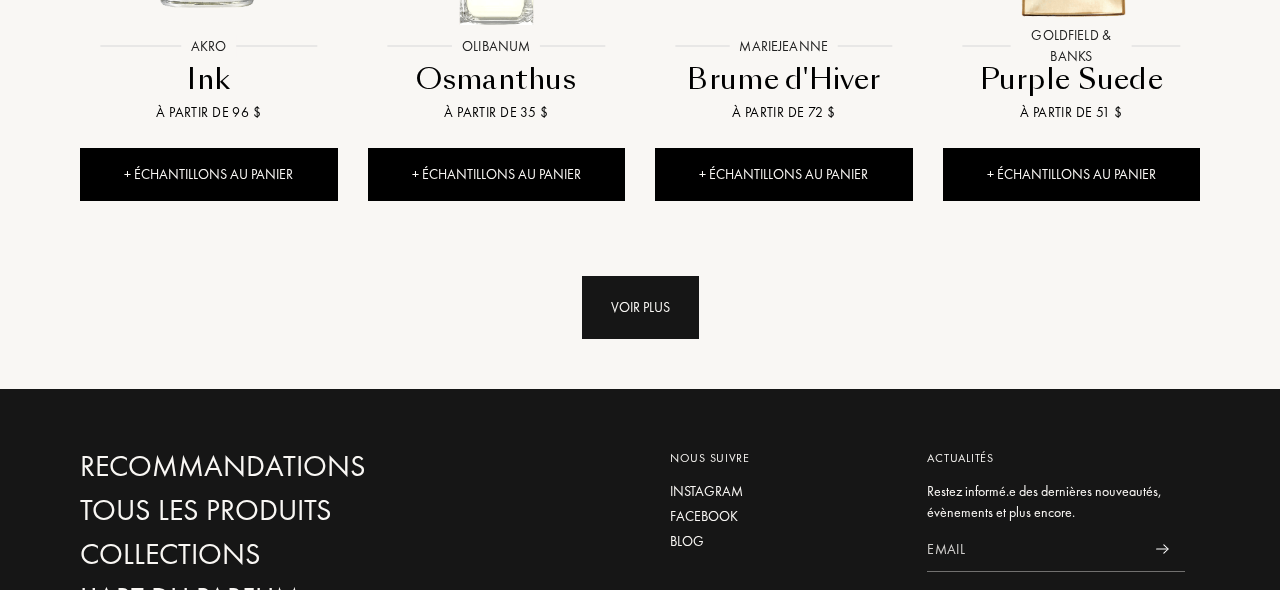 click on "Voir plus" at bounding box center (640, 307) 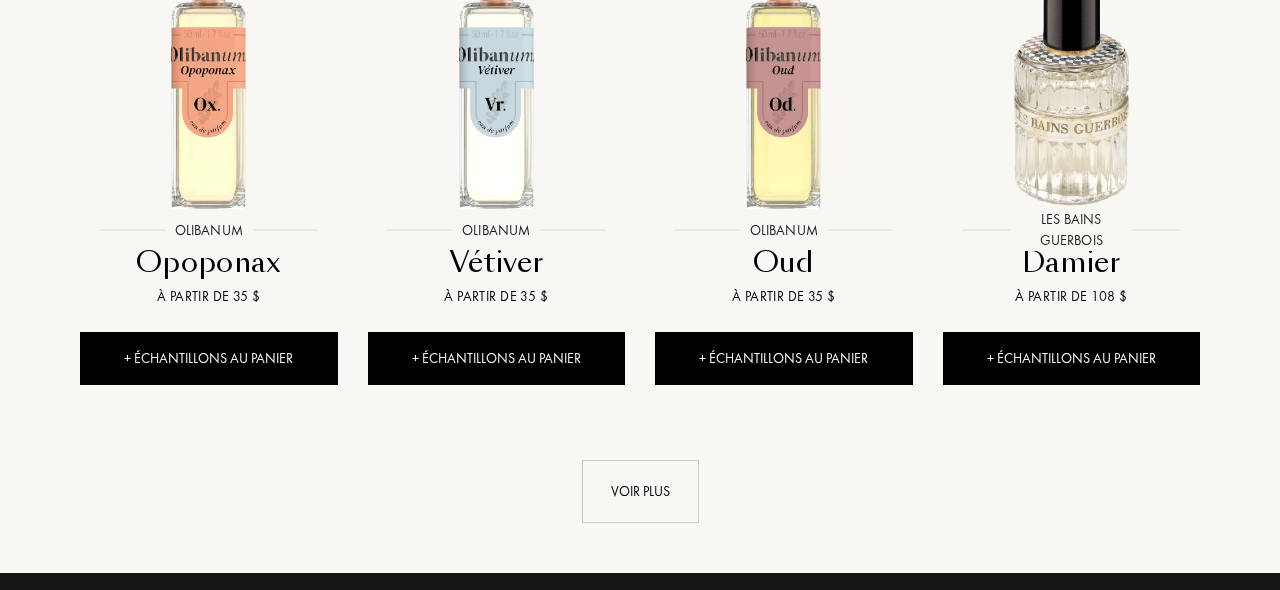 scroll, scrollTop: 11227, scrollLeft: 0, axis: vertical 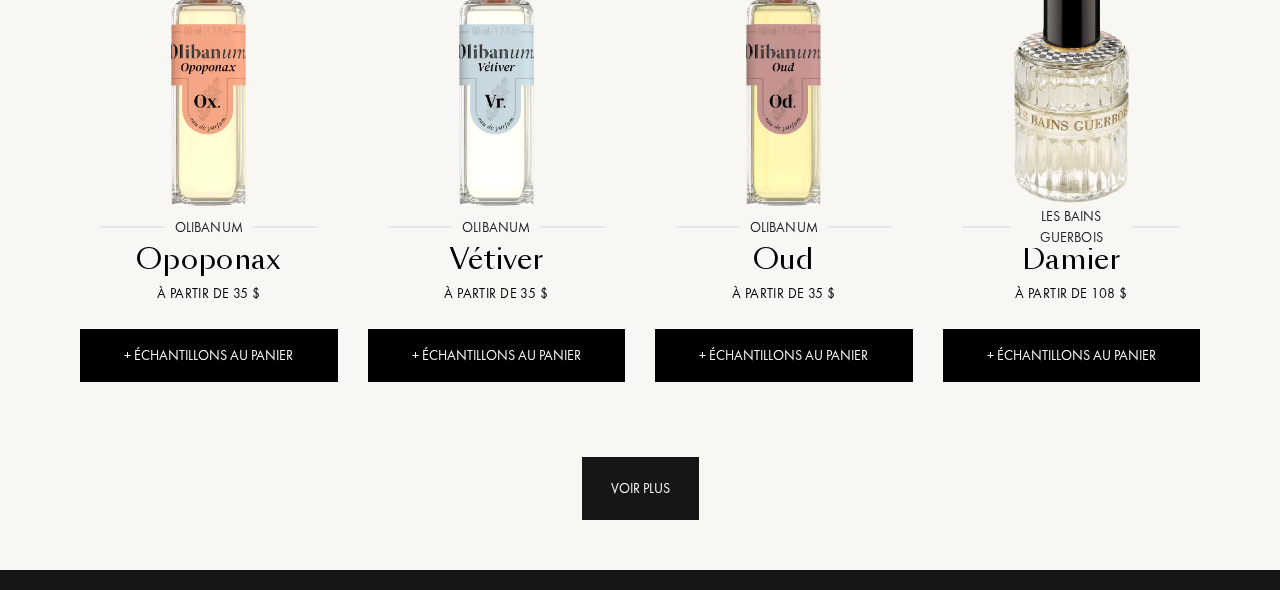 click on "Voir plus" at bounding box center (640, 488) 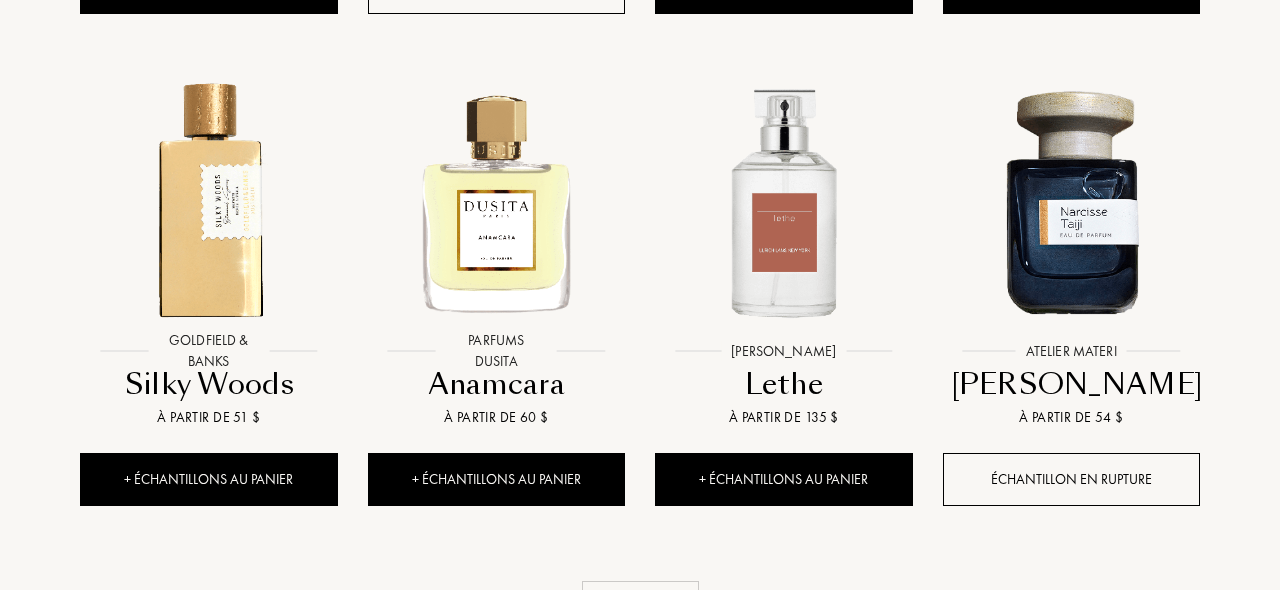 scroll, scrollTop: 12605, scrollLeft: 0, axis: vertical 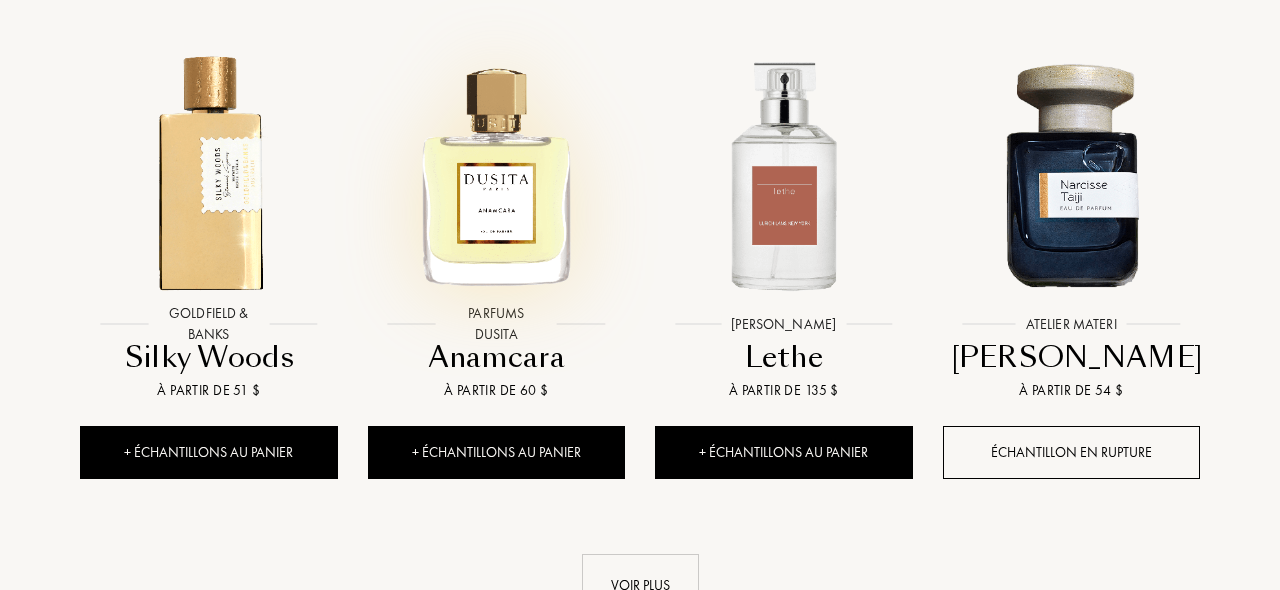 click at bounding box center [496, 173] 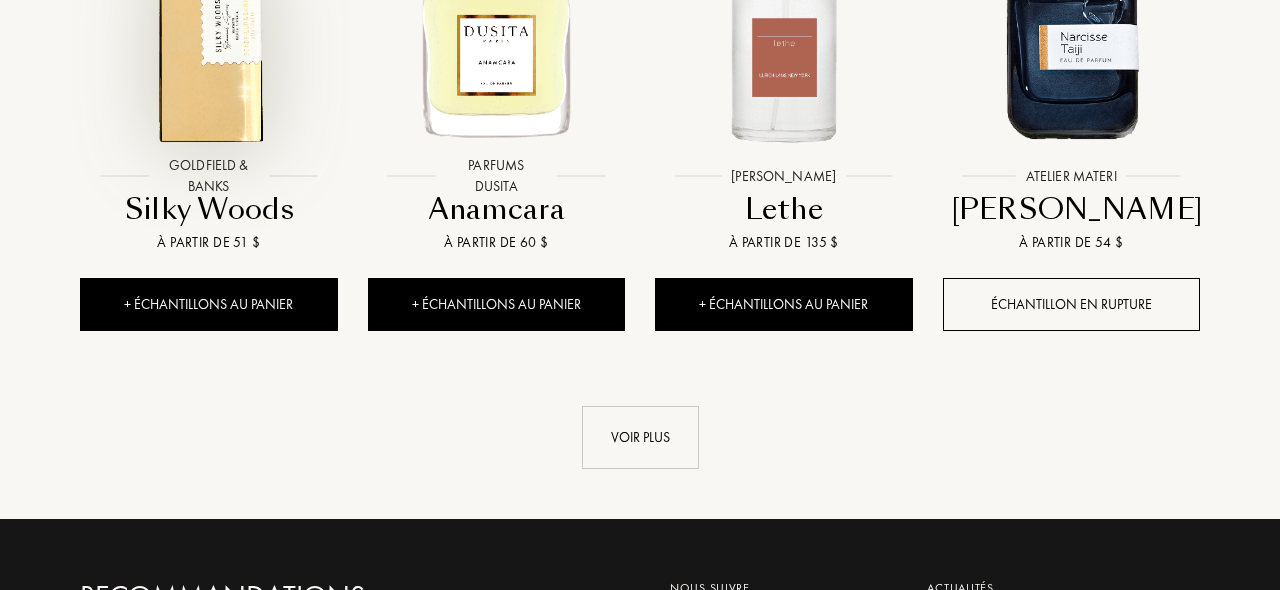 scroll, scrollTop: 12911, scrollLeft: 0, axis: vertical 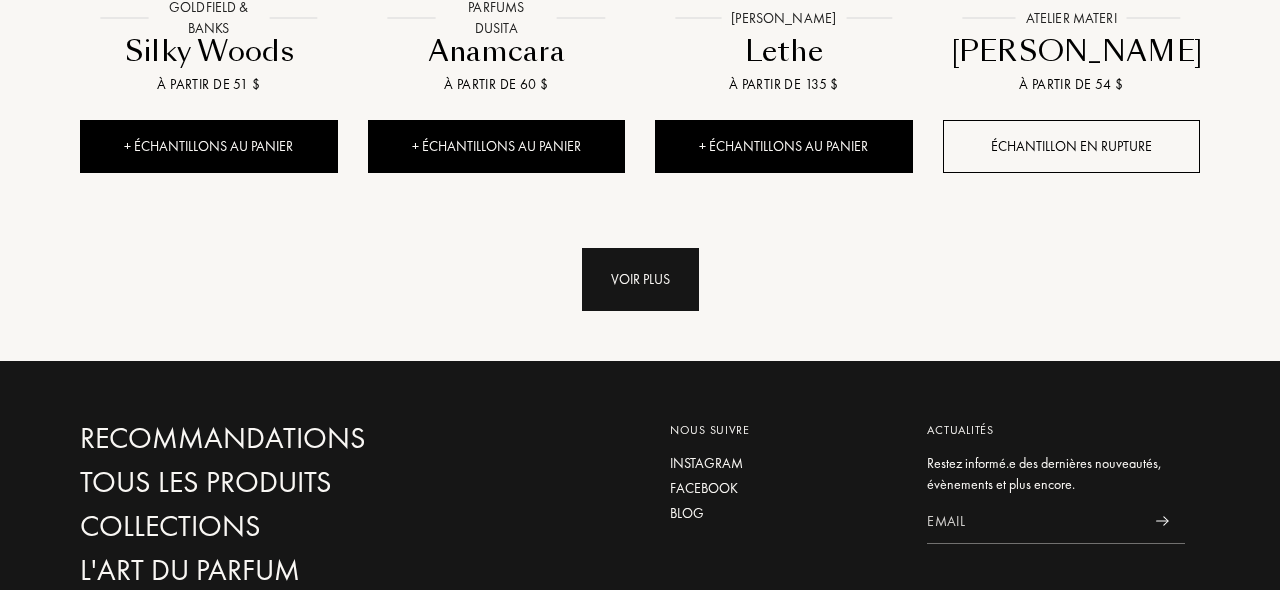 click on "Voir plus" at bounding box center [640, 279] 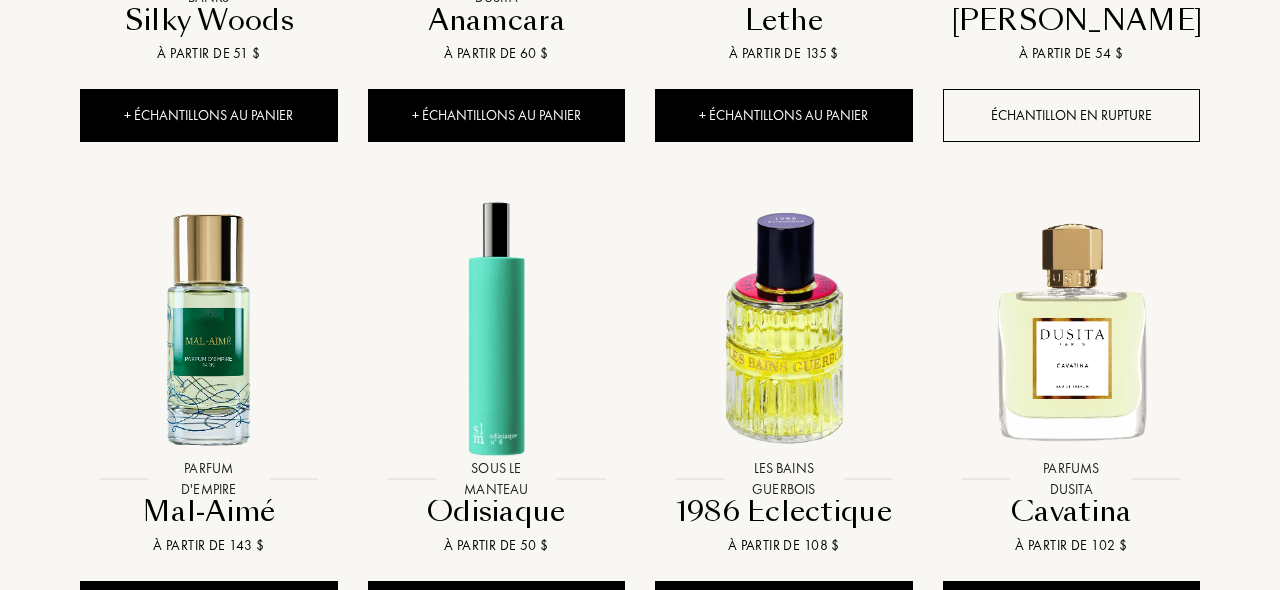 scroll, scrollTop: 12955, scrollLeft: 0, axis: vertical 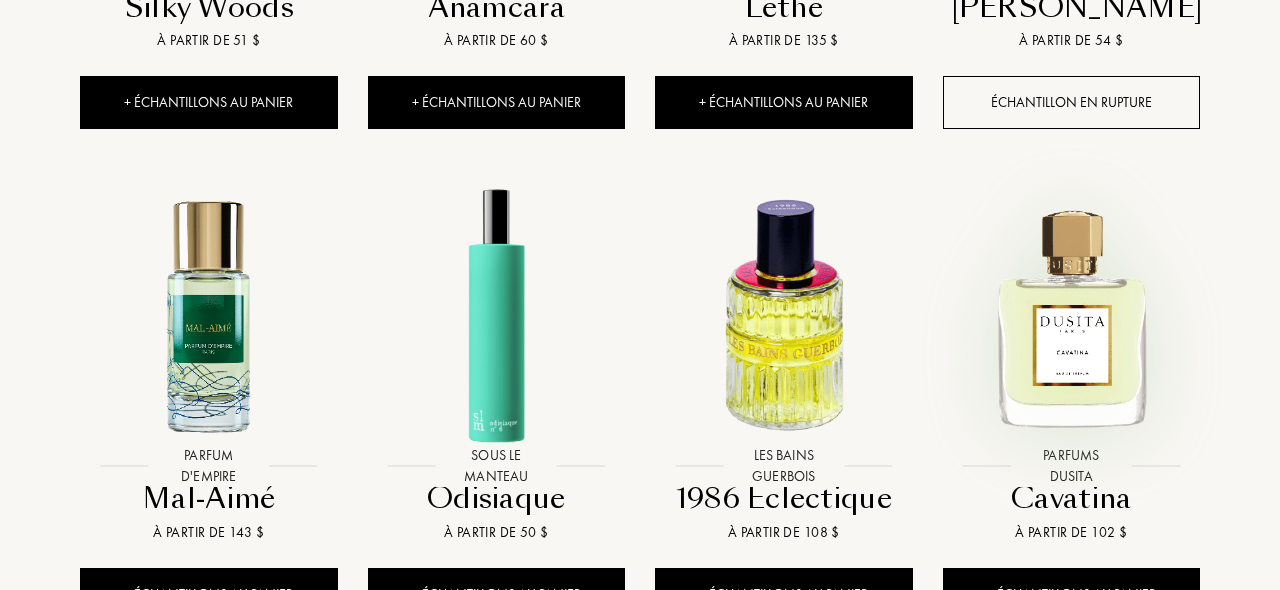 click at bounding box center (1071, 315) 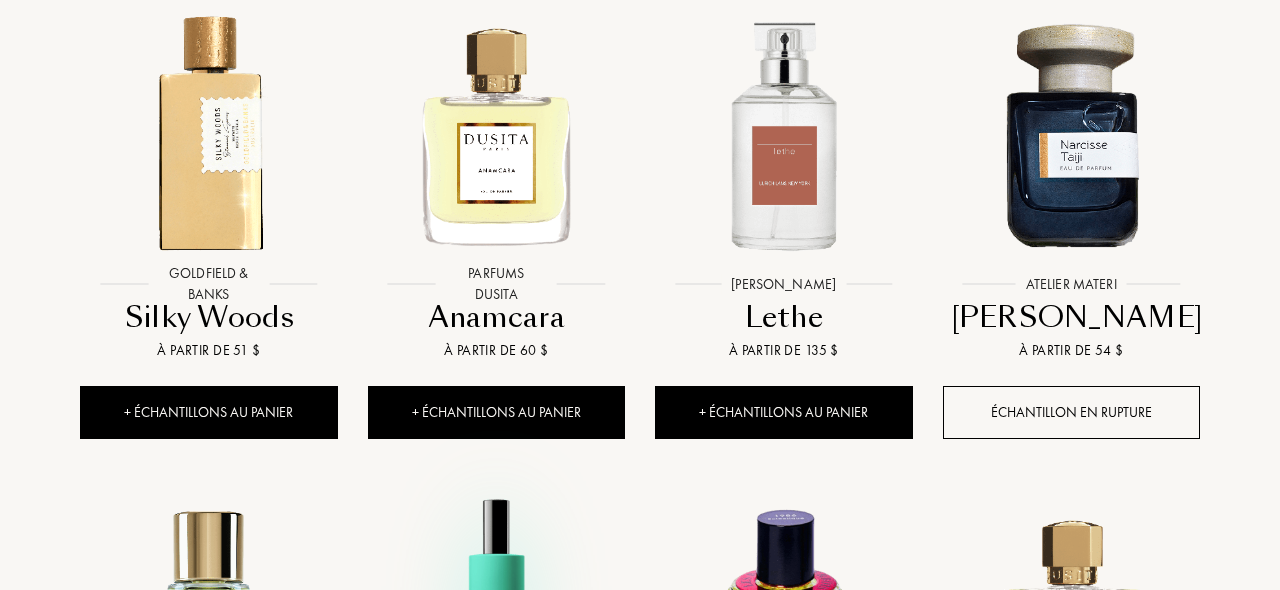 scroll, scrollTop: 12623, scrollLeft: 0, axis: vertical 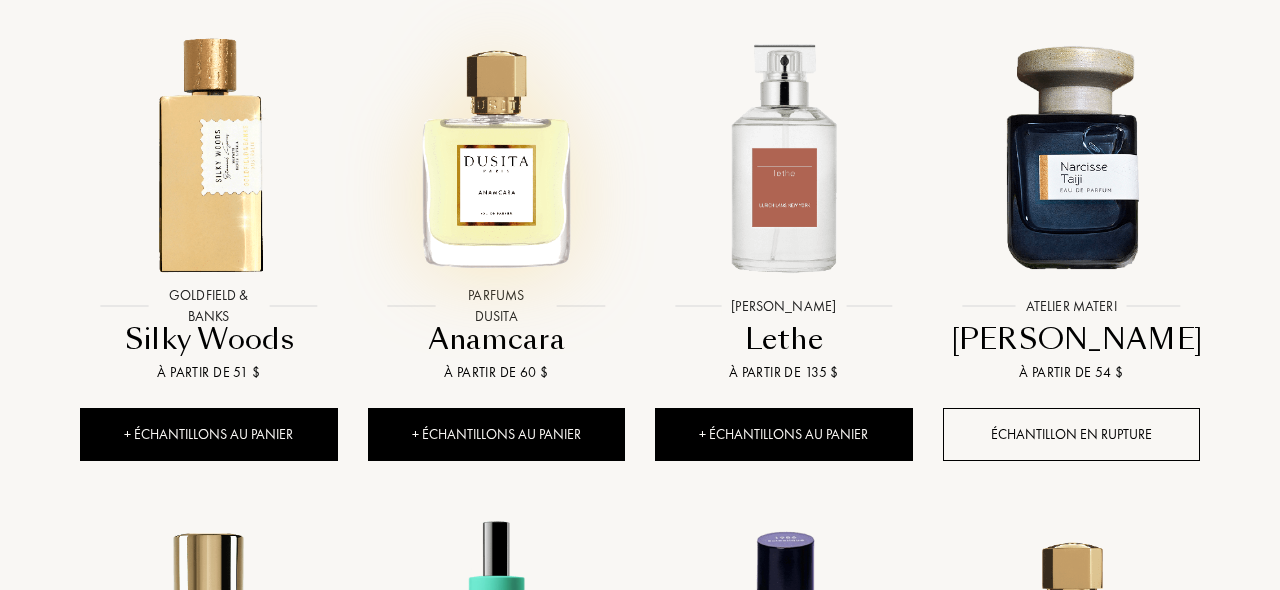 click at bounding box center [496, 155] 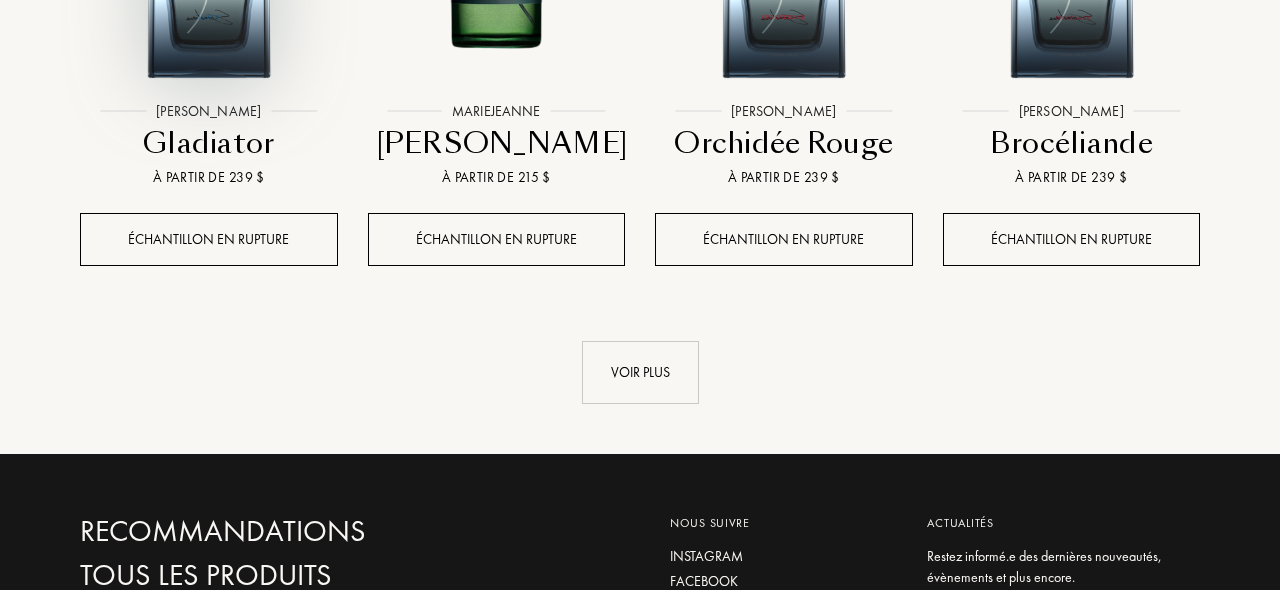 scroll, scrollTop: 14366, scrollLeft: 0, axis: vertical 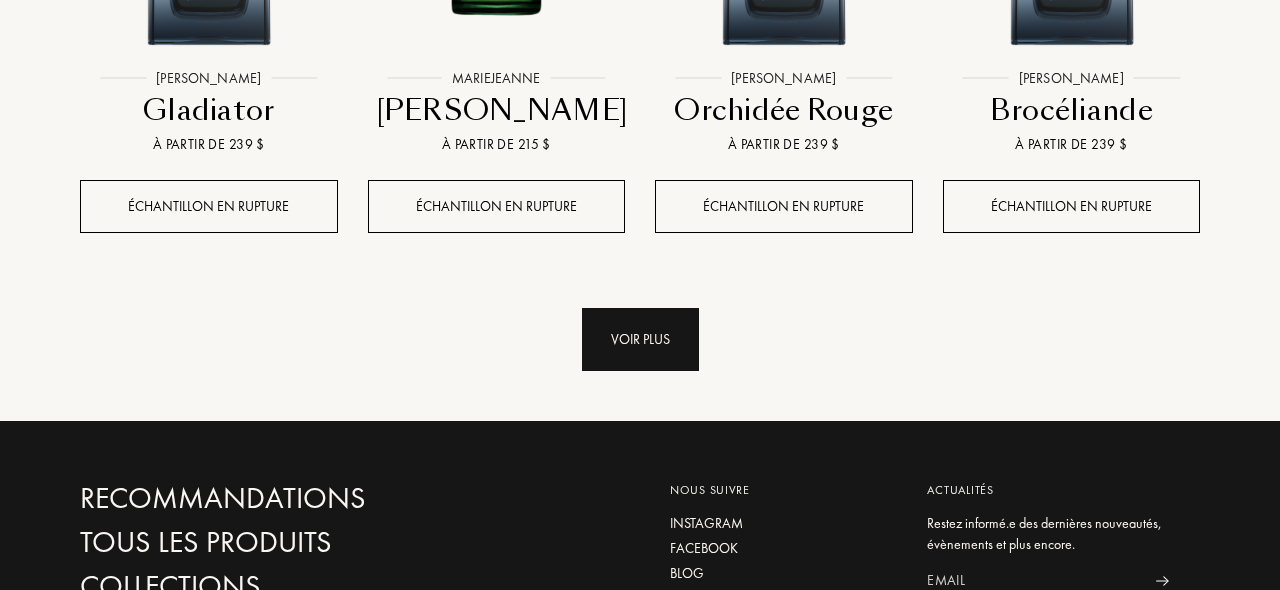 click on "Voir plus" at bounding box center [640, 339] 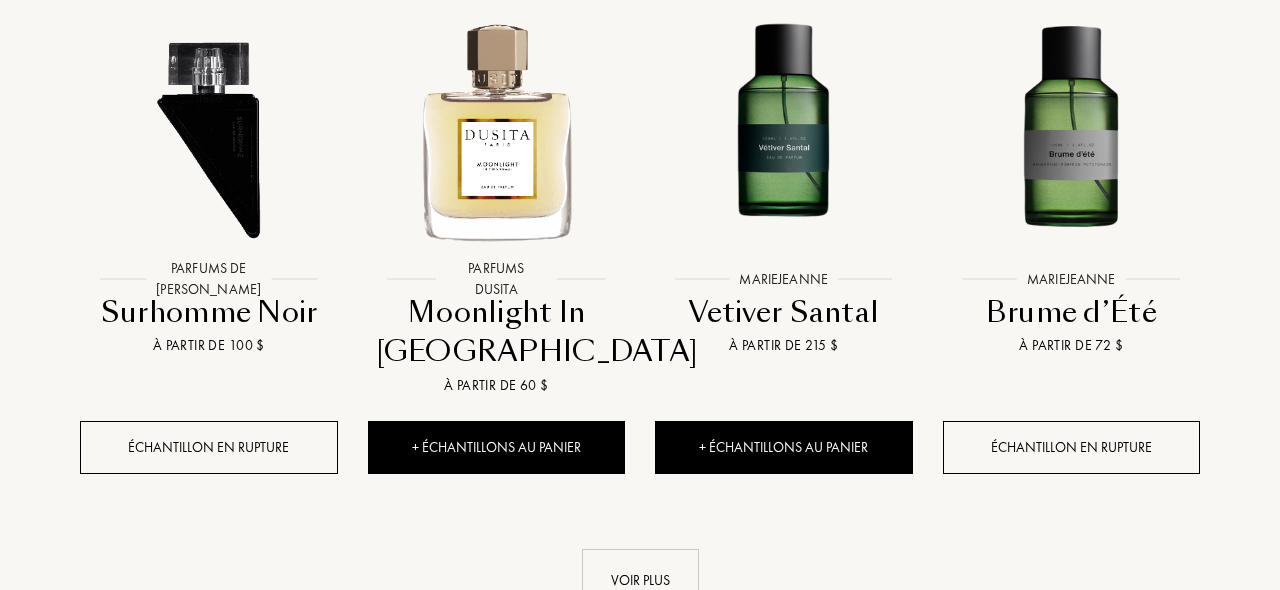 scroll, scrollTop: 15646, scrollLeft: 0, axis: vertical 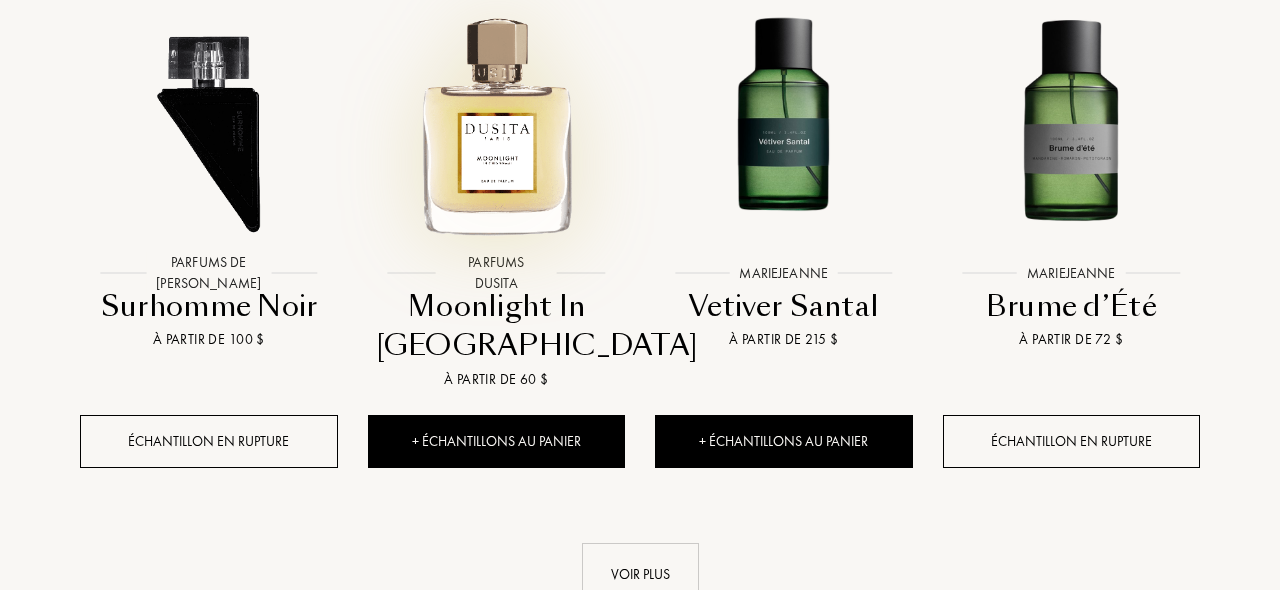 click at bounding box center [496, 123] 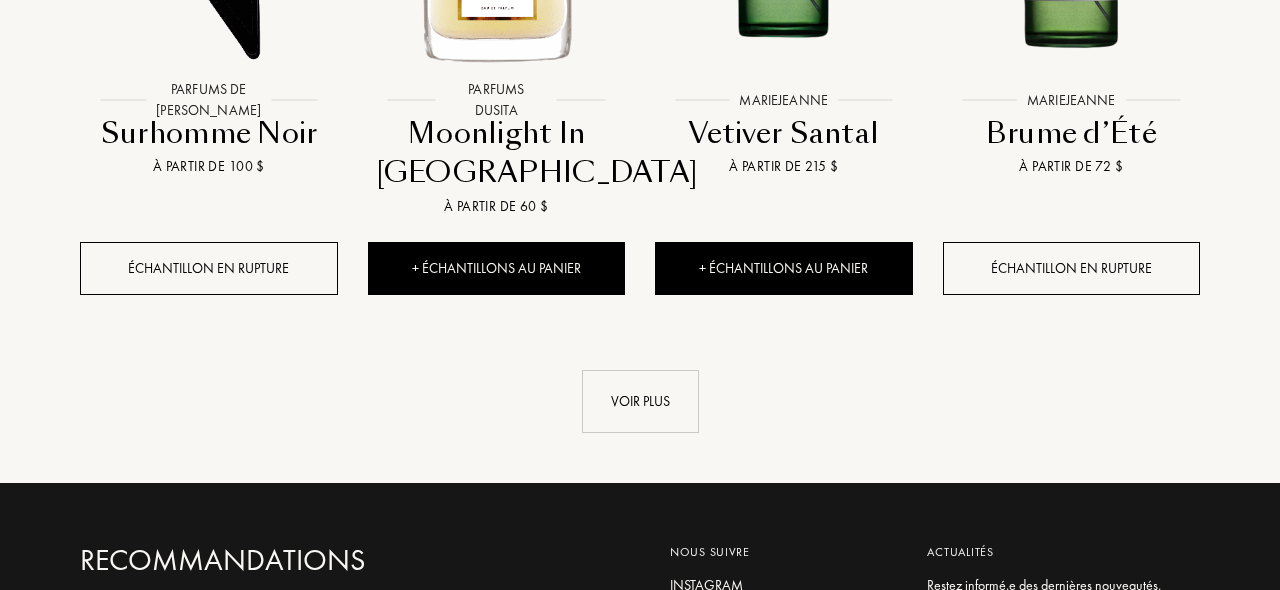 scroll, scrollTop: 15820, scrollLeft: 0, axis: vertical 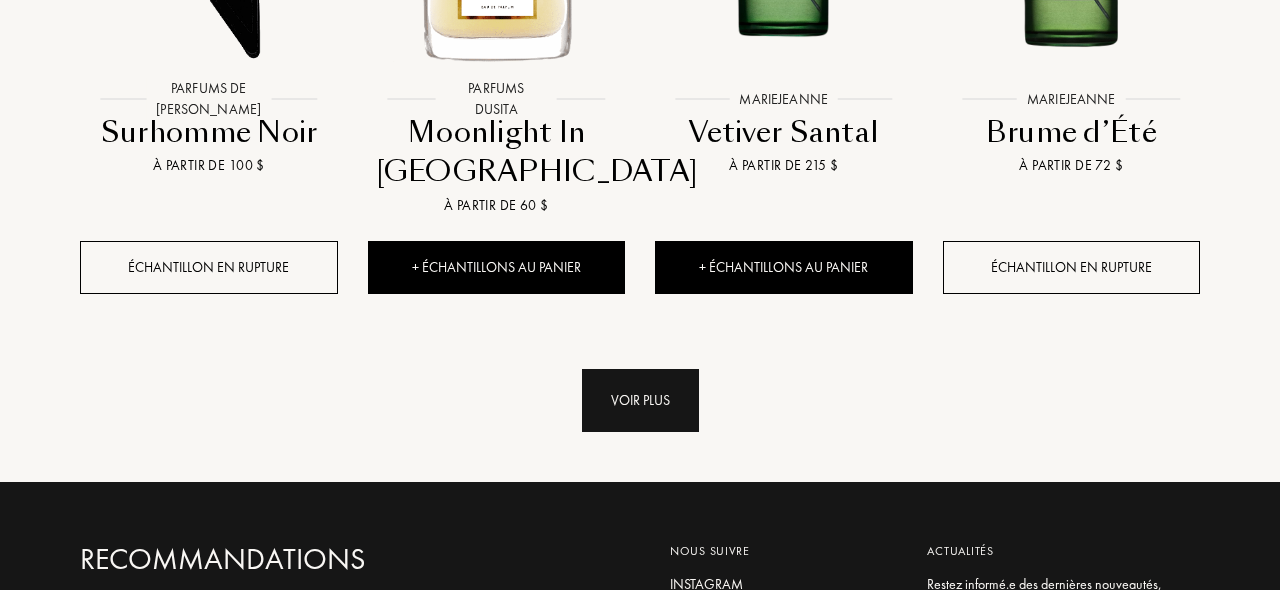 click on "Voir plus" at bounding box center [640, 400] 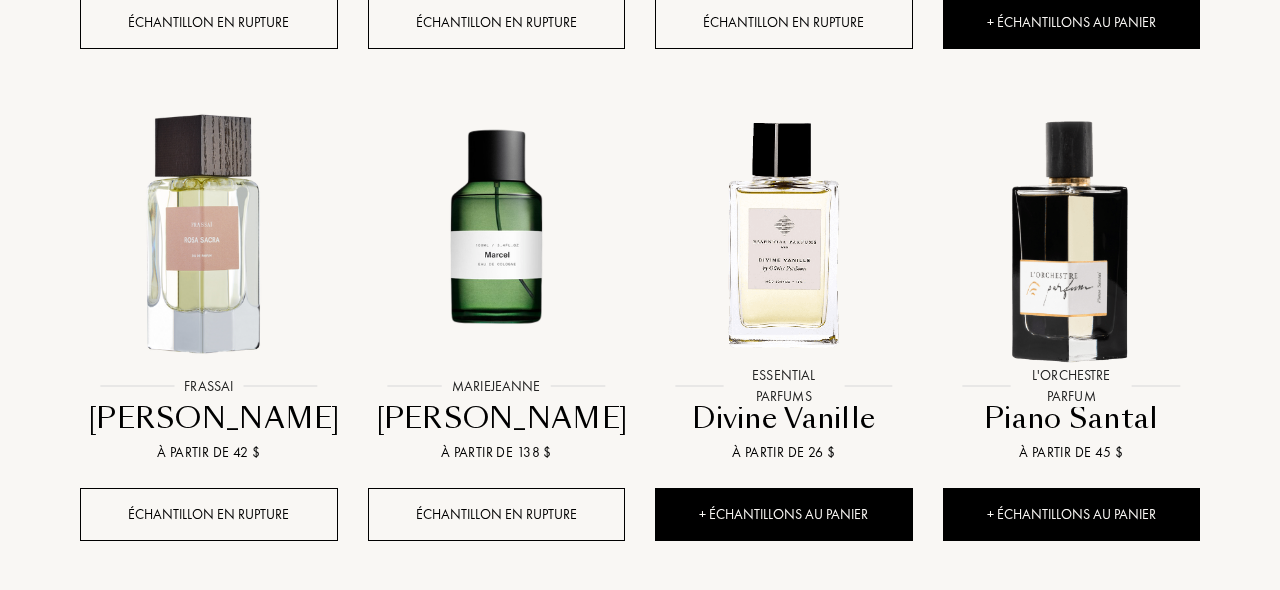 scroll, scrollTop: 16602, scrollLeft: 0, axis: vertical 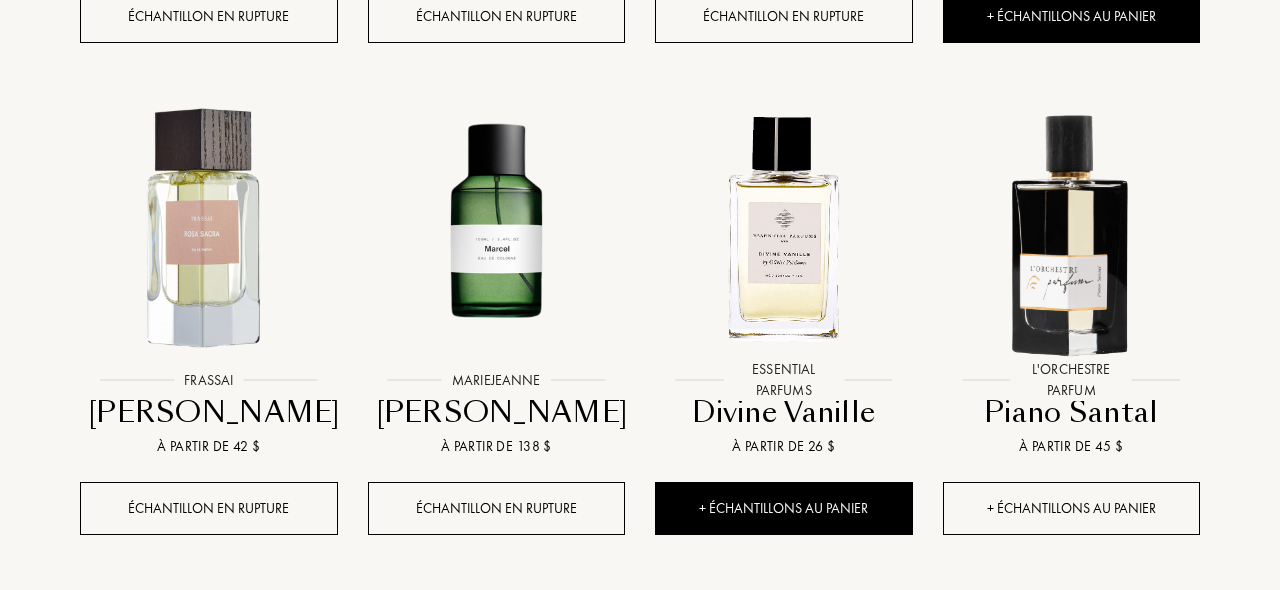 click on "+ Échantillons au panier" at bounding box center (1072, 508) 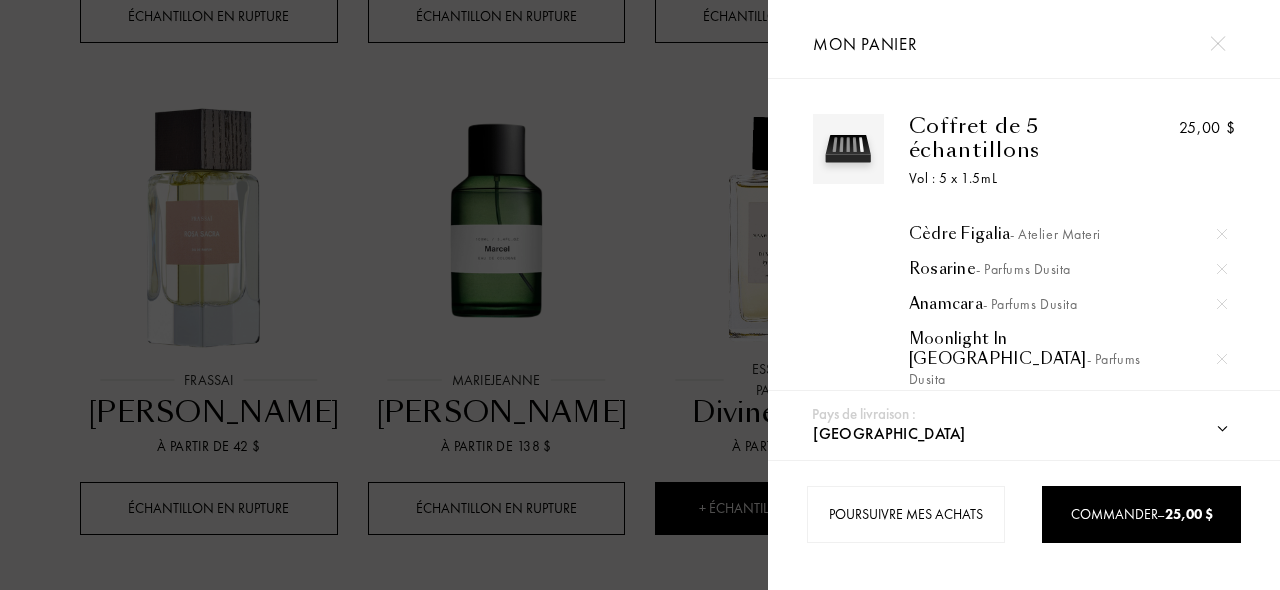 click at bounding box center [384, 295] 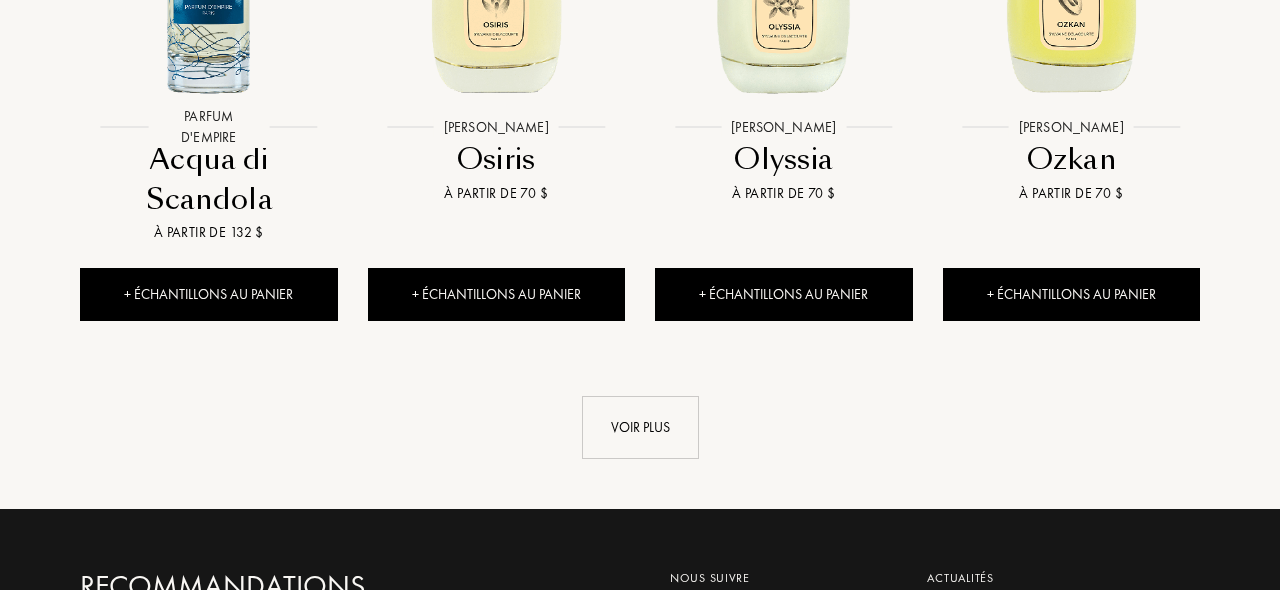 scroll, scrollTop: 17394, scrollLeft: 0, axis: vertical 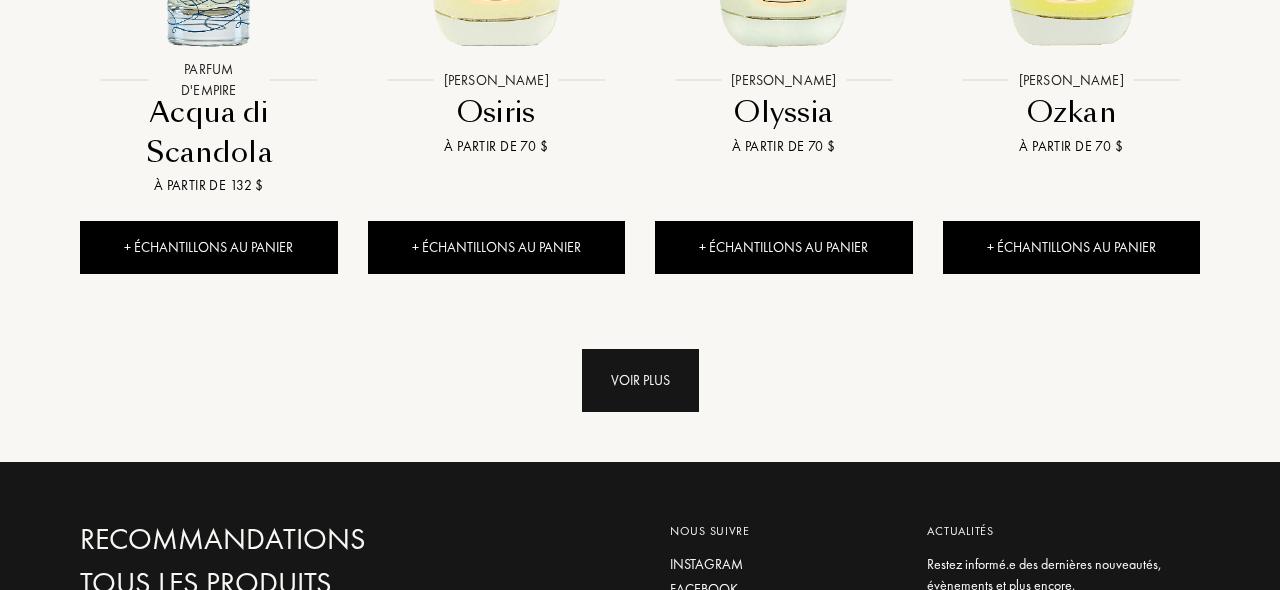 click on "Voir plus" at bounding box center (640, 380) 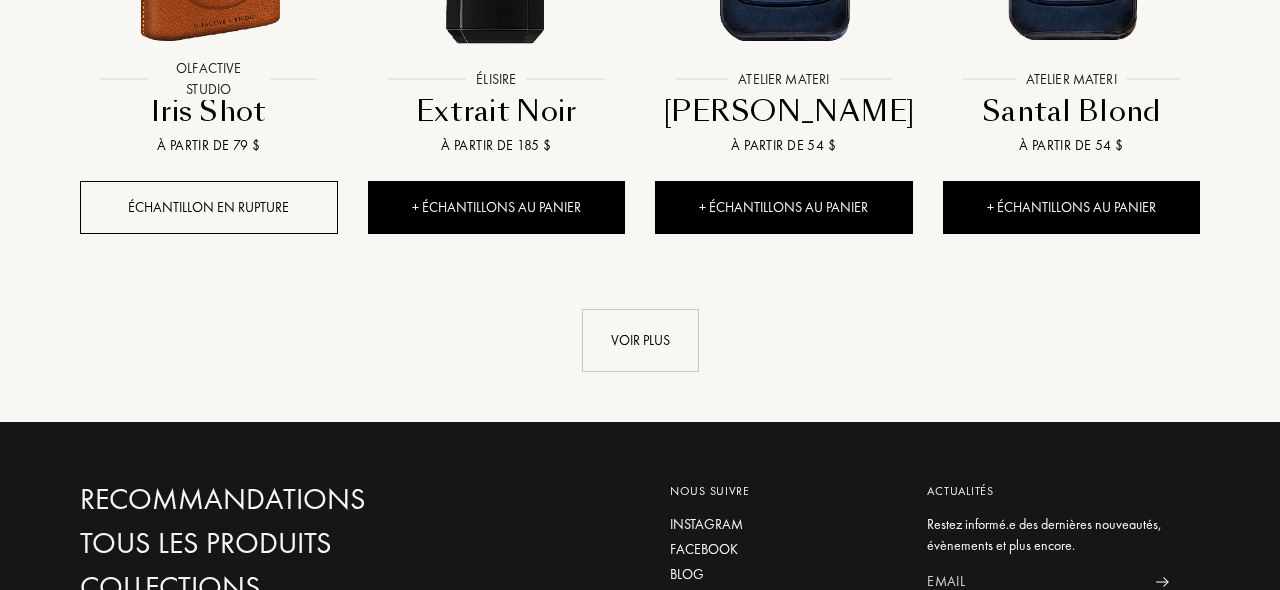 scroll, scrollTop: 18958, scrollLeft: 0, axis: vertical 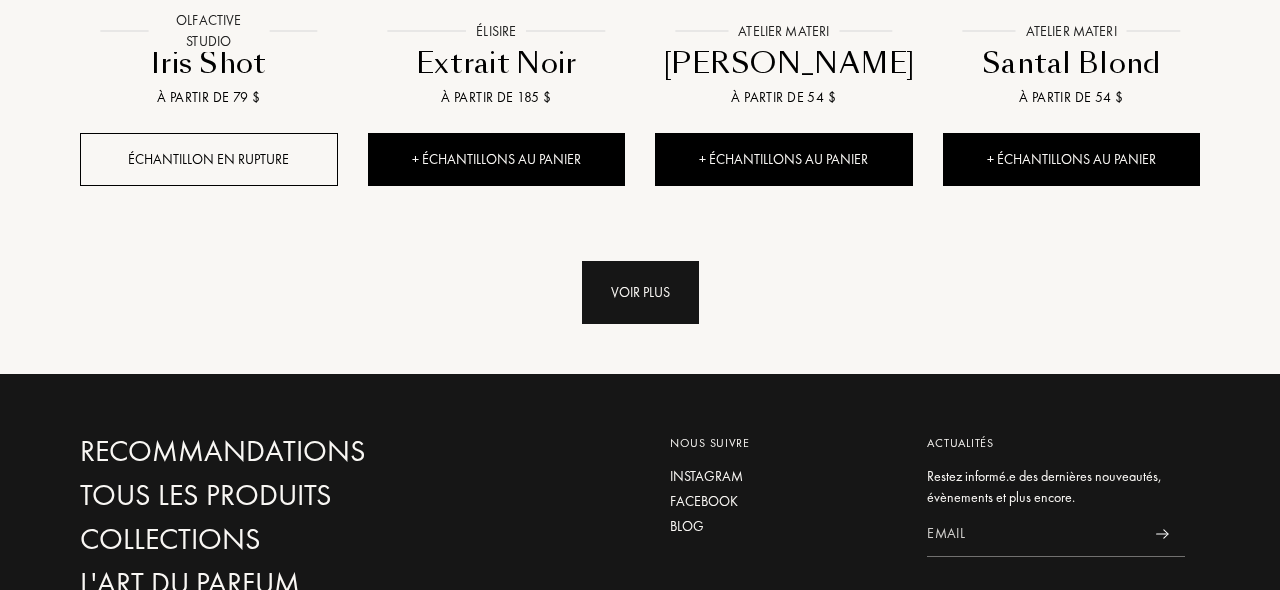 click on "Voir plus" at bounding box center (640, 292) 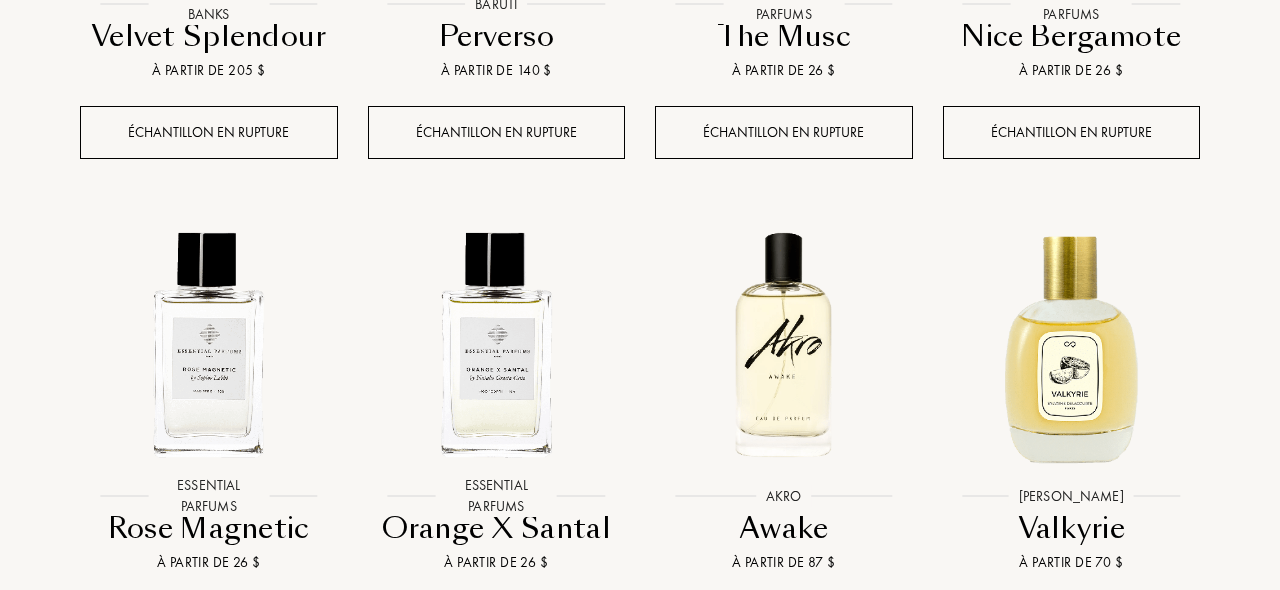 scroll, scrollTop: 20010, scrollLeft: 0, axis: vertical 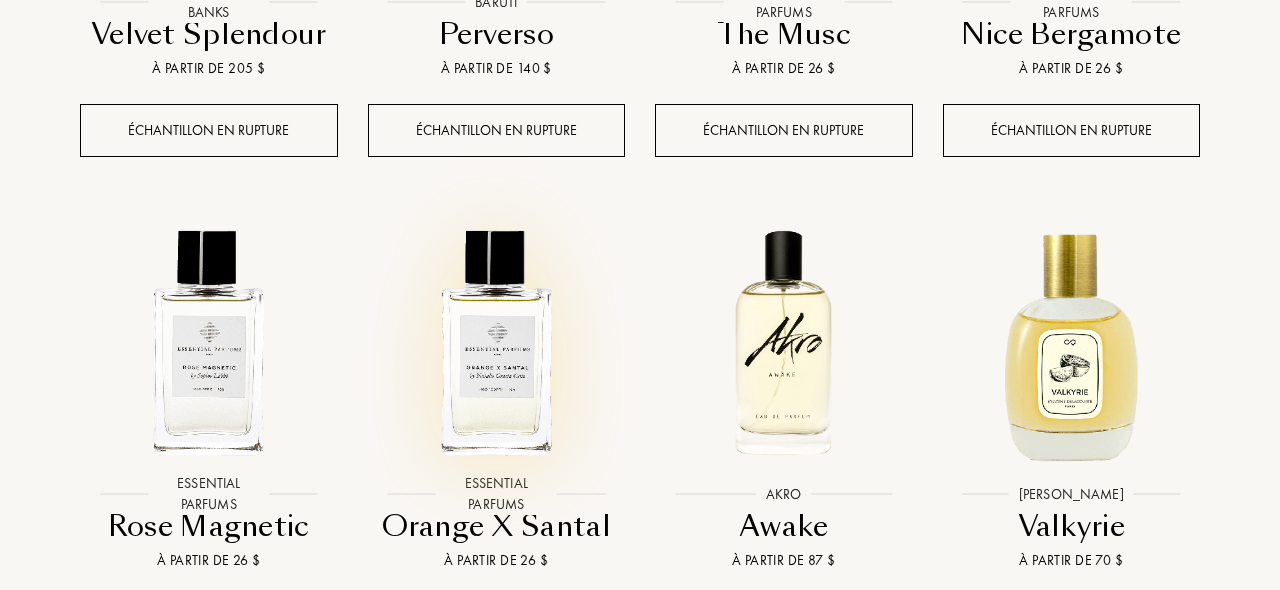 click at bounding box center (496, 343) 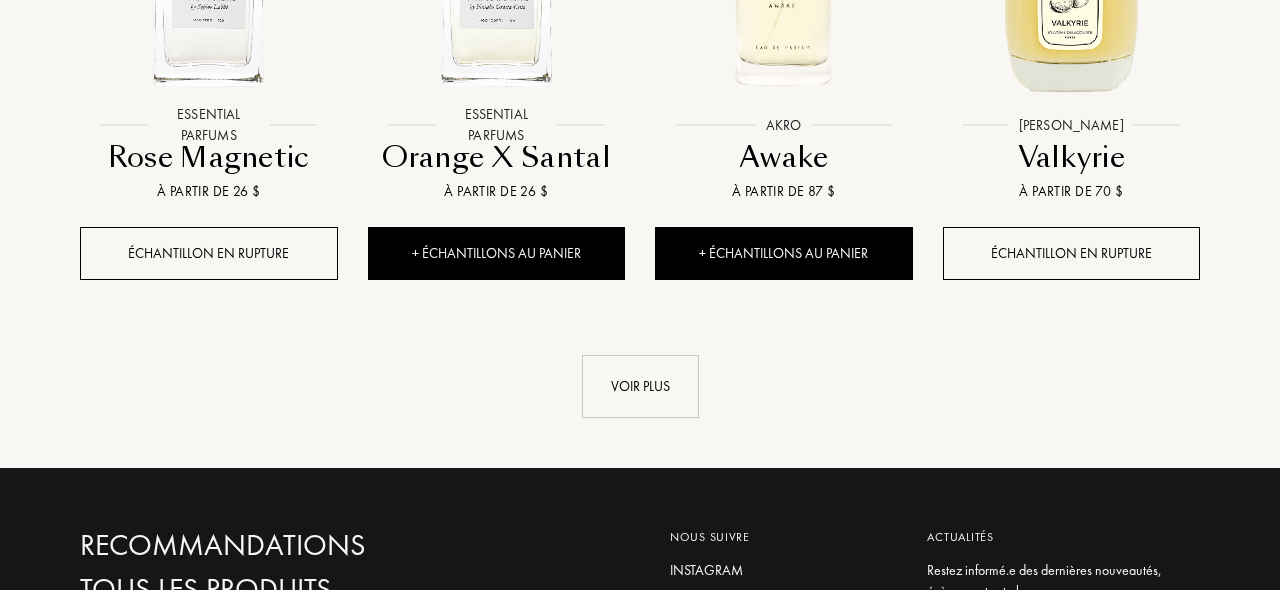 scroll, scrollTop: 20394, scrollLeft: 0, axis: vertical 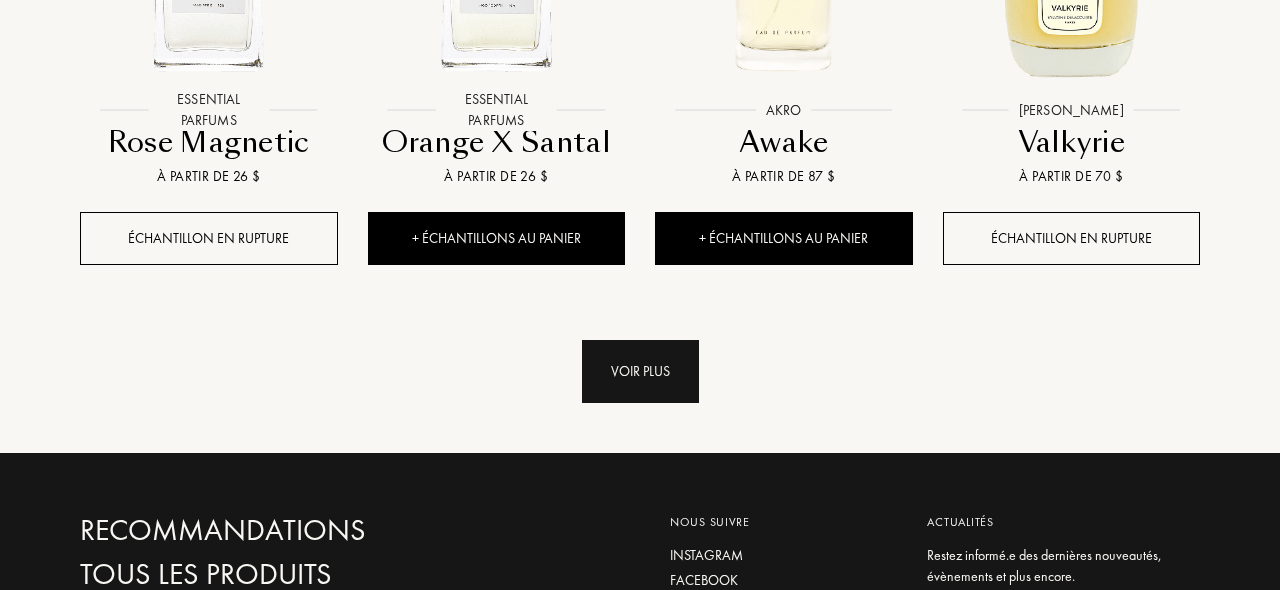click on "Voir plus" at bounding box center [640, 371] 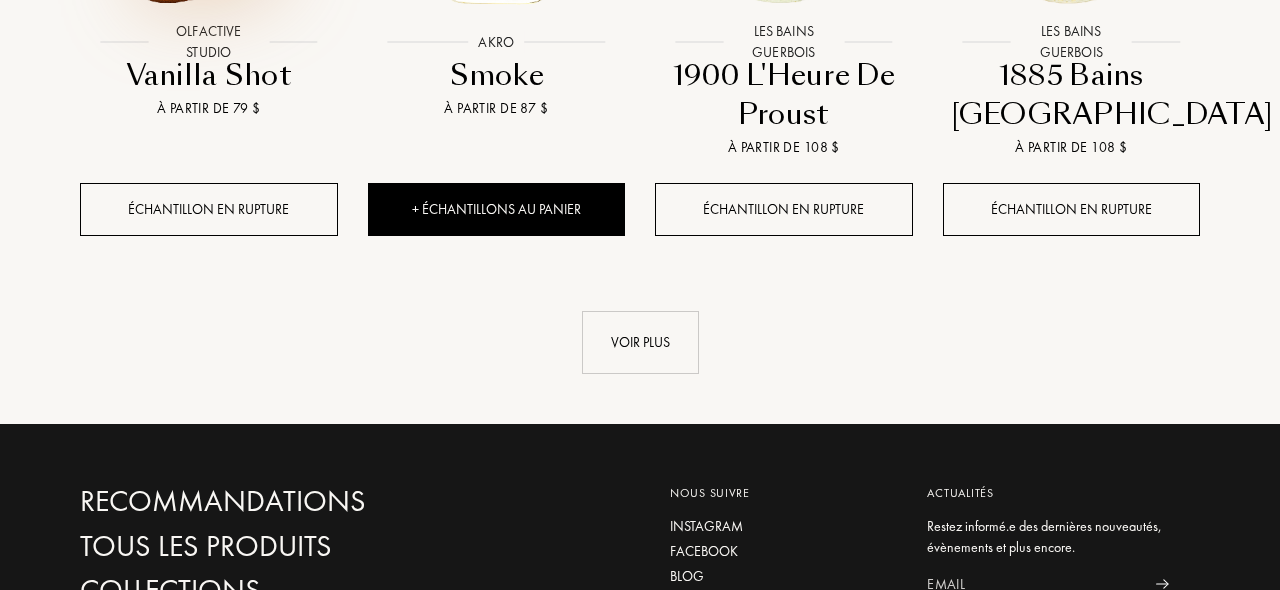 scroll, scrollTop: 21941, scrollLeft: 0, axis: vertical 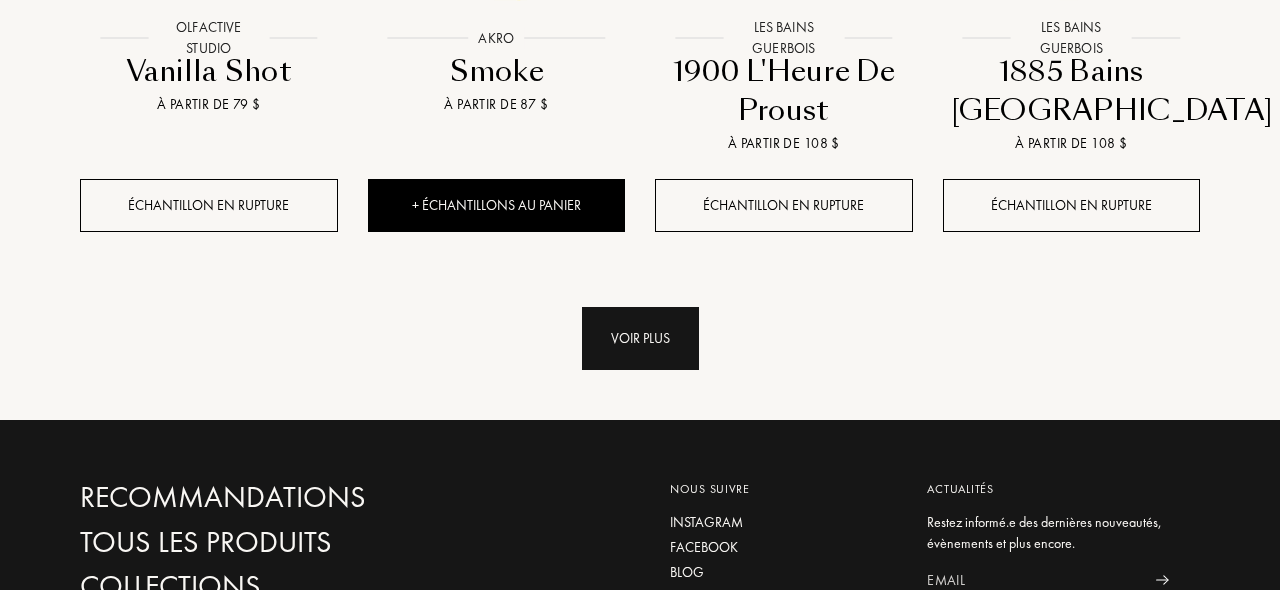 click on "Voir plus" at bounding box center (640, 338) 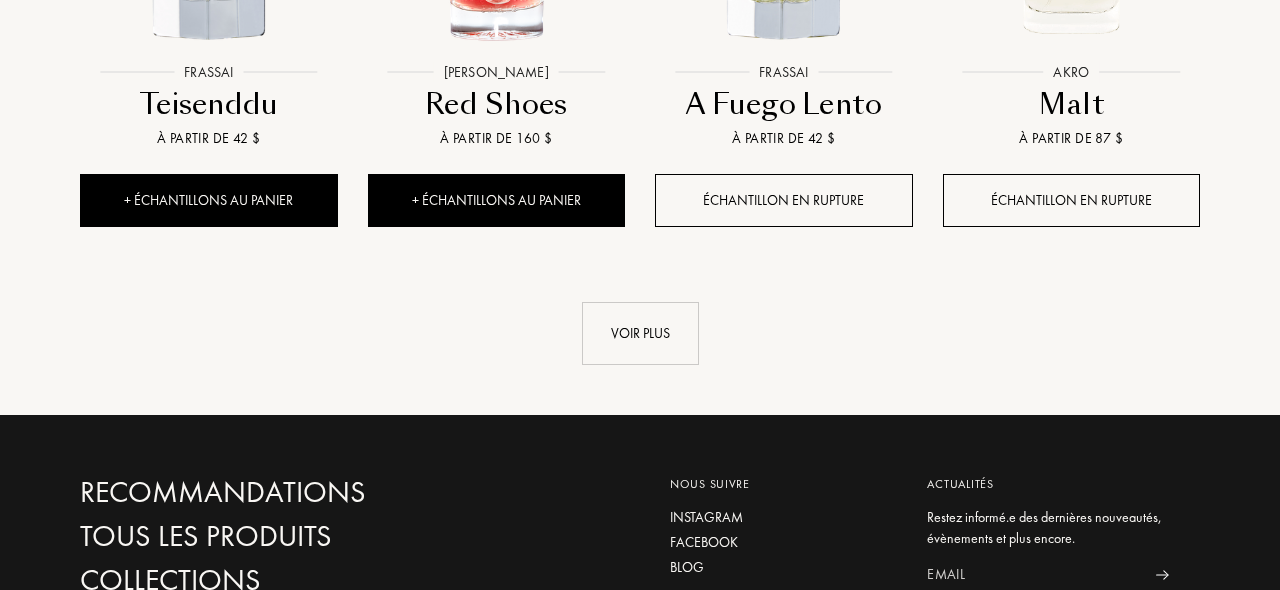 scroll, scrollTop: 23524, scrollLeft: 0, axis: vertical 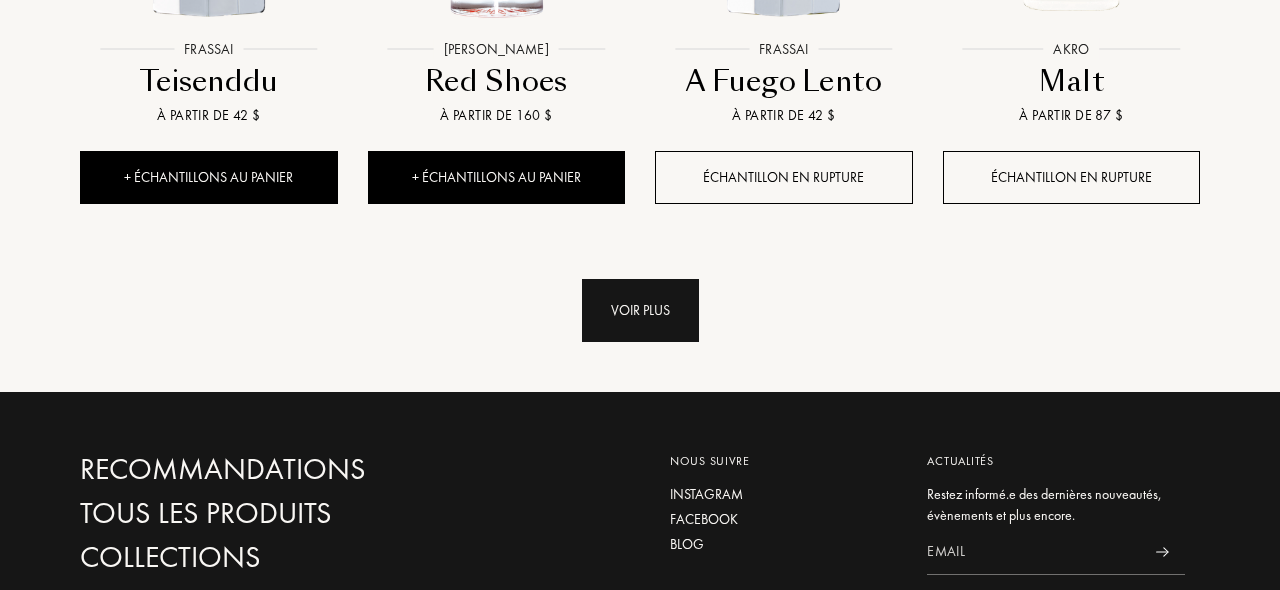 click on "Voir plus" at bounding box center (640, 310) 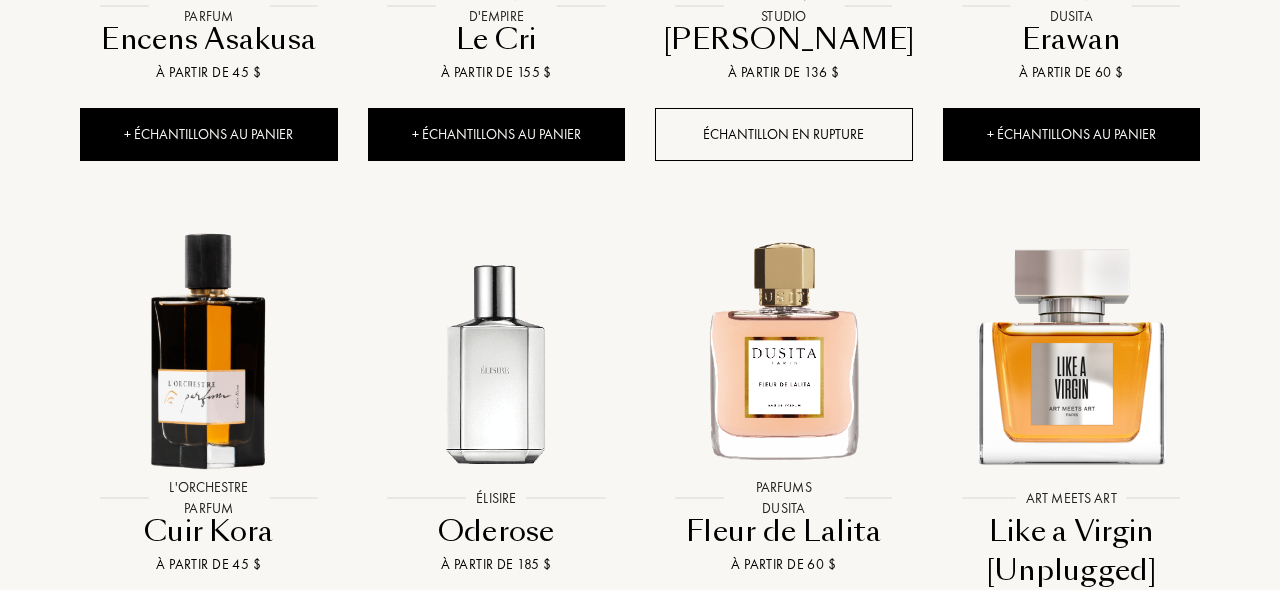 scroll, scrollTop: 24549, scrollLeft: 0, axis: vertical 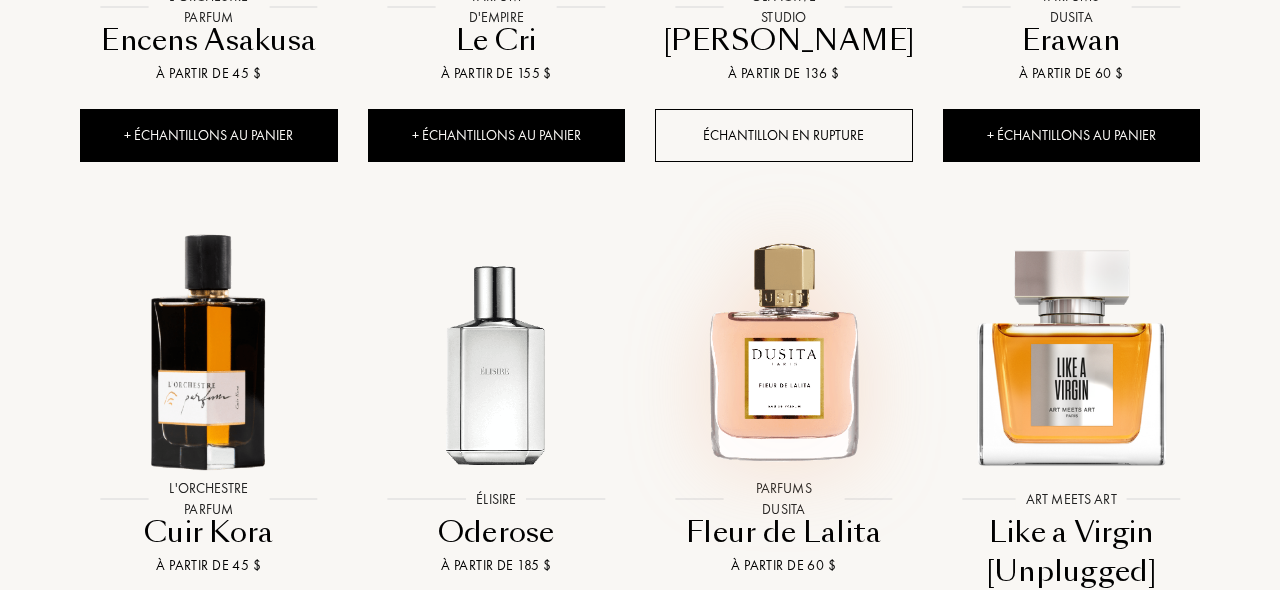 click at bounding box center [783, 348] 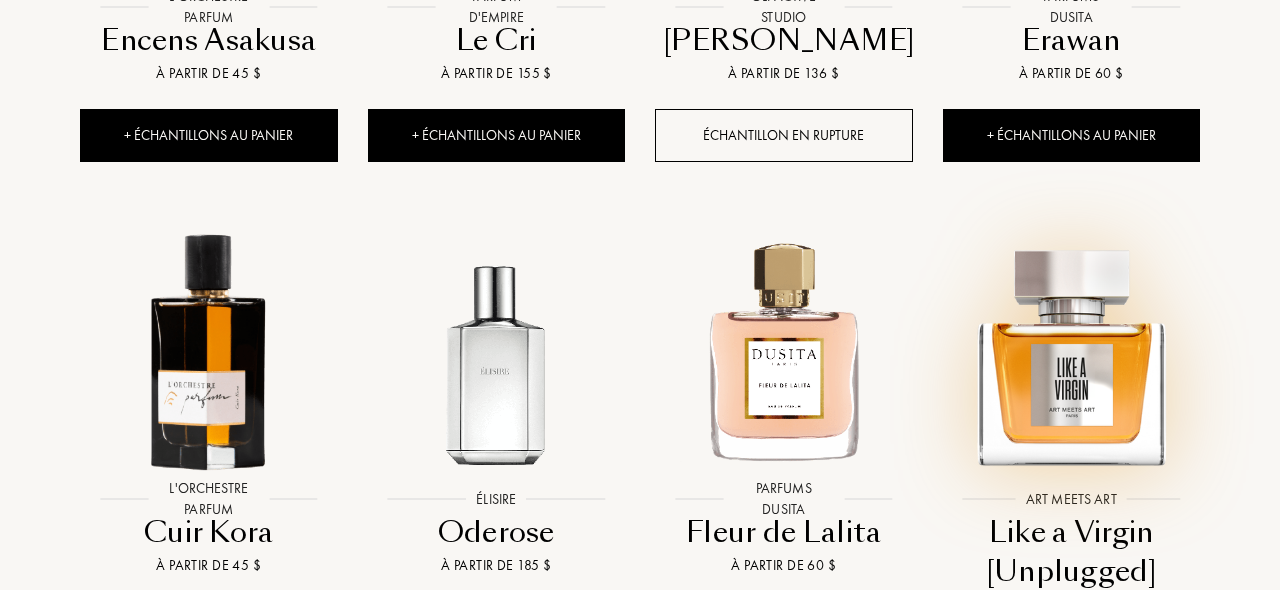 click at bounding box center (1071, 348) 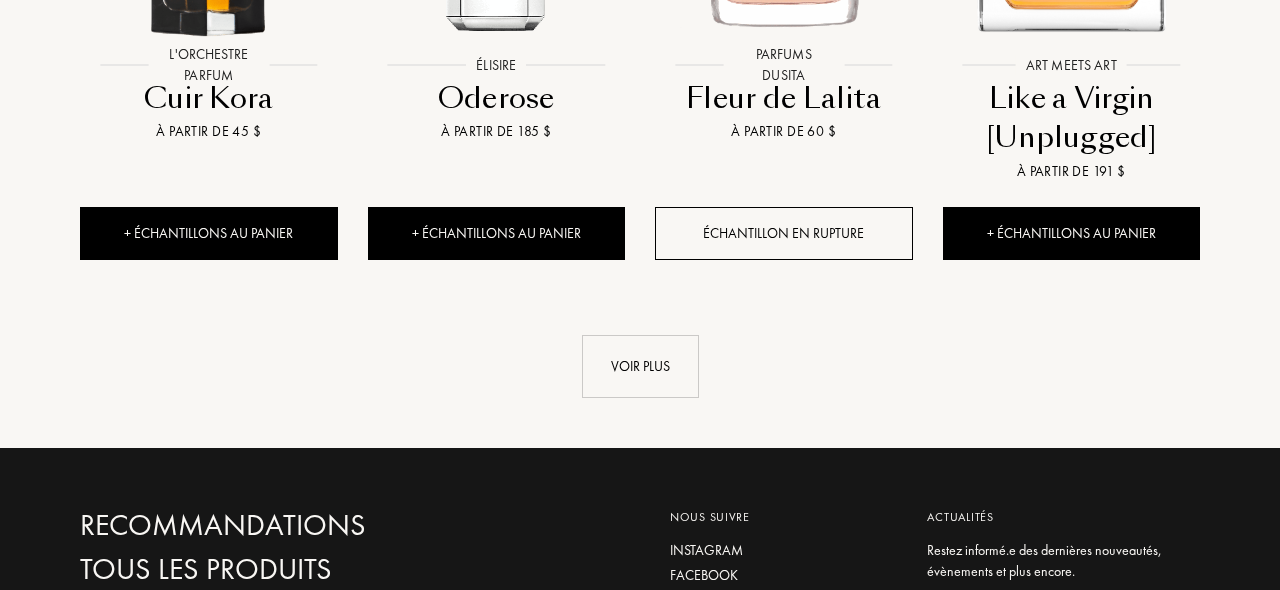 scroll, scrollTop: 24989, scrollLeft: 0, axis: vertical 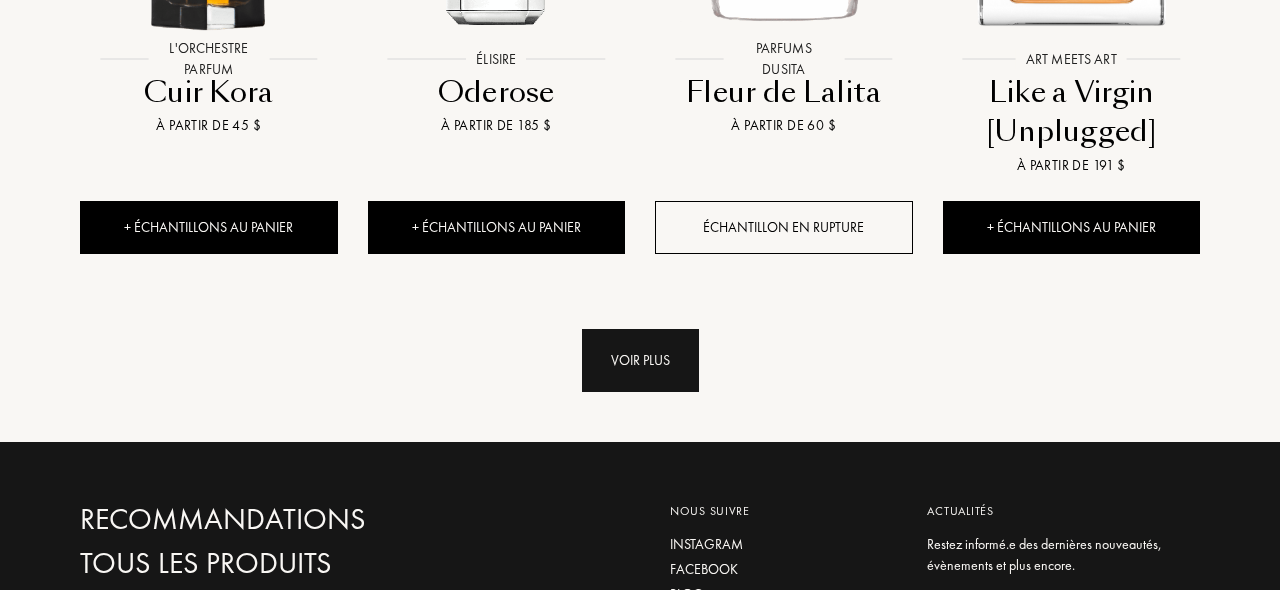 click on "Voir plus" at bounding box center [640, 360] 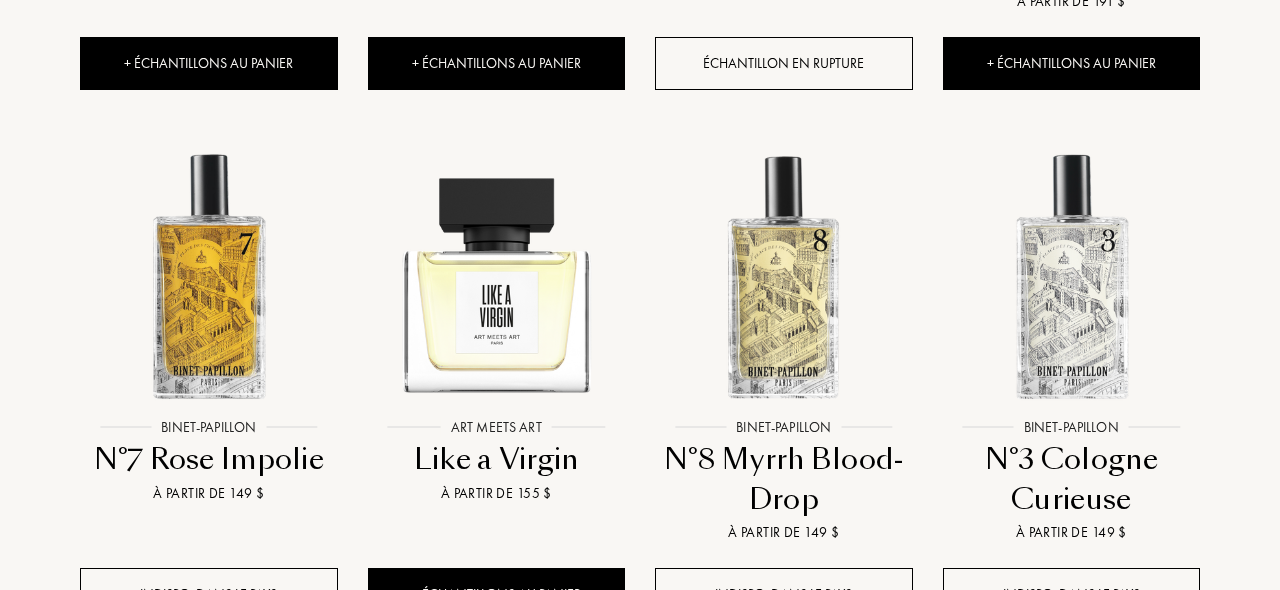 scroll, scrollTop: 25165, scrollLeft: 0, axis: vertical 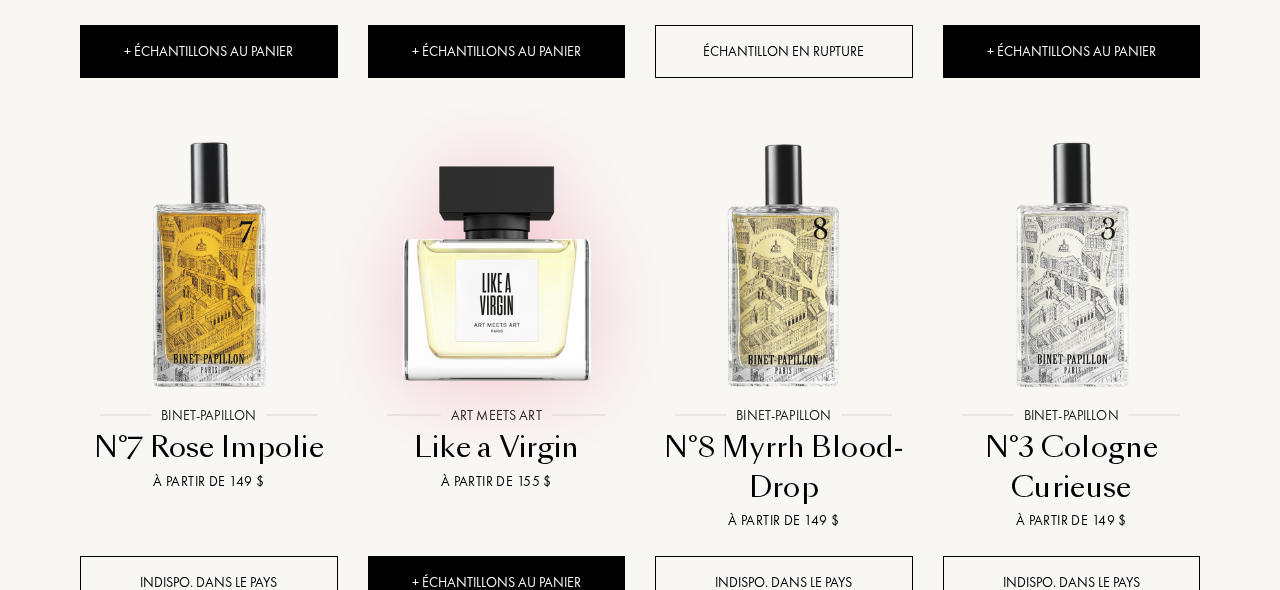 click at bounding box center (496, 264) 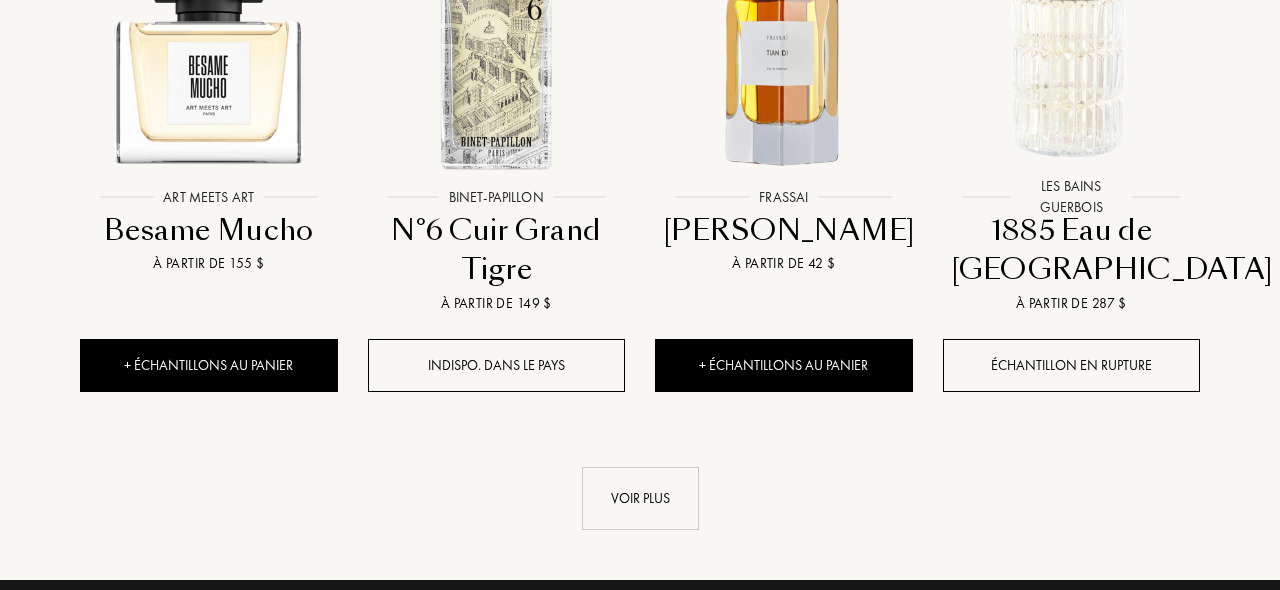 scroll, scrollTop: 26589, scrollLeft: 0, axis: vertical 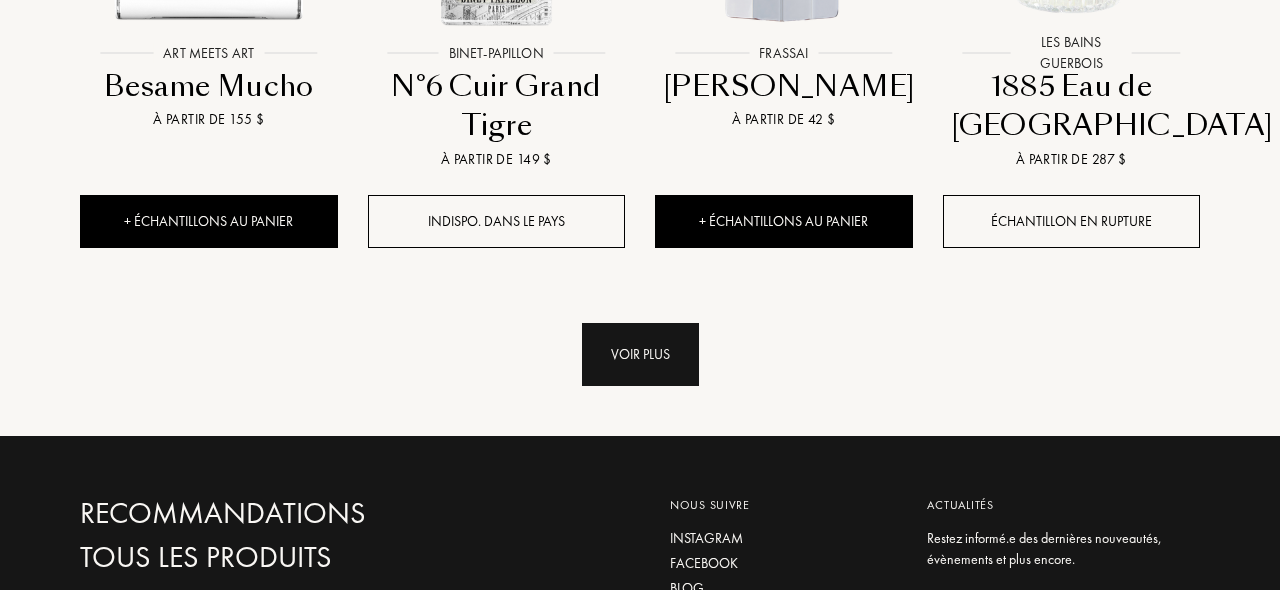 click on "Voir plus" at bounding box center [640, 354] 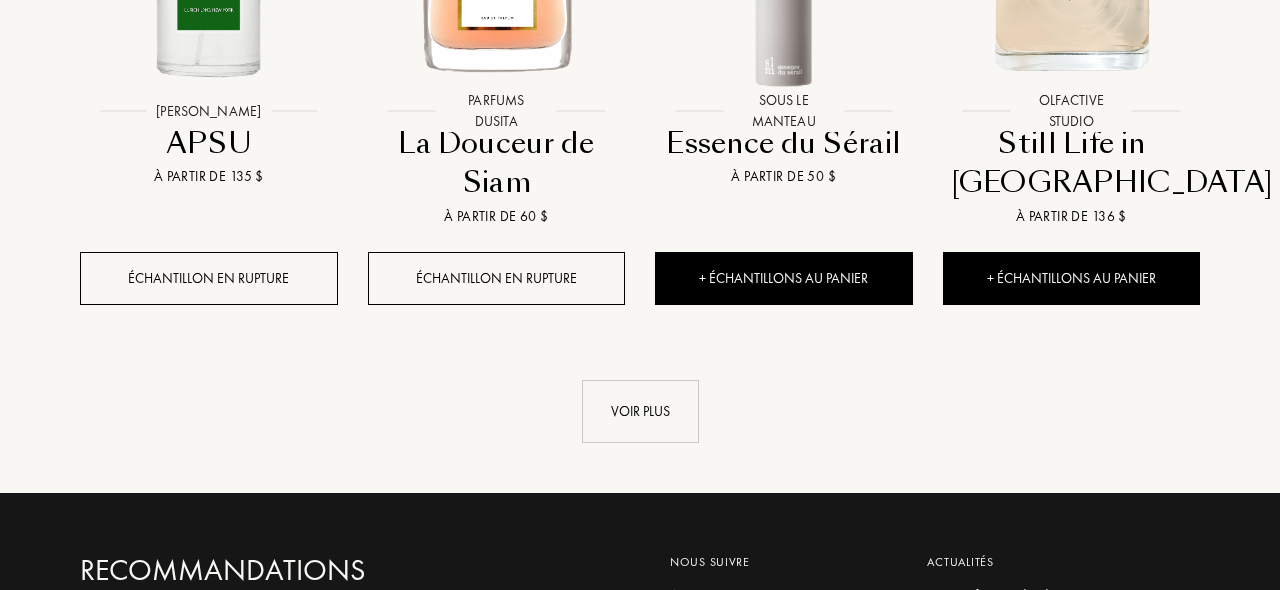 scroll, scrollTop: 28087, scrollLeft: 0, axis: vertical 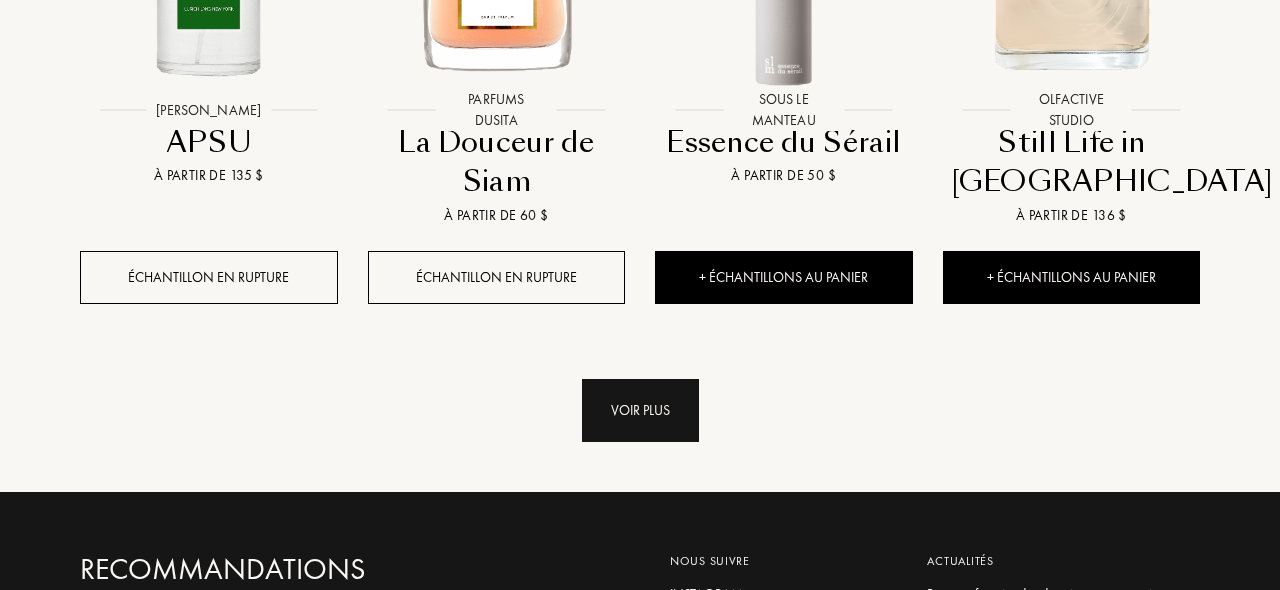 click on "Voir plus" at bounding box center (640, 410) 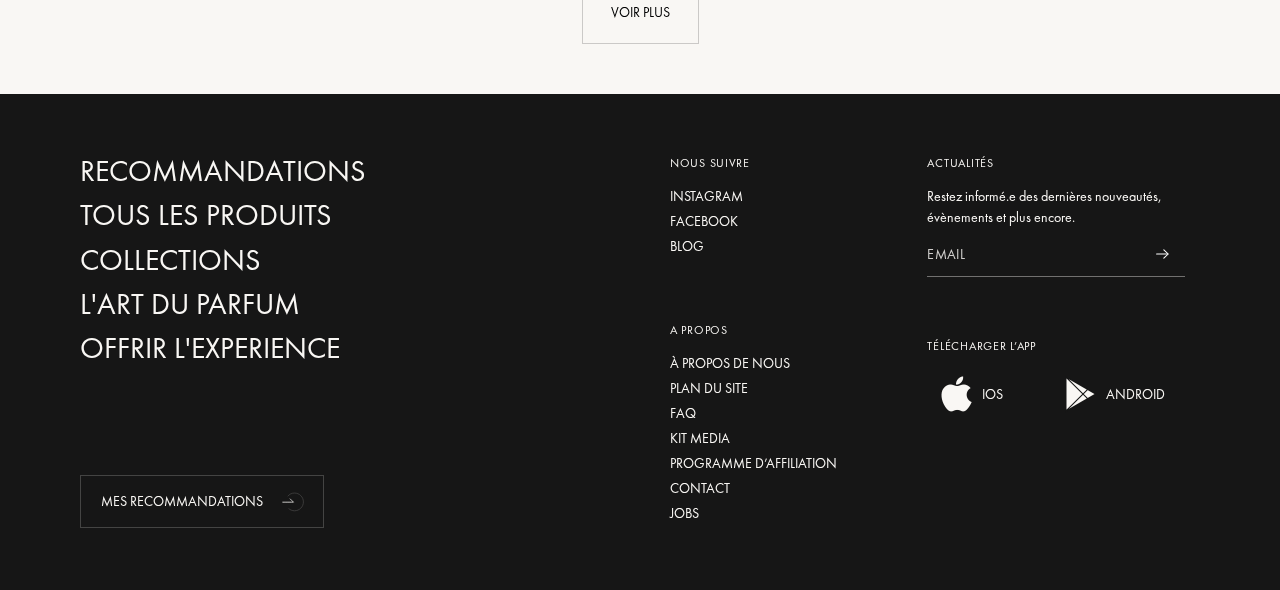 scroll, scrollTop: 30040, scrollLeft: 0, axis: vertical 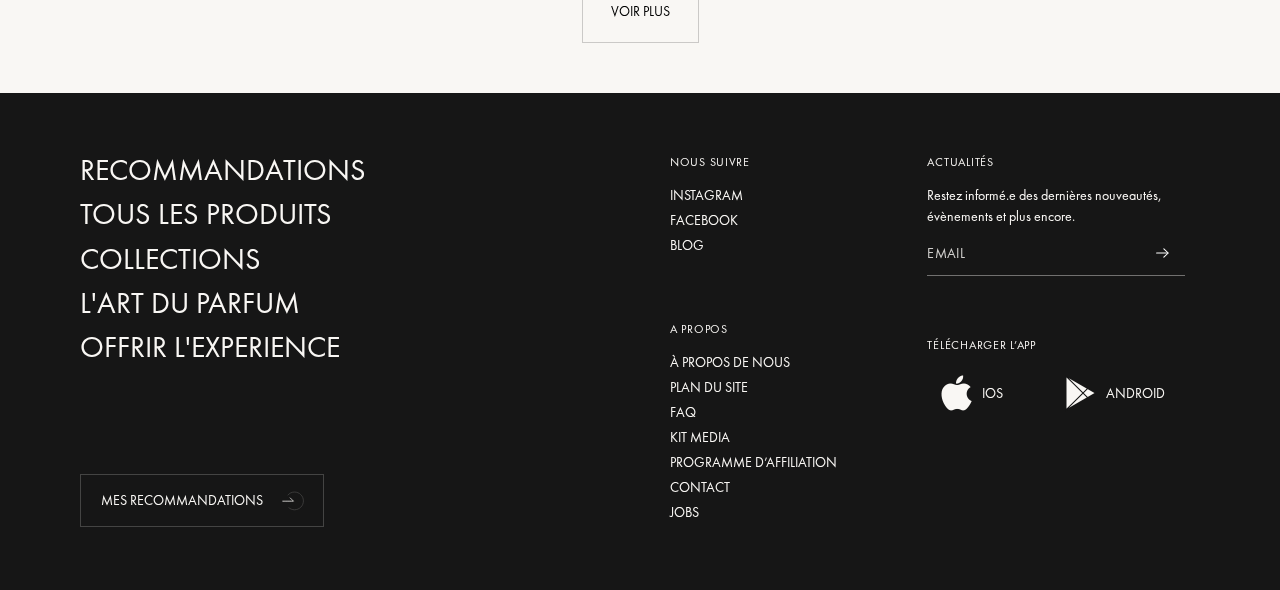 click on "€" at bounding box center (423, 645) 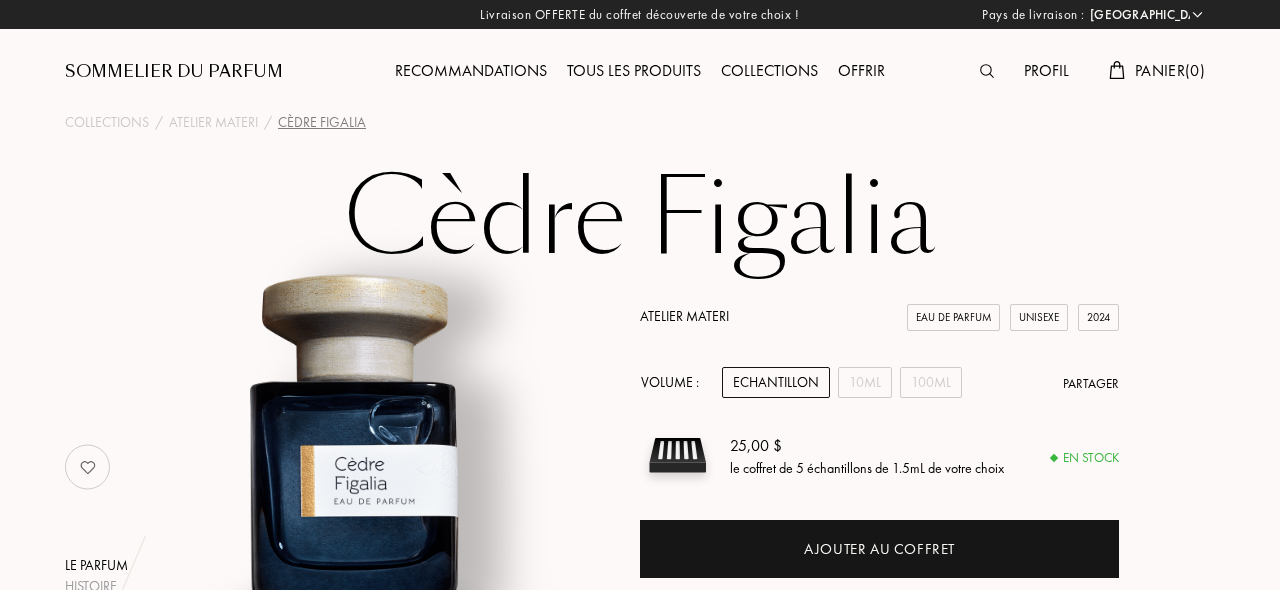 select on "HU" 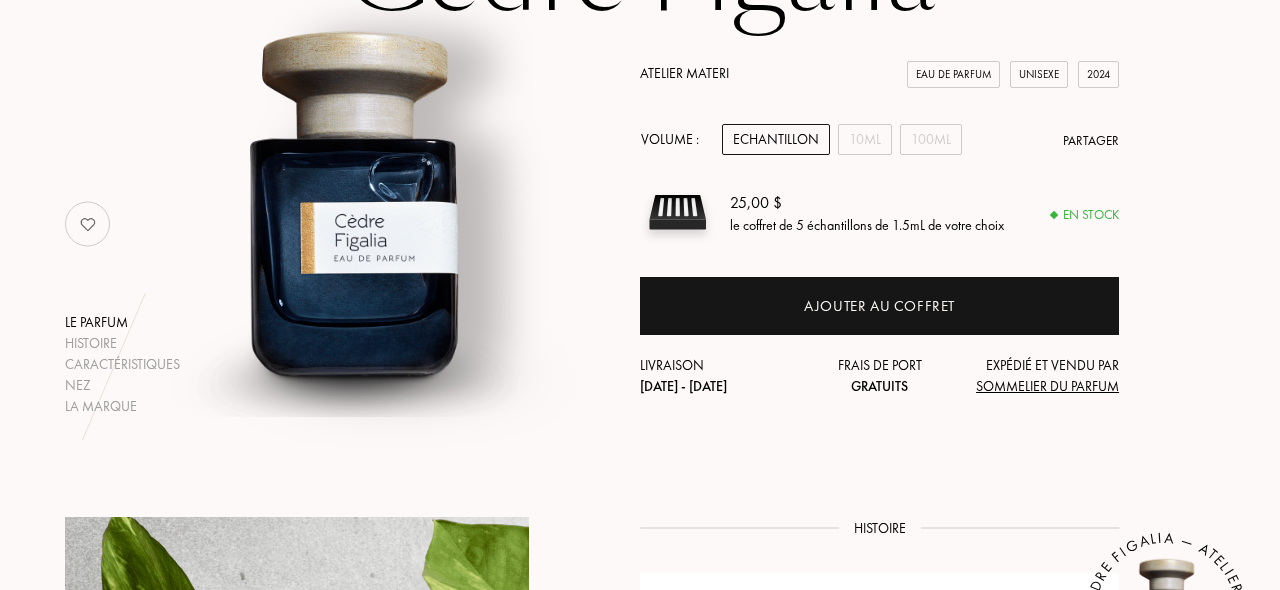 scroll, scrollTop: 239, scrollLeft: 0, axis: vertical 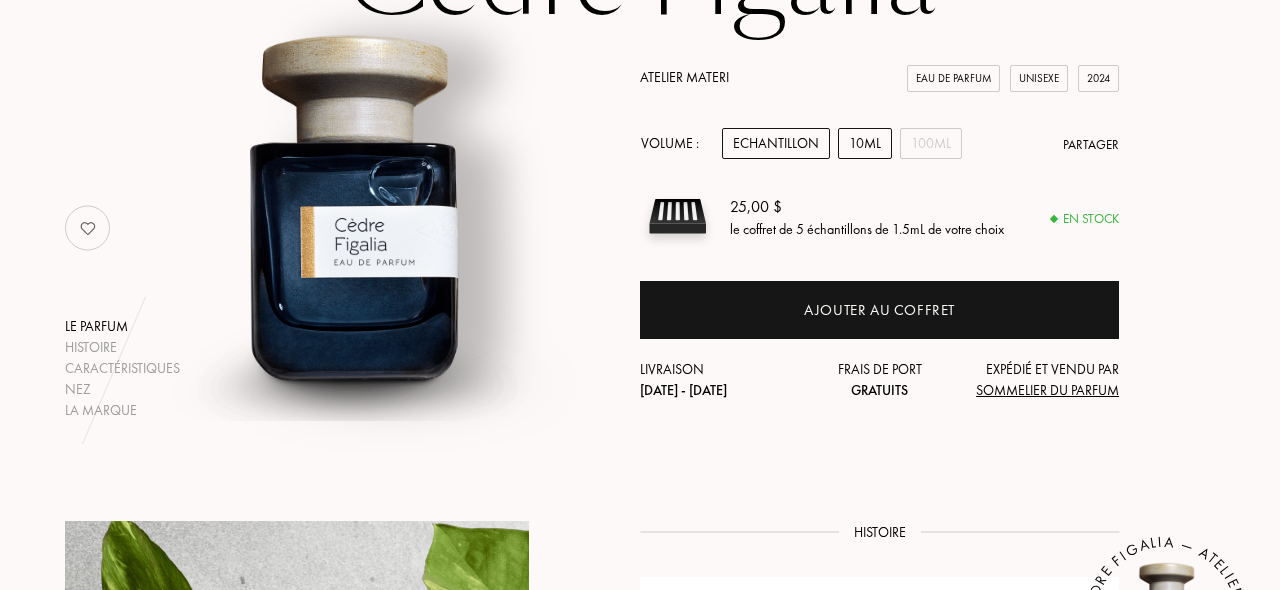 click on "10mL" at bounding box center (865, 143) 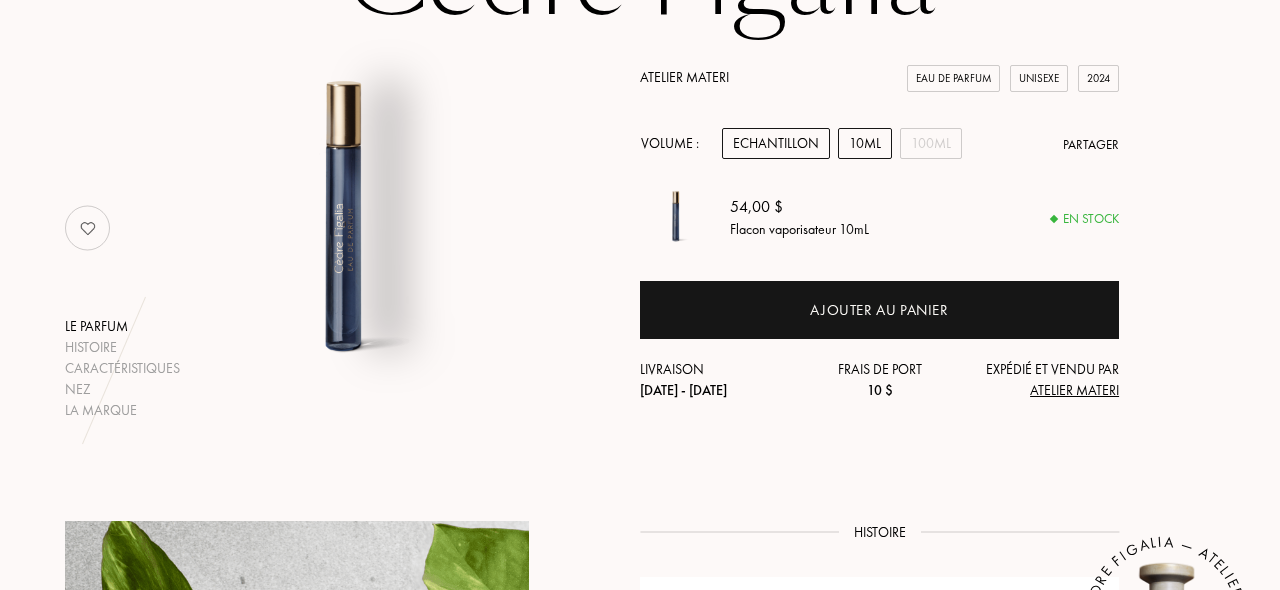 click on "Echantillon" at bounding box center (776, 143) 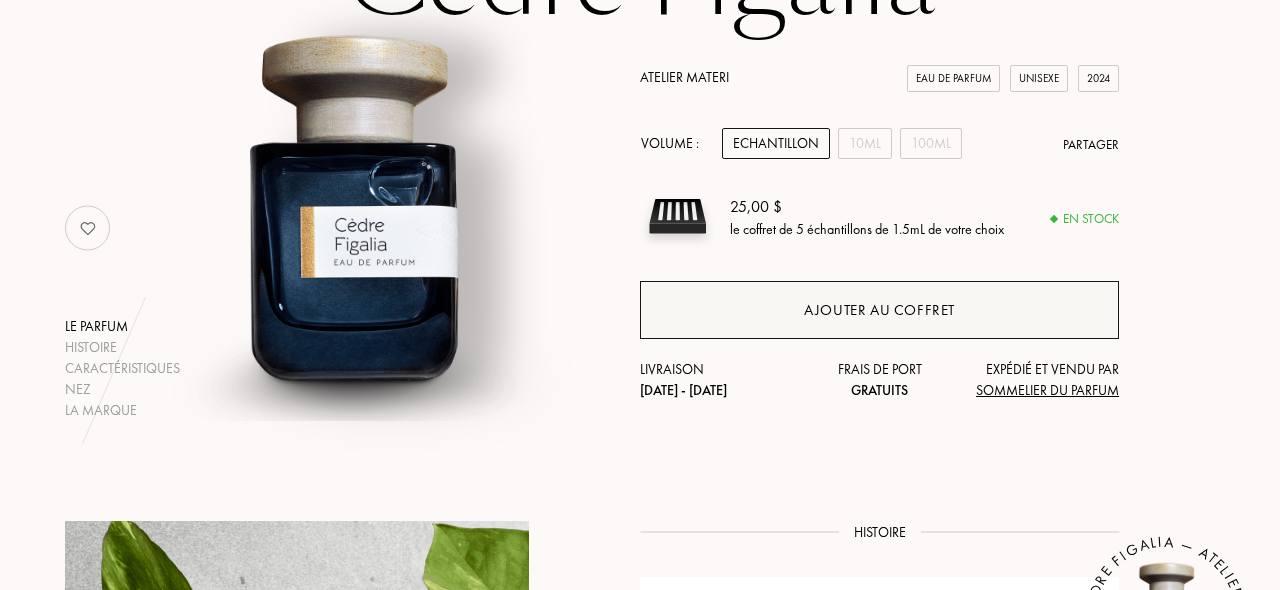 click on "Ajouter au coffret" at bounding box center [879, 310] 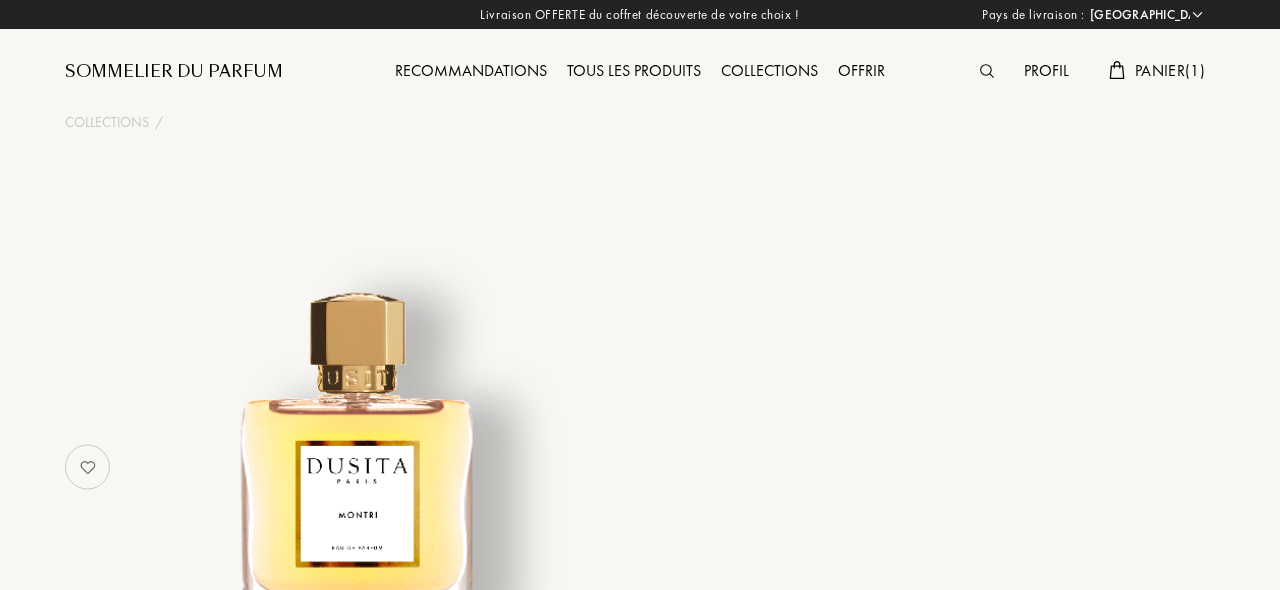 select on "HU" 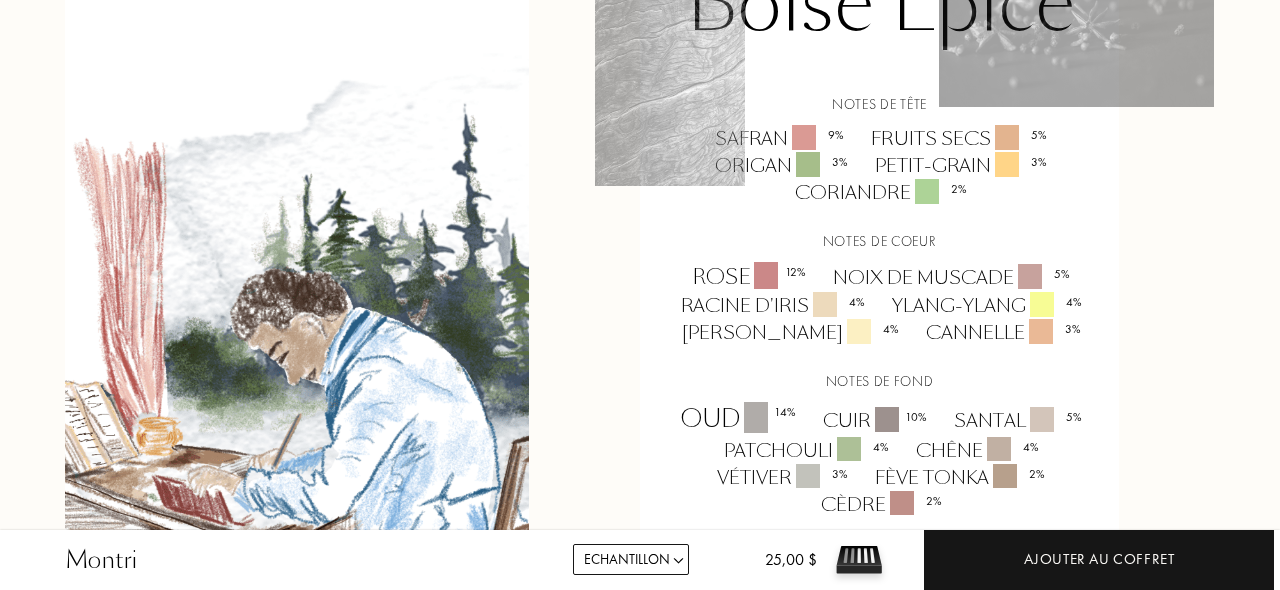 scroll, scrollTop: 1795, scrollLeft: 0, axis: vertical 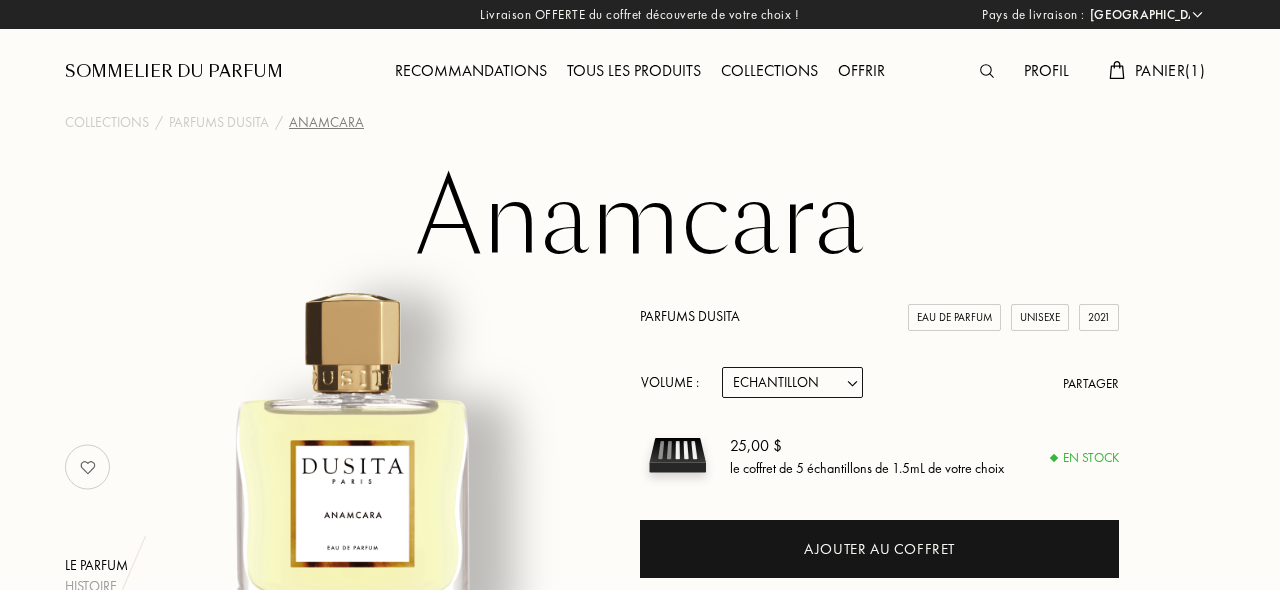 select on "HU" 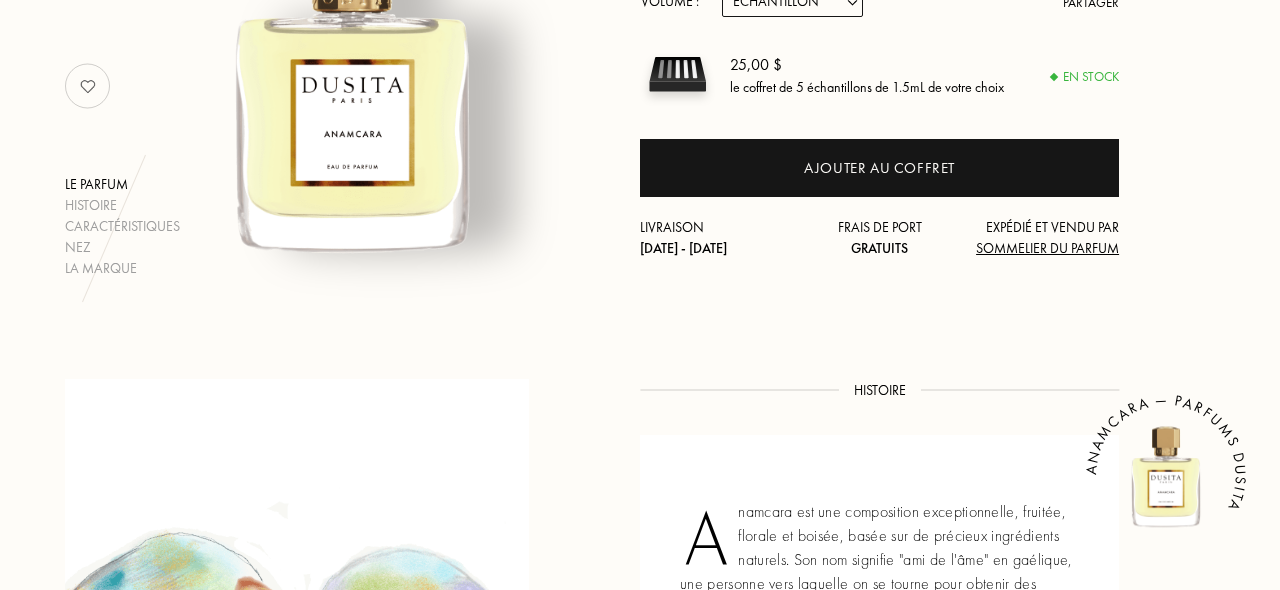 scroll, scrollTop: 367, scrollLeft: 0, axis: vertical 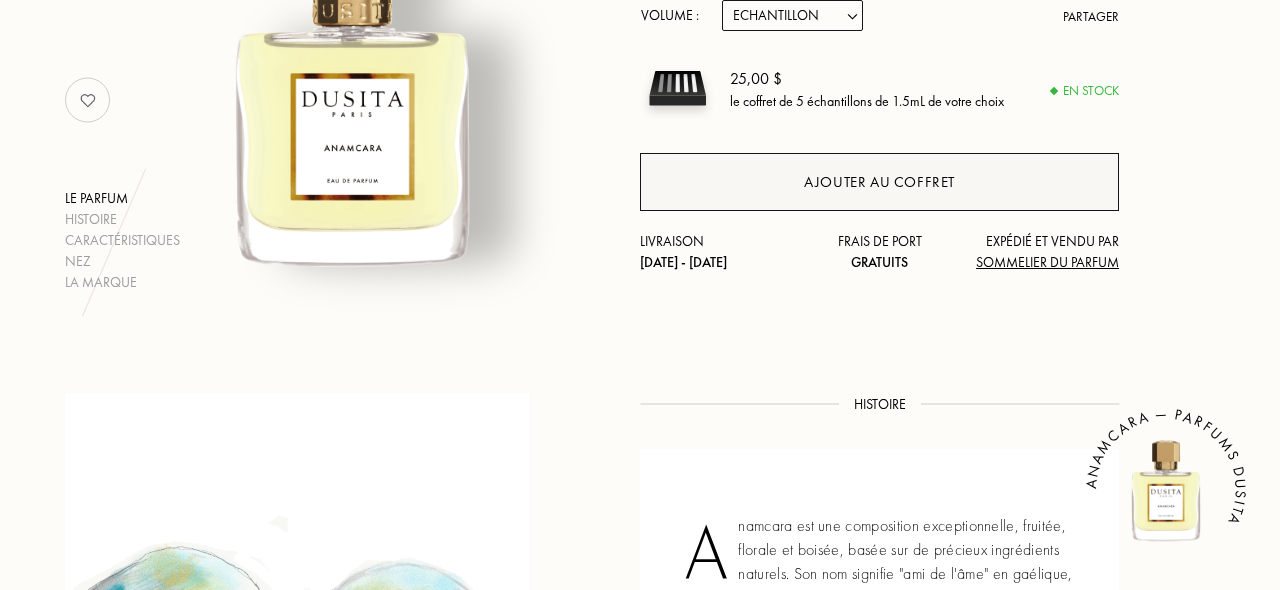 click on "Ajouter au coffret" at bounding box center (879, 182) 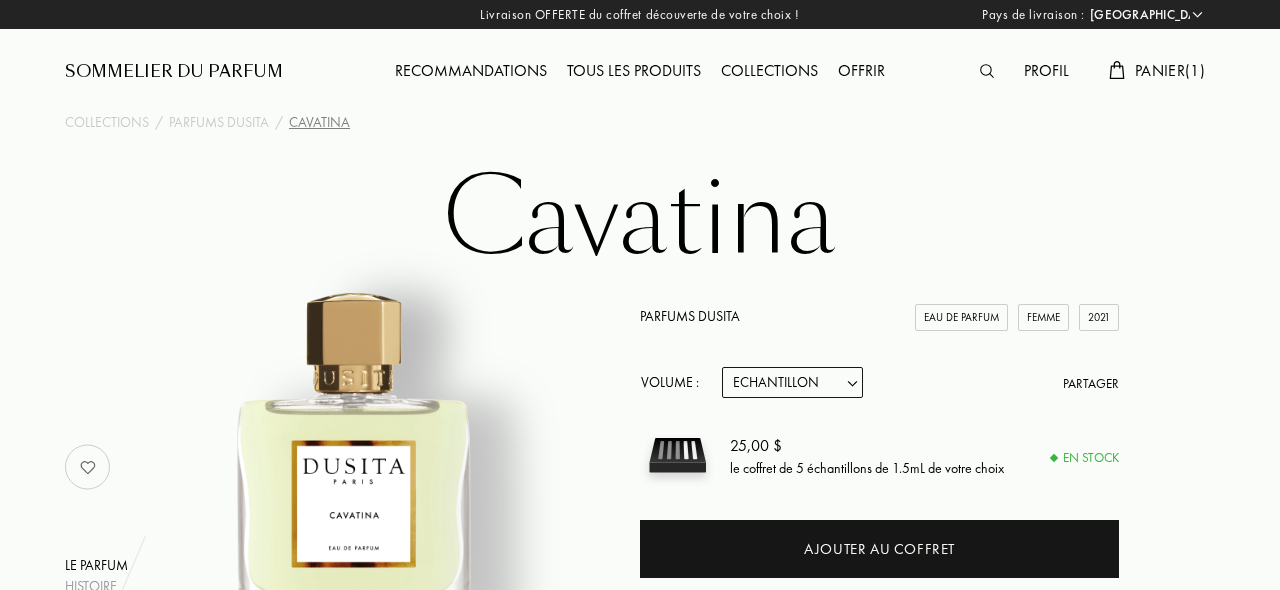 select on "HU" 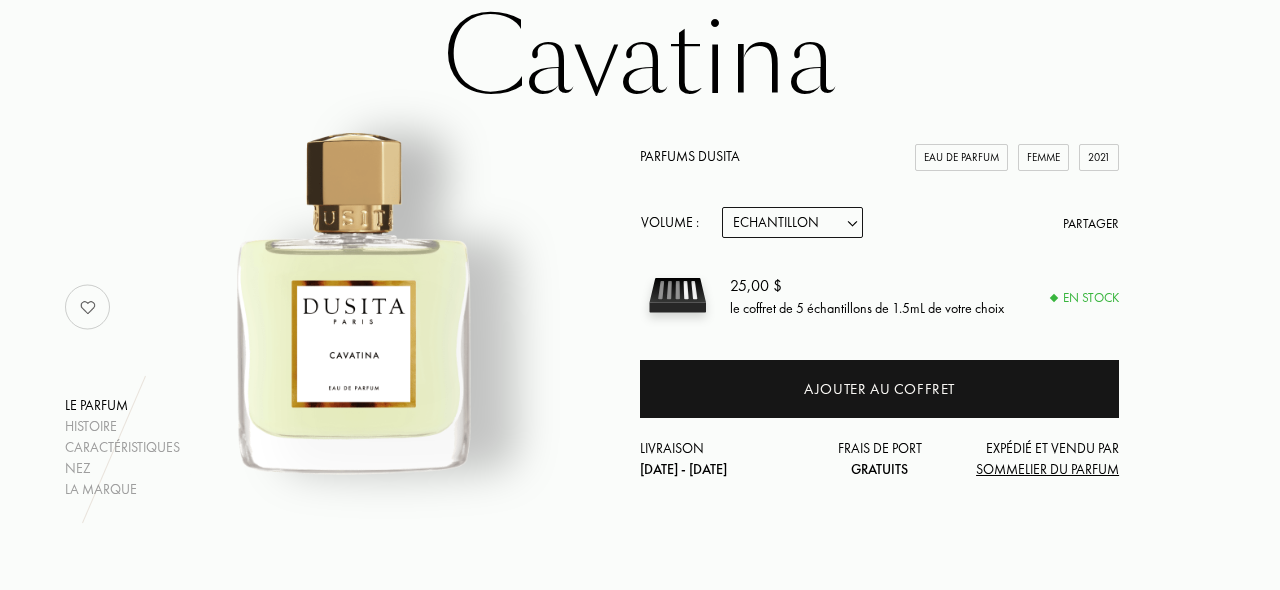 scroll, scrollTop: 173, scrollLeft: 0, axis: vertical 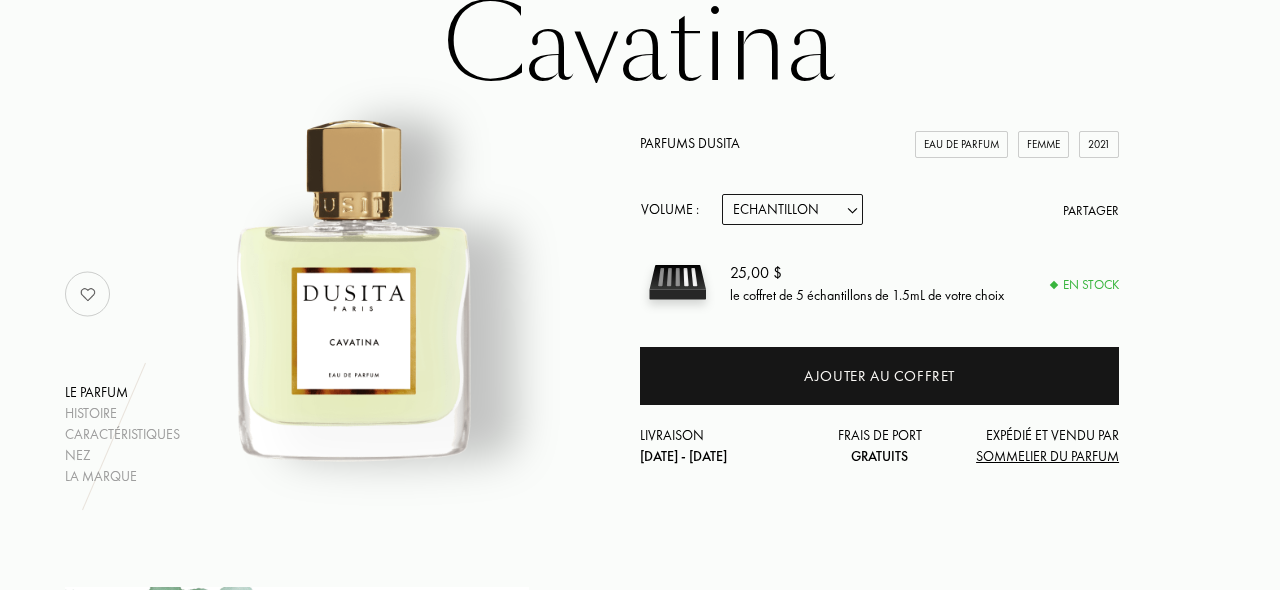 select on "2" 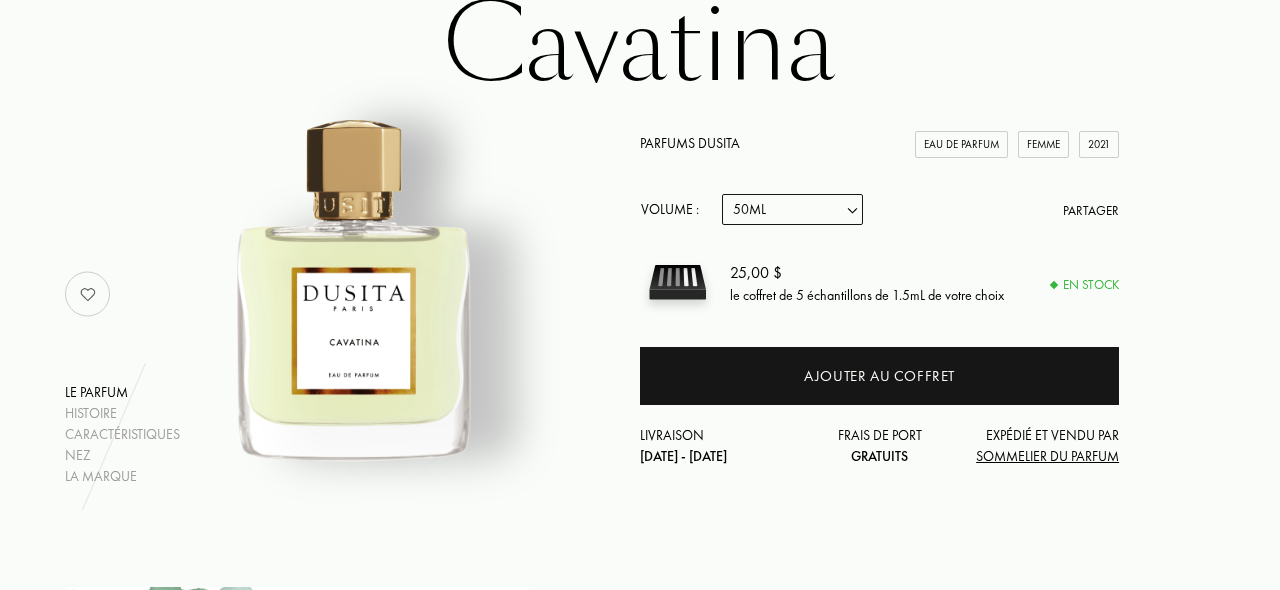 click on "50mL" at bounding box center (0, 0) 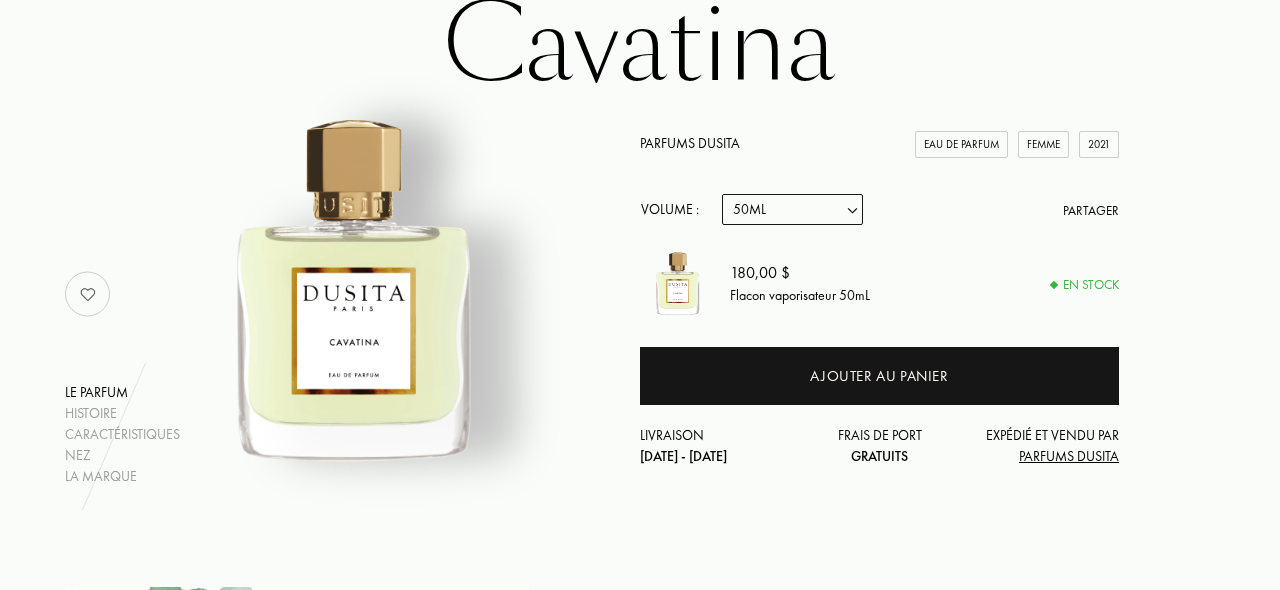 select on "1" 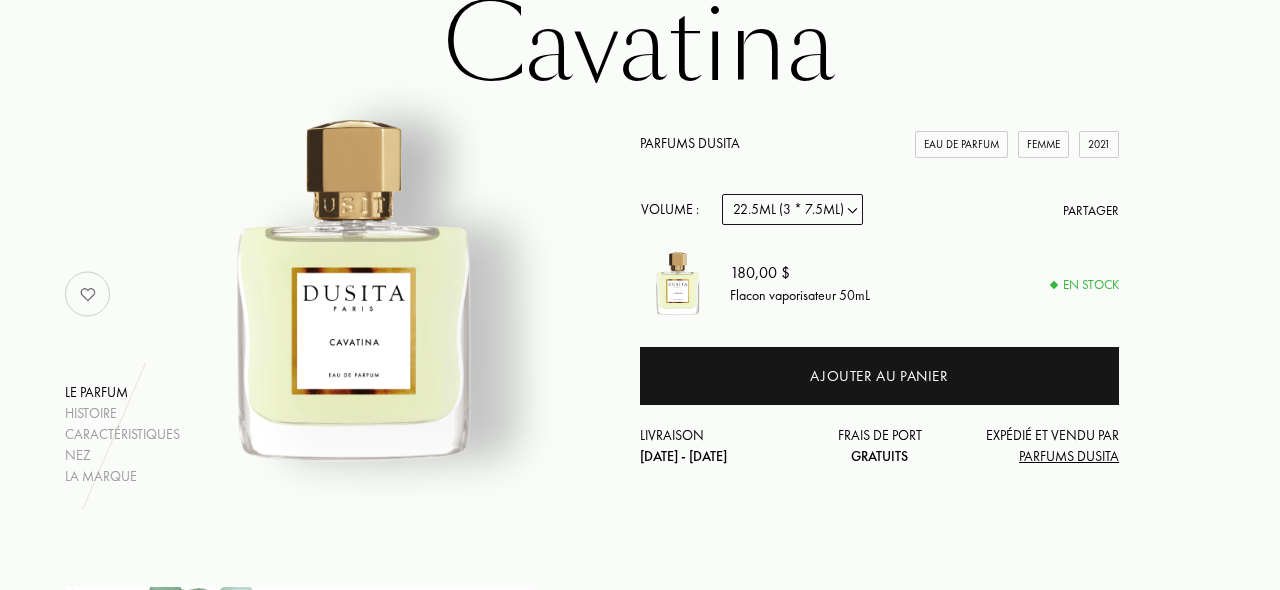 click on "22.5mL (3 * 7.5mL)" at bounding box center (0, 0) 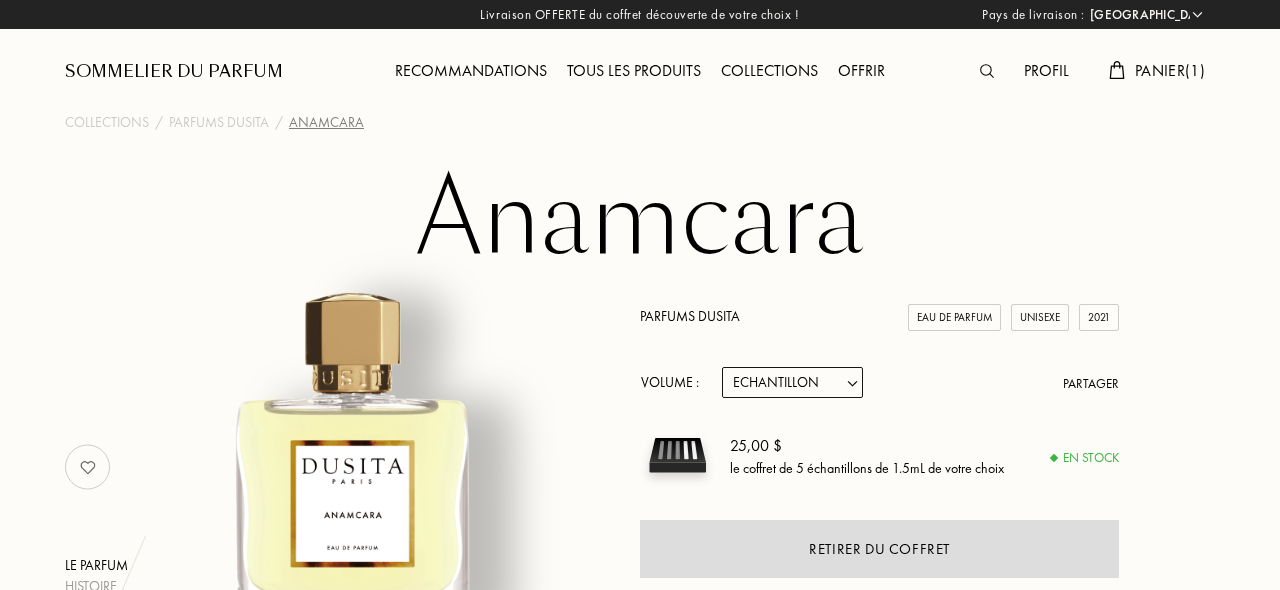 select on "HU" 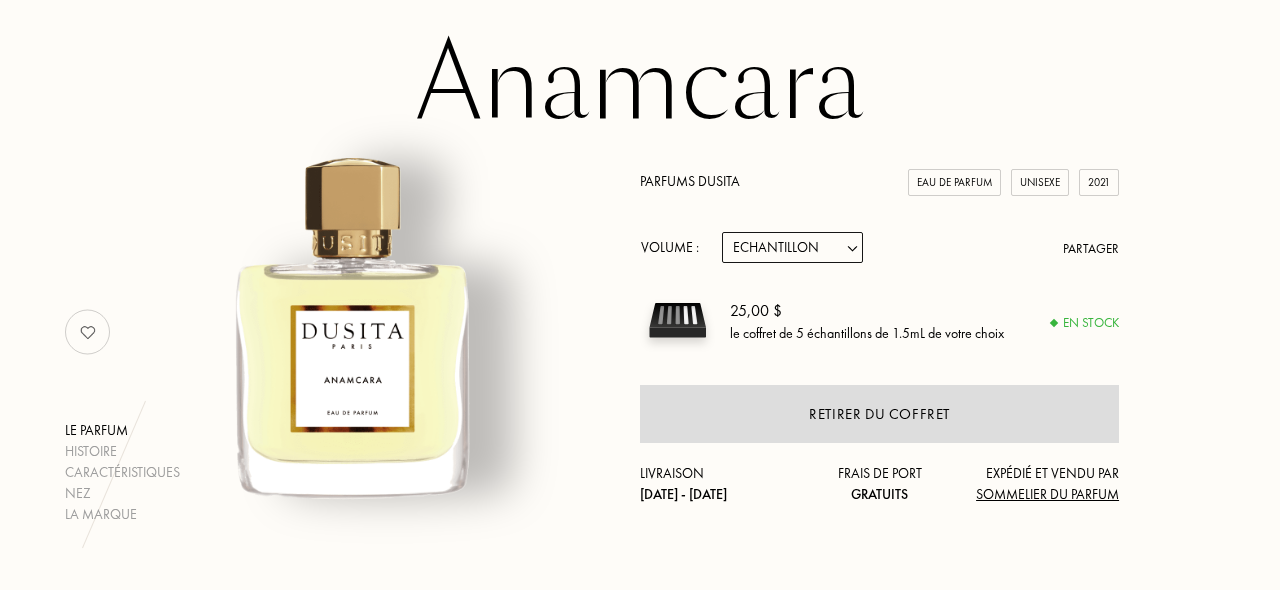 scroll, scrollTop: 138, scrollLeft: 0, axis: vertical 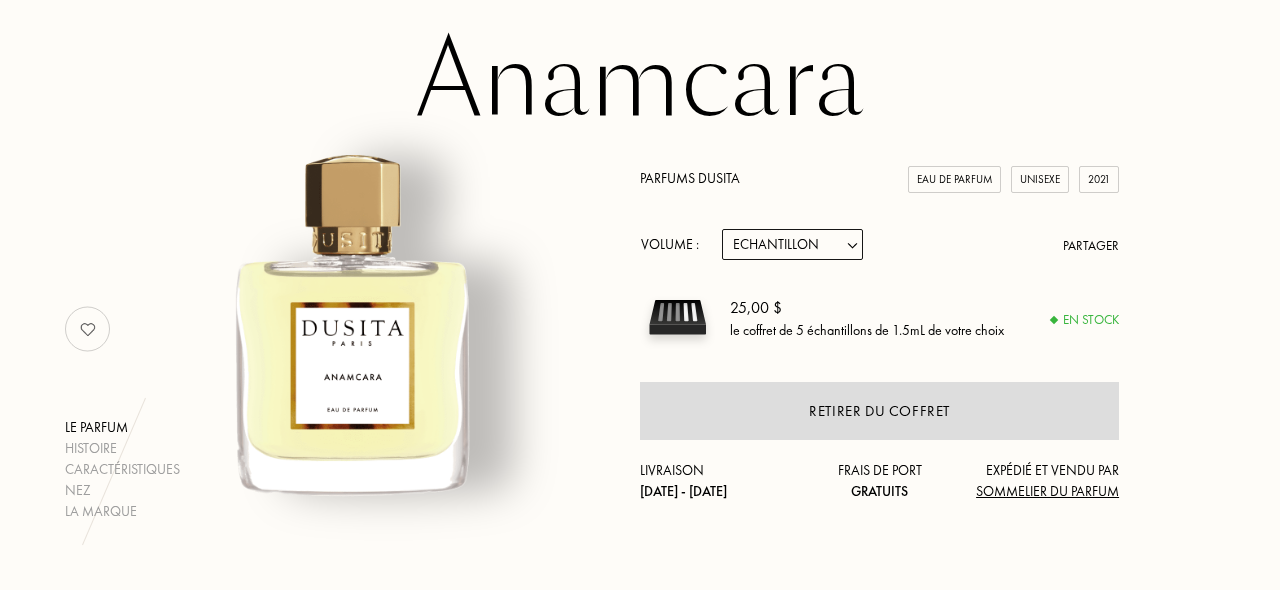 click on "Echantillon 15mL 22.5mL (3 * 7.5mL) 50mL 100mL" at bounding box center [792, 244] 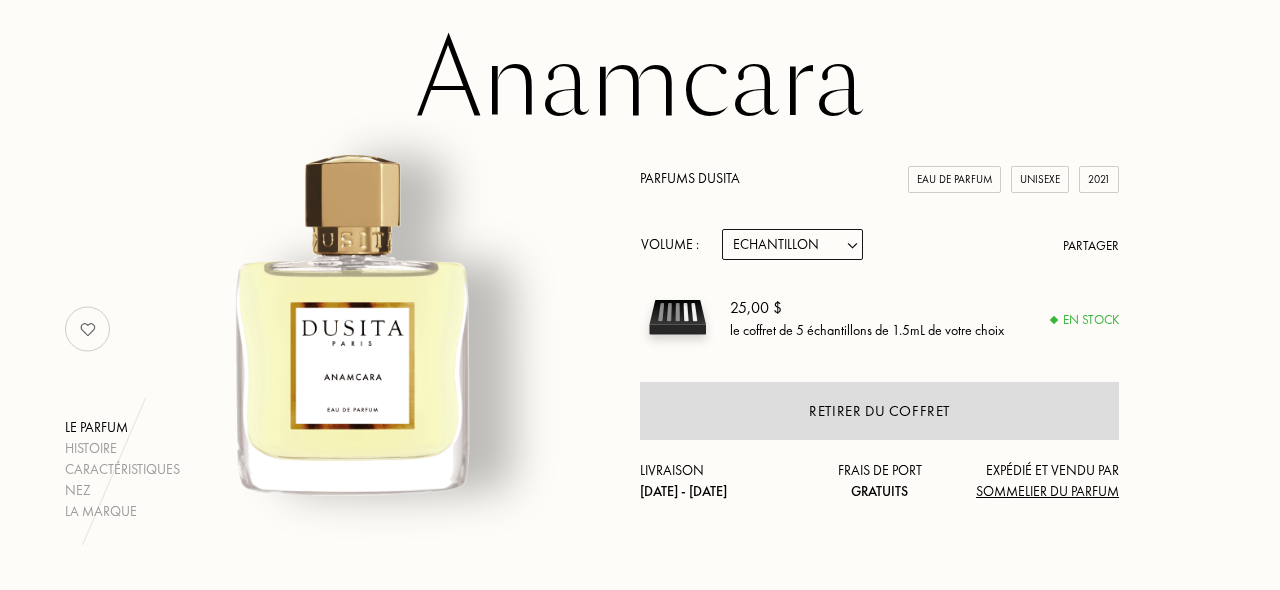 select on "1" 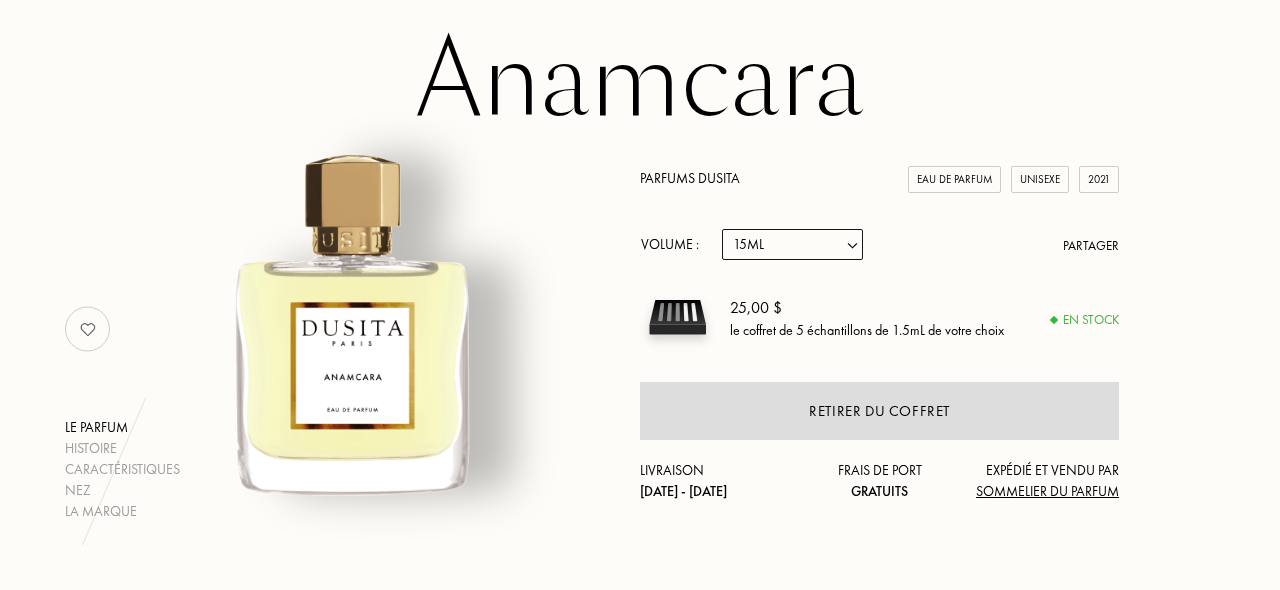click on "15mL" at bounding box center (0, 0) 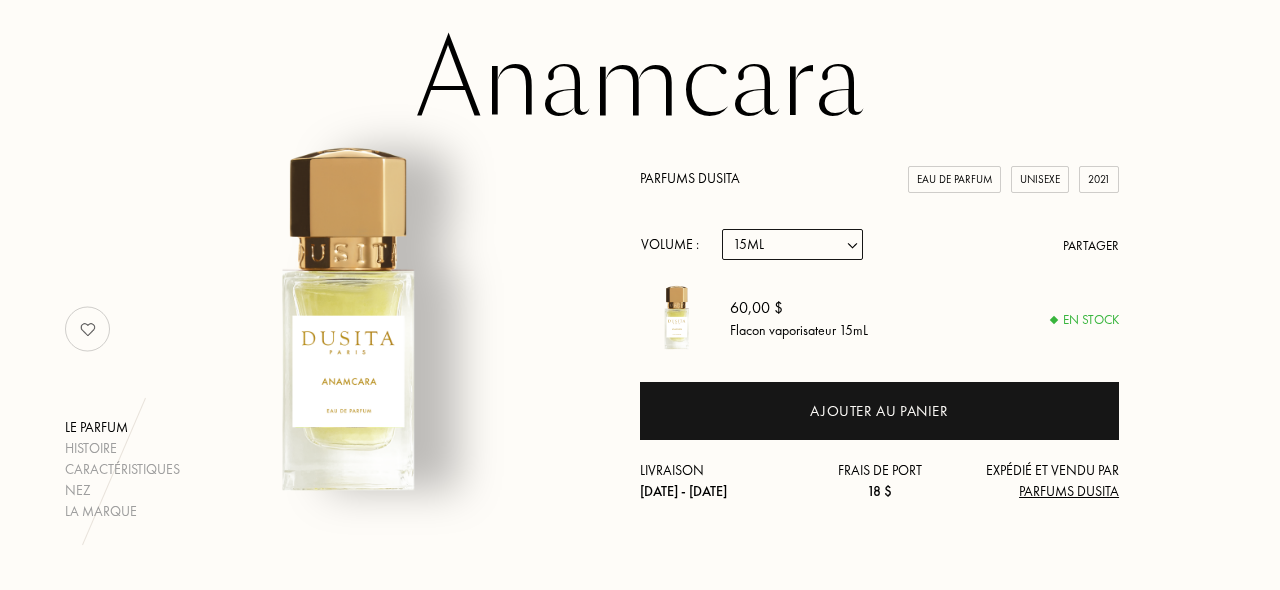 click on "Echantillon 15mL 22.5mL (3 * 7.5mL) 50mL 100mL" at bounding box center (792, 244) 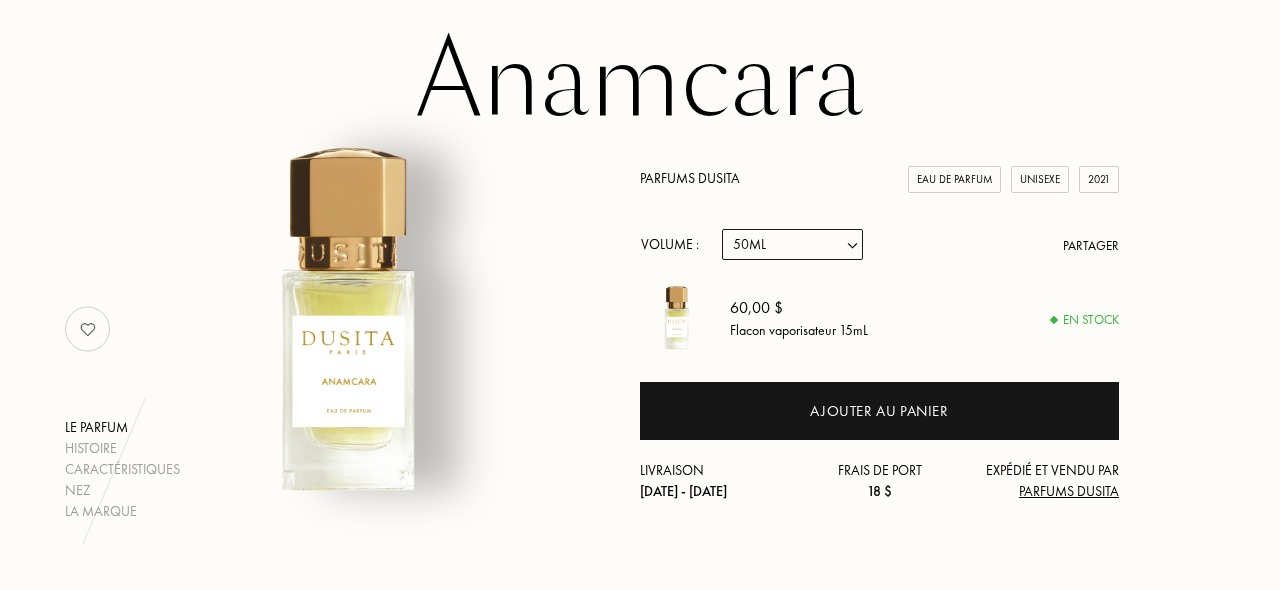 click on "50mL" at bounding box center [0, 0] 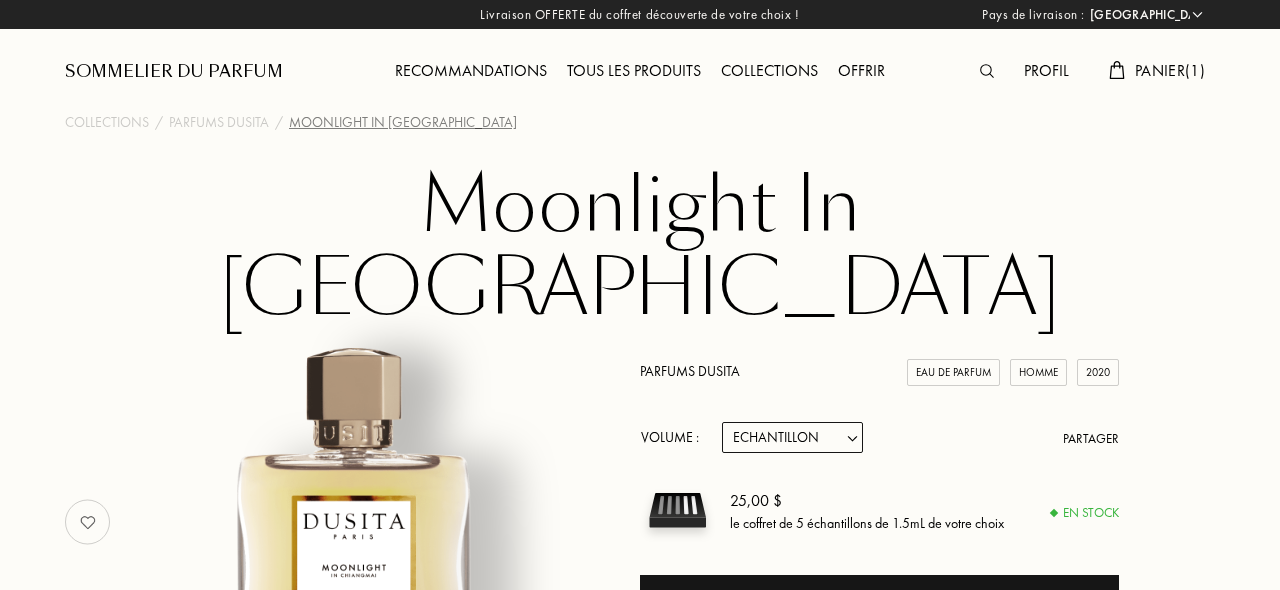 select on "HU" 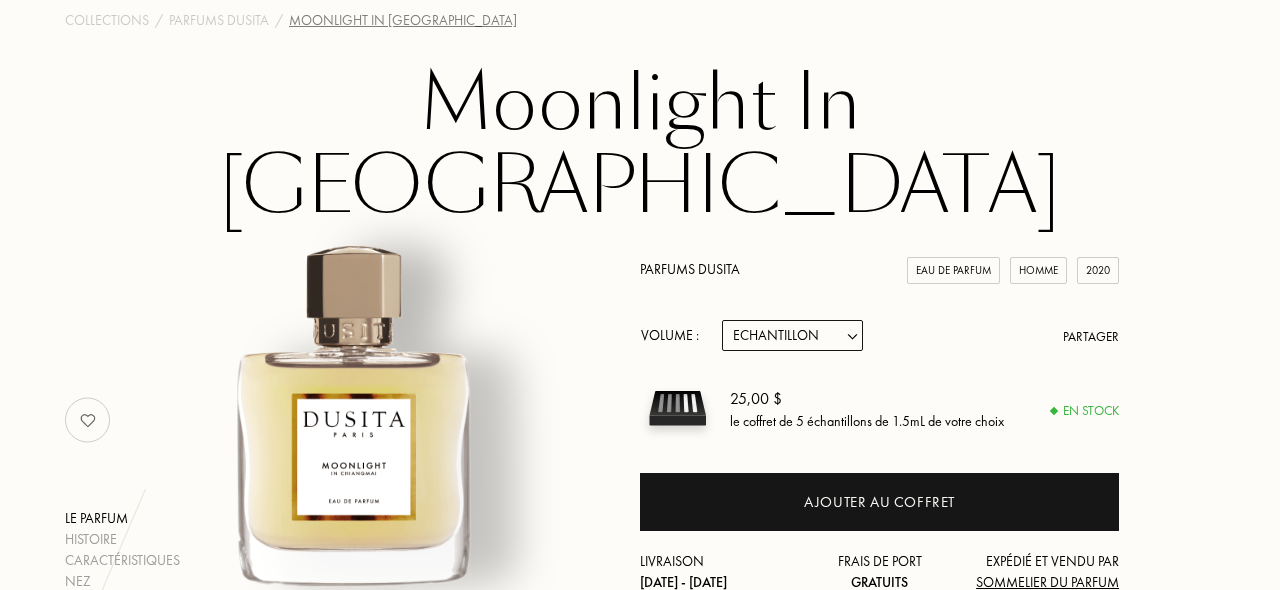 scroll, scrollTop: 104, scrollLeft: 0, axis: vertical 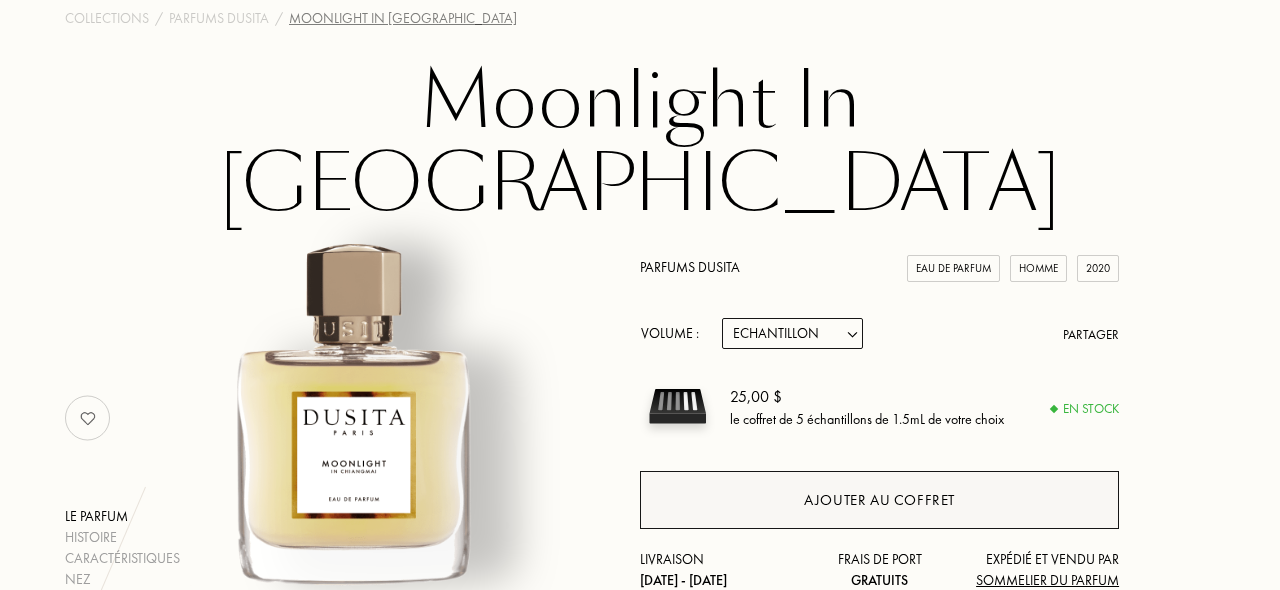 click on "Ajouter au coffret" at bounding box center (879, 500) 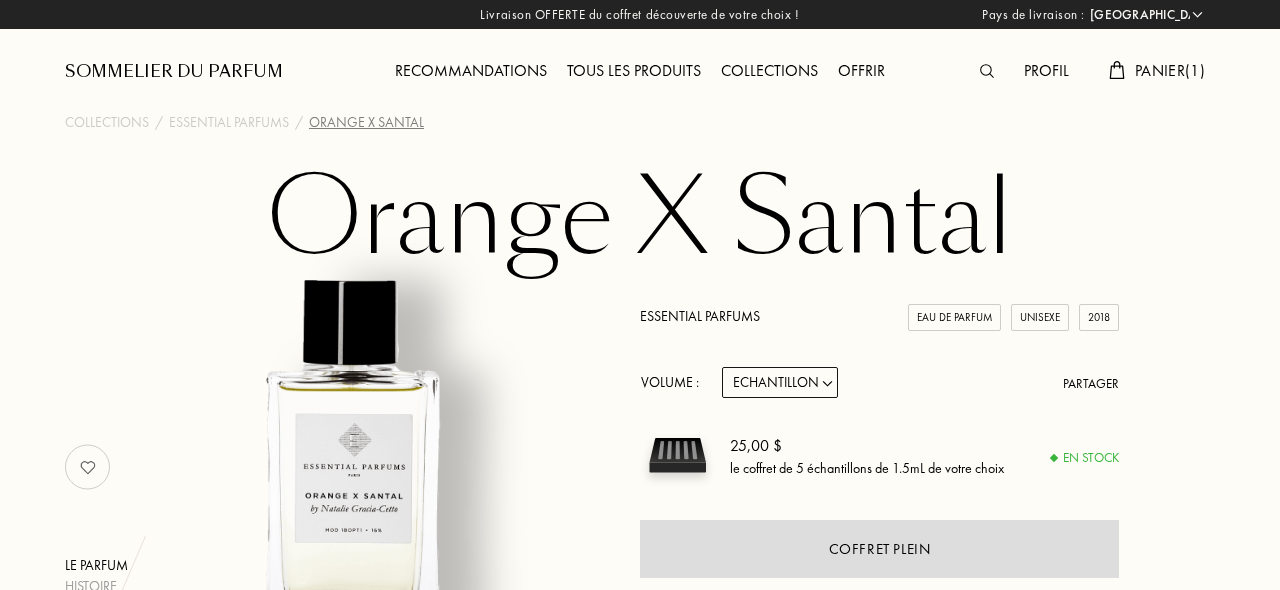 select on "HU" 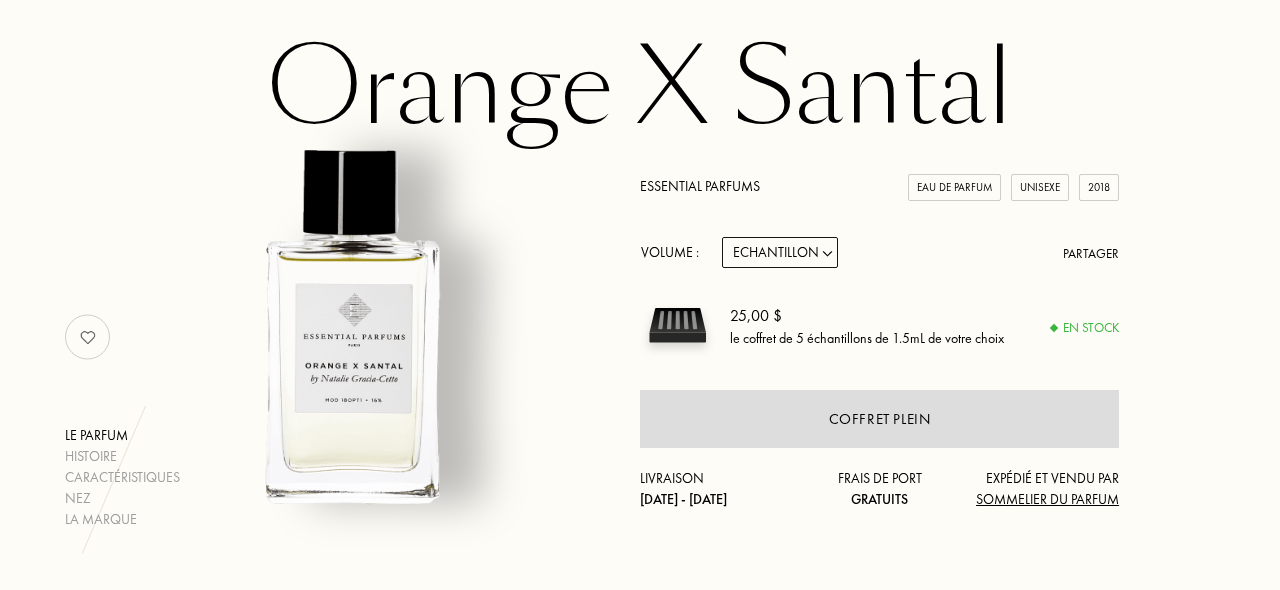 scroll, scrollTop: 131, scrollLeft: 0, axis: vertical 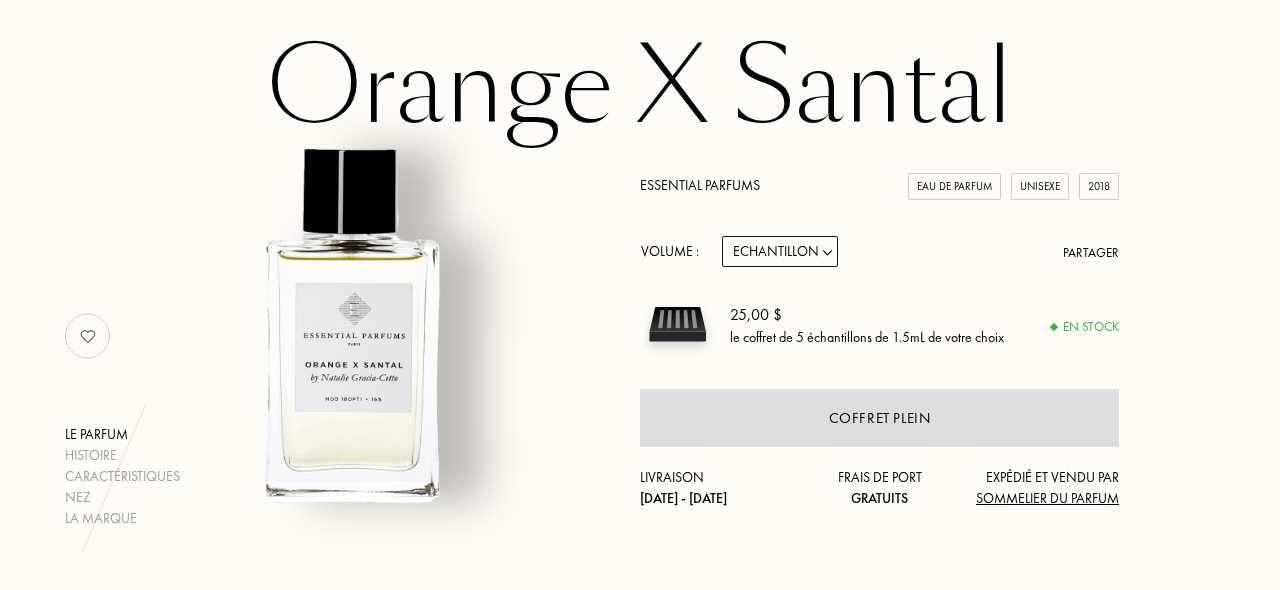 select on "1" 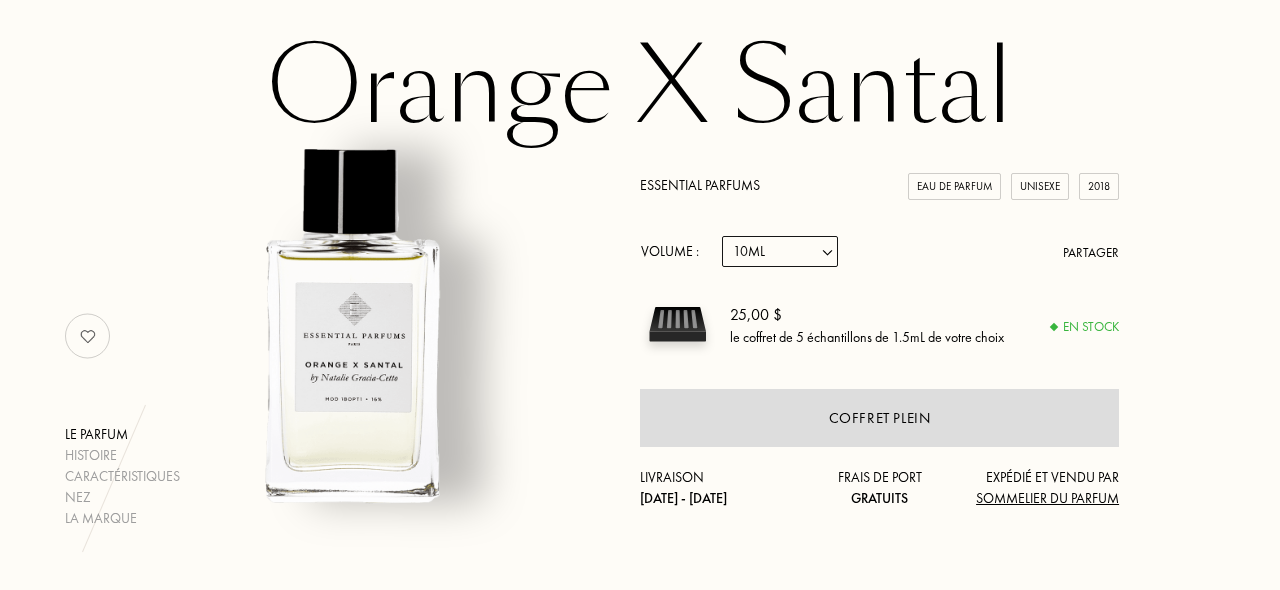 click on "10mL" at bounding box center (0, 0) 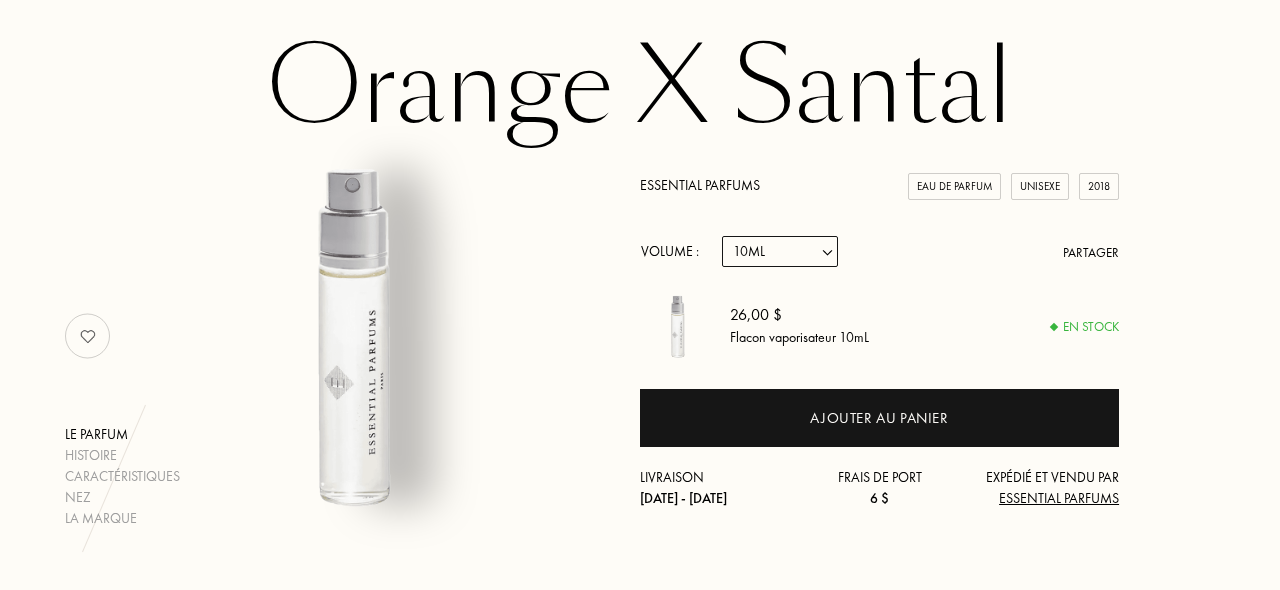 select on "2" 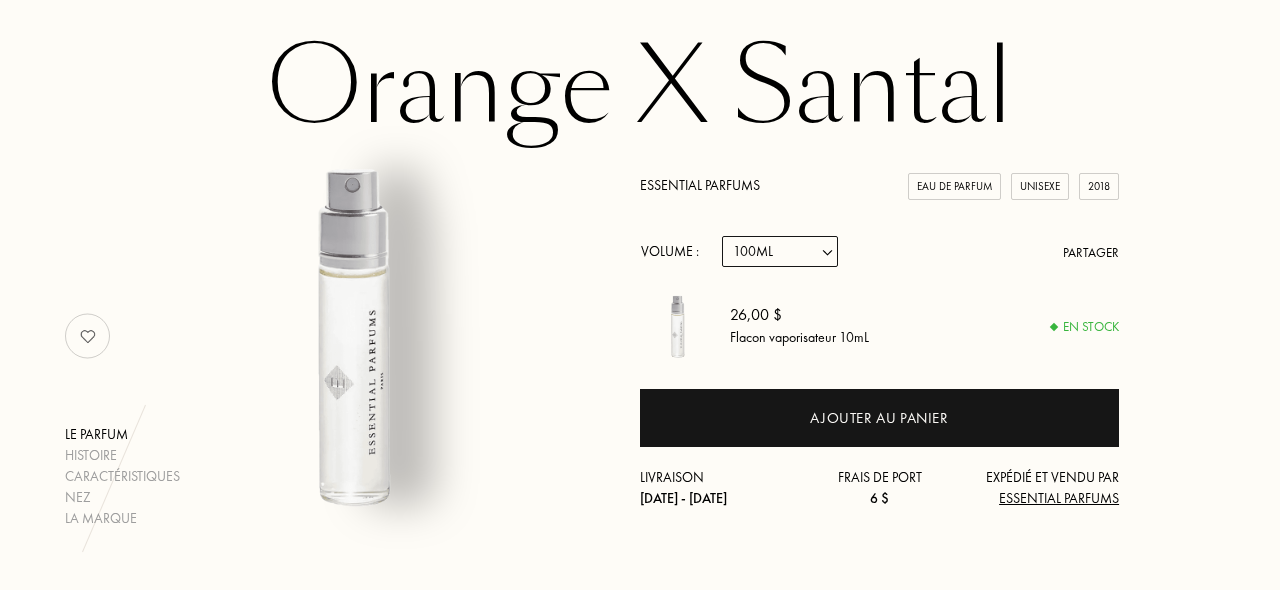 click on "100mL" at bounding box center [0, 0] 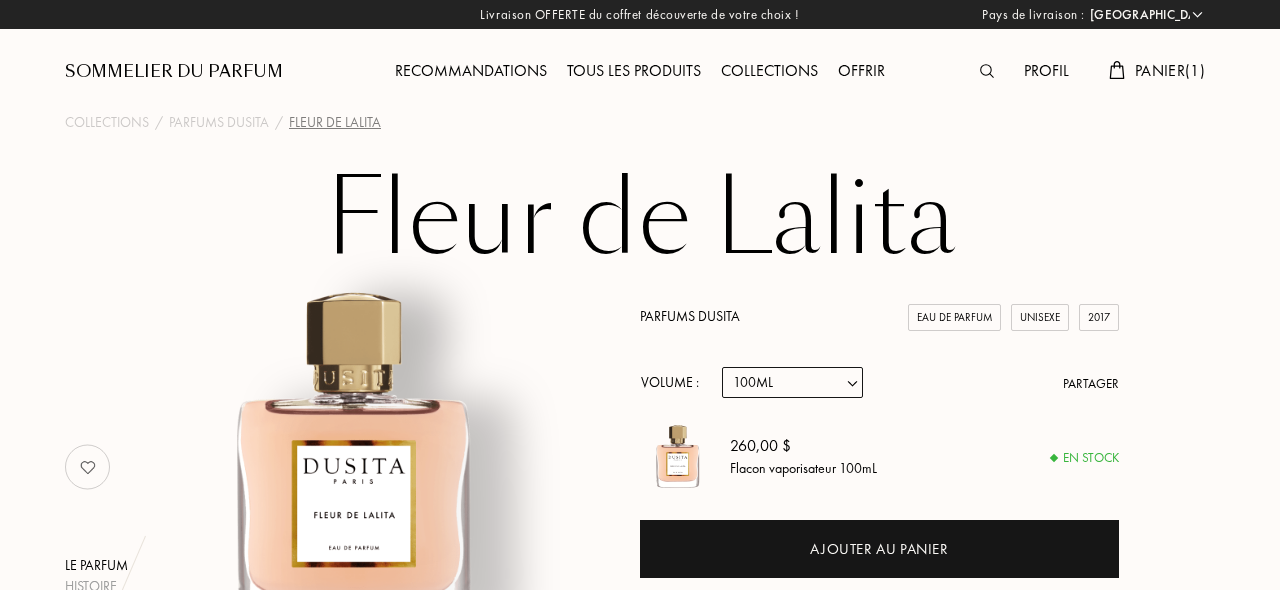 select on "HU" 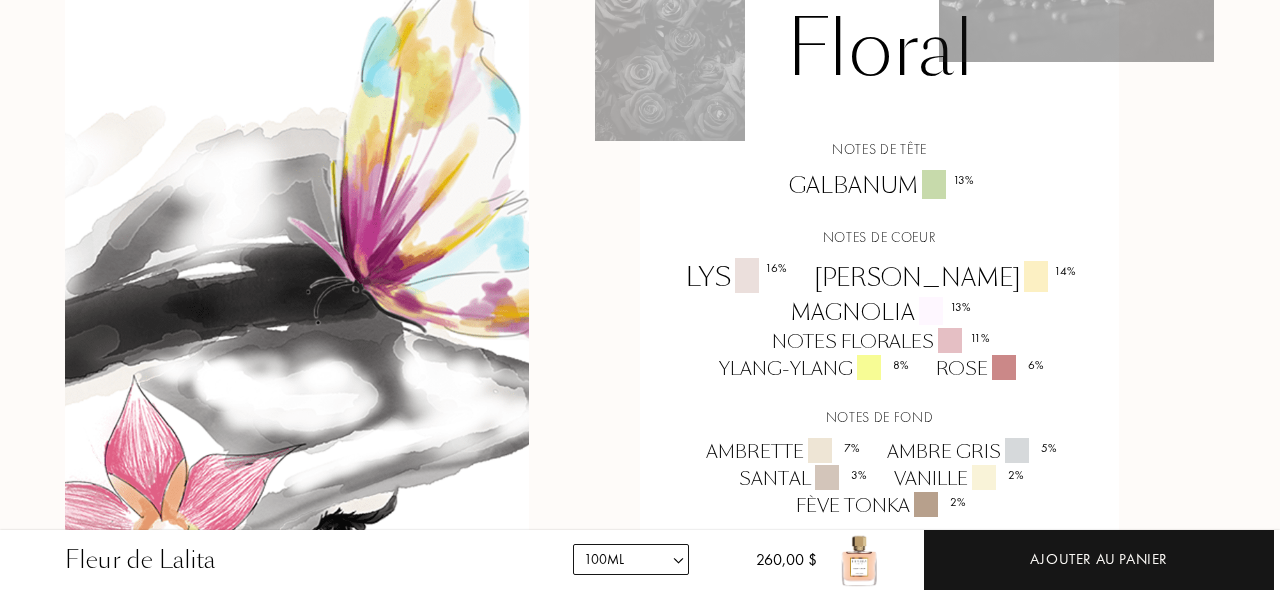 scroll, scrollTop: 1411, scrollLeft: 0, axis: vertical 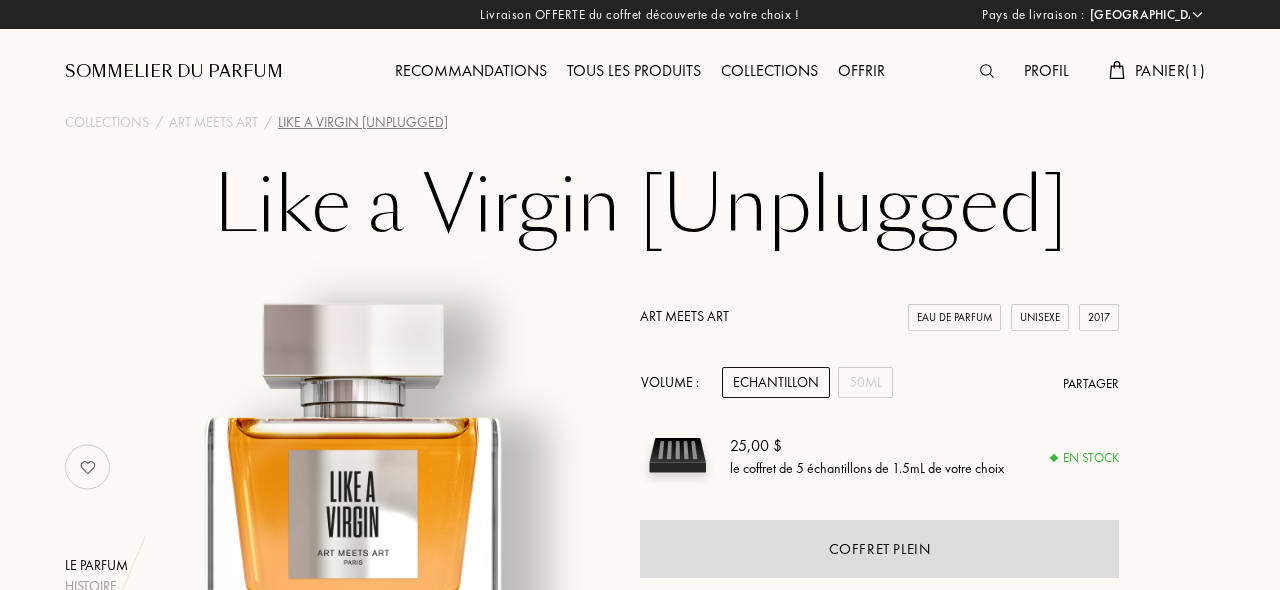 select on "HU" 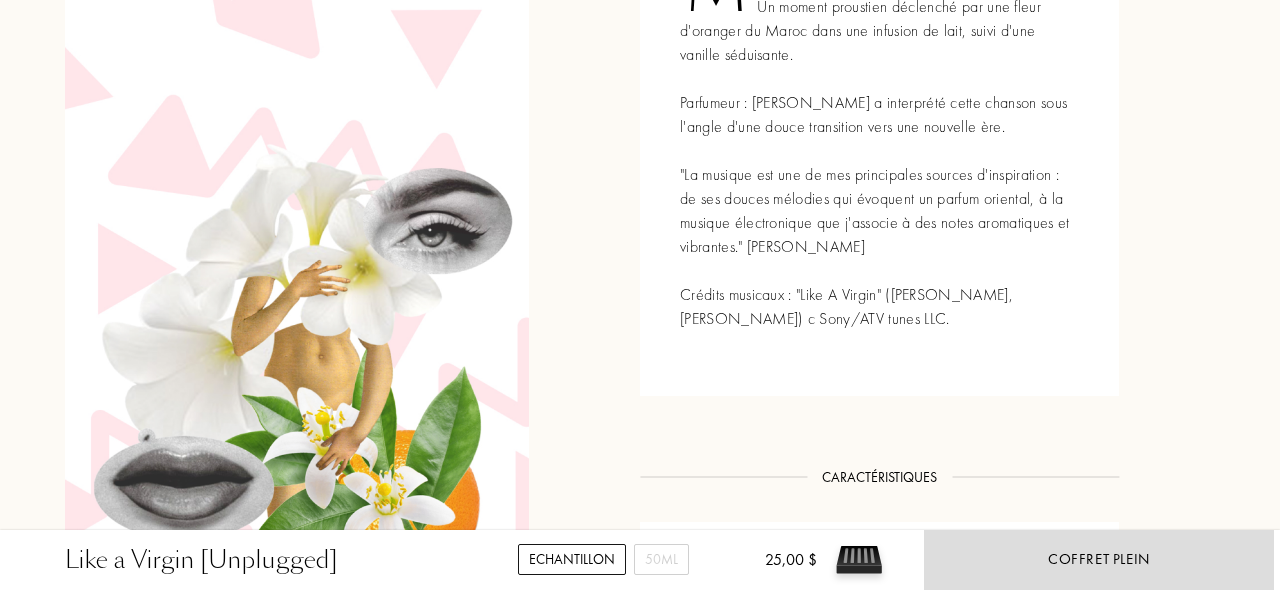 scroll, scrollTop: 947, scrollLeft: 0, axis: vertical 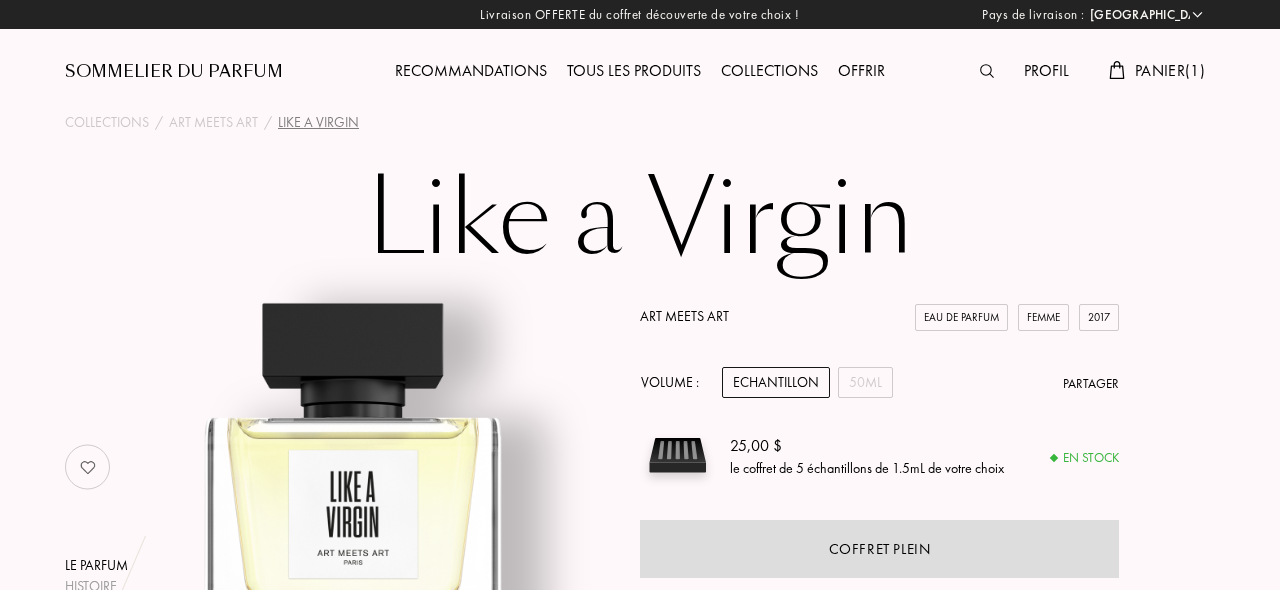 select on "HU" 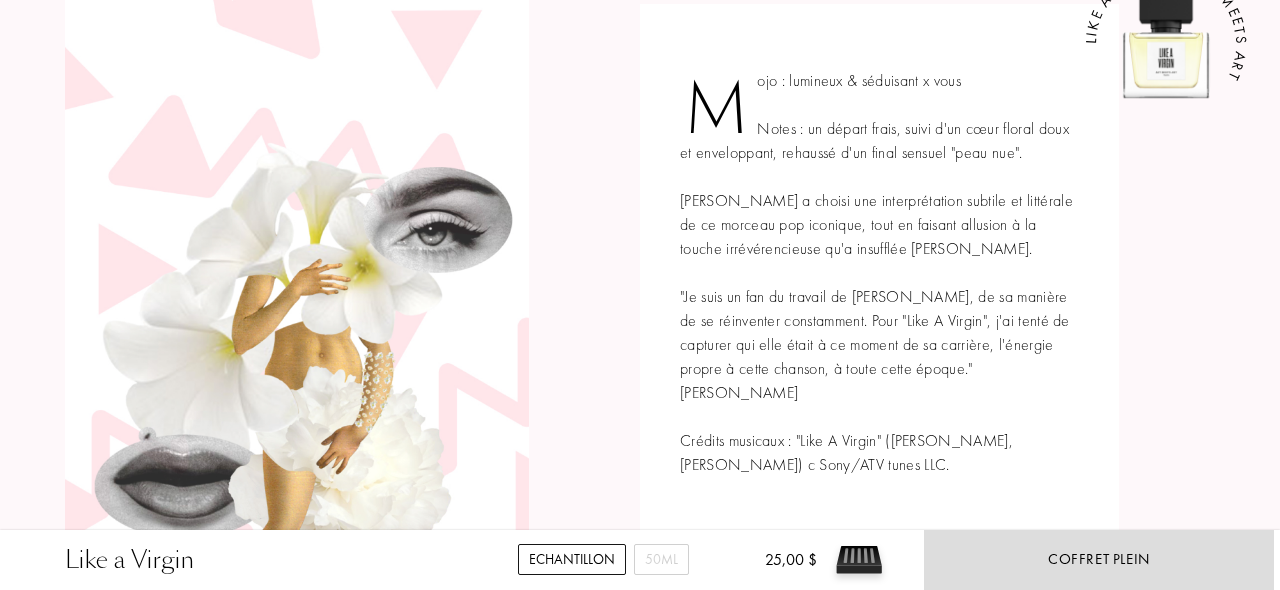scroll, scrollTop: 813, scrollLeft: 0, axis: vertical 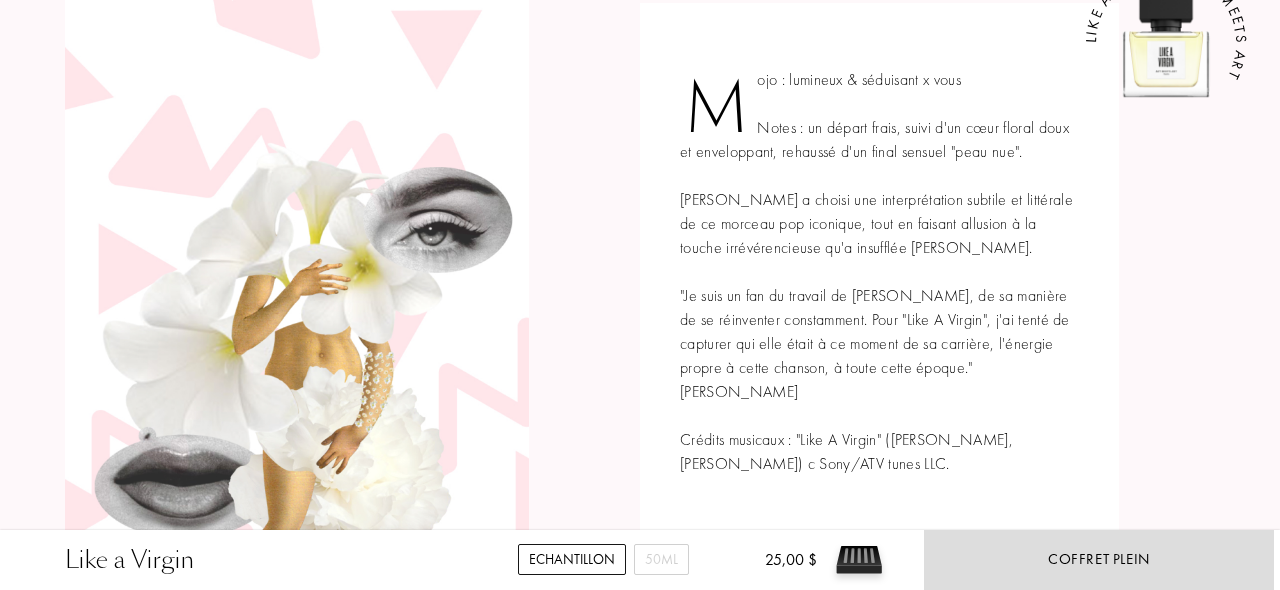 click at bounding box center (297, 477) 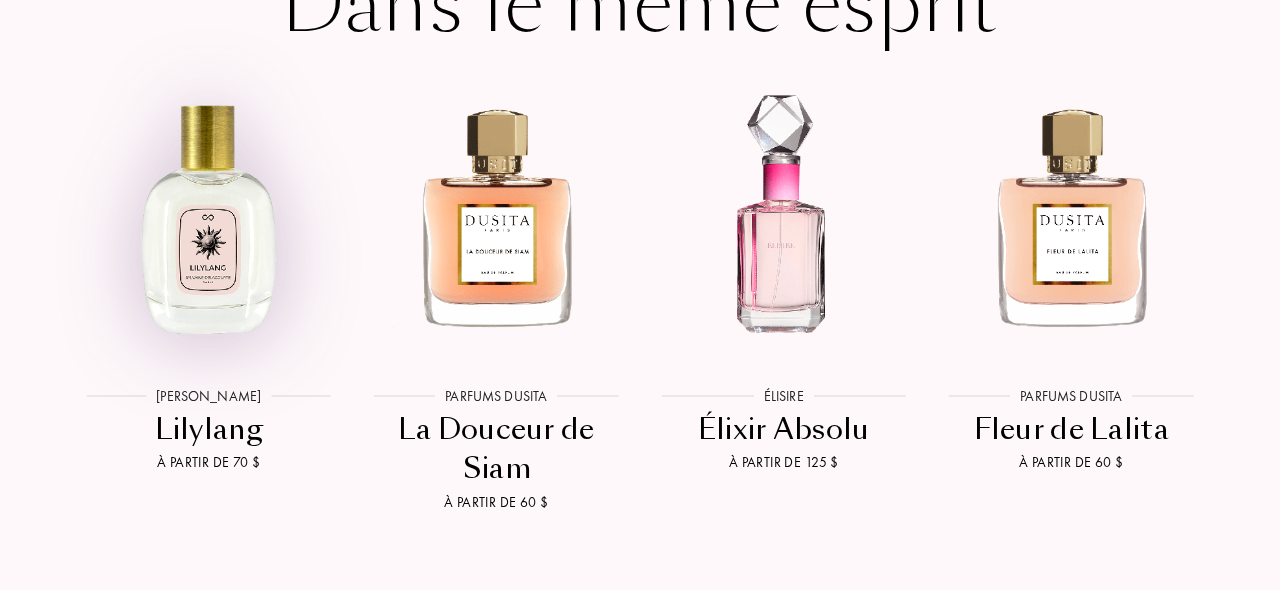 scroll, scrollTop: 3764, scrollLeft: 0, axis: vertical 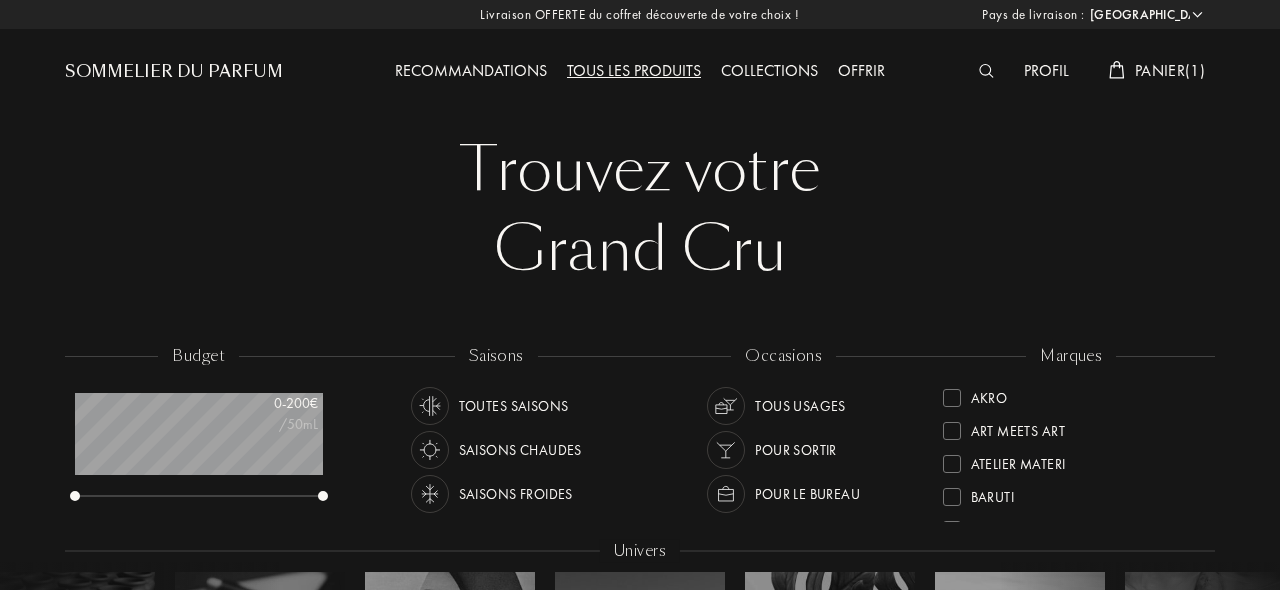 select on "HU" 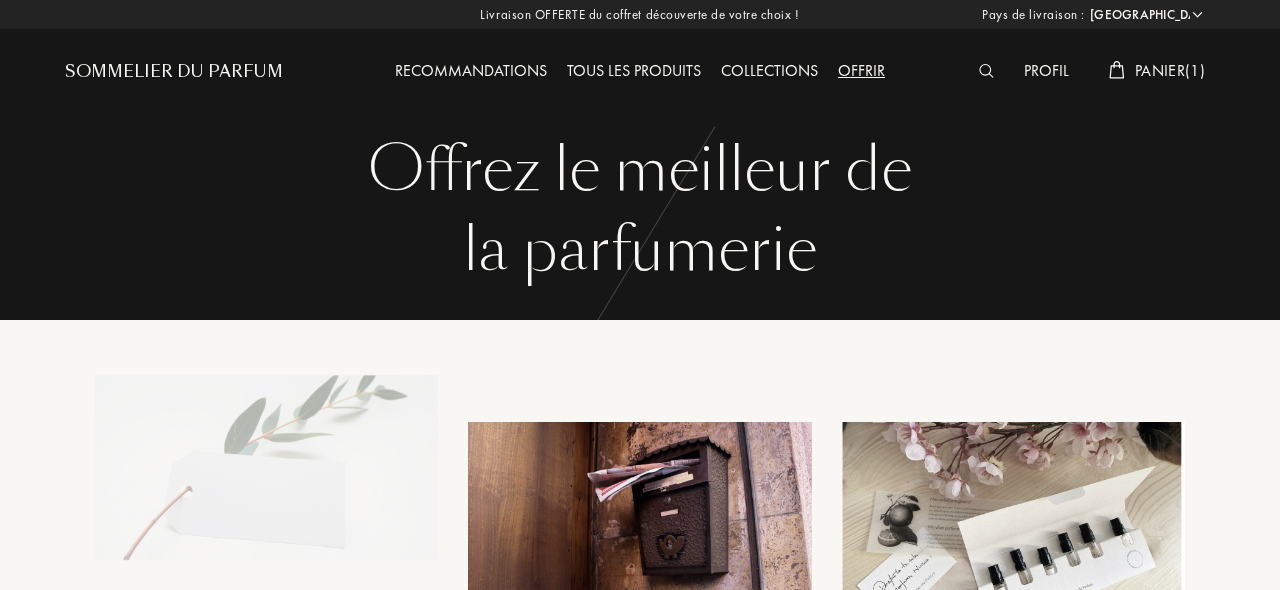 select on "HU" 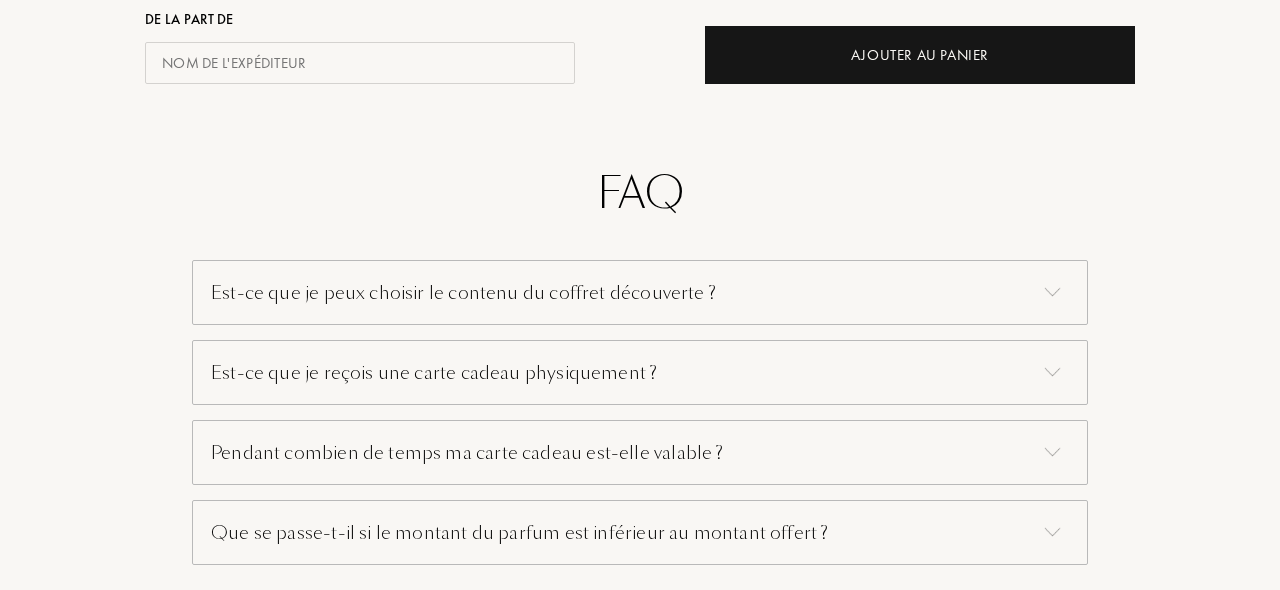 scroll, scrollTop: 1300, scrollLeft: 0, axis: vertical 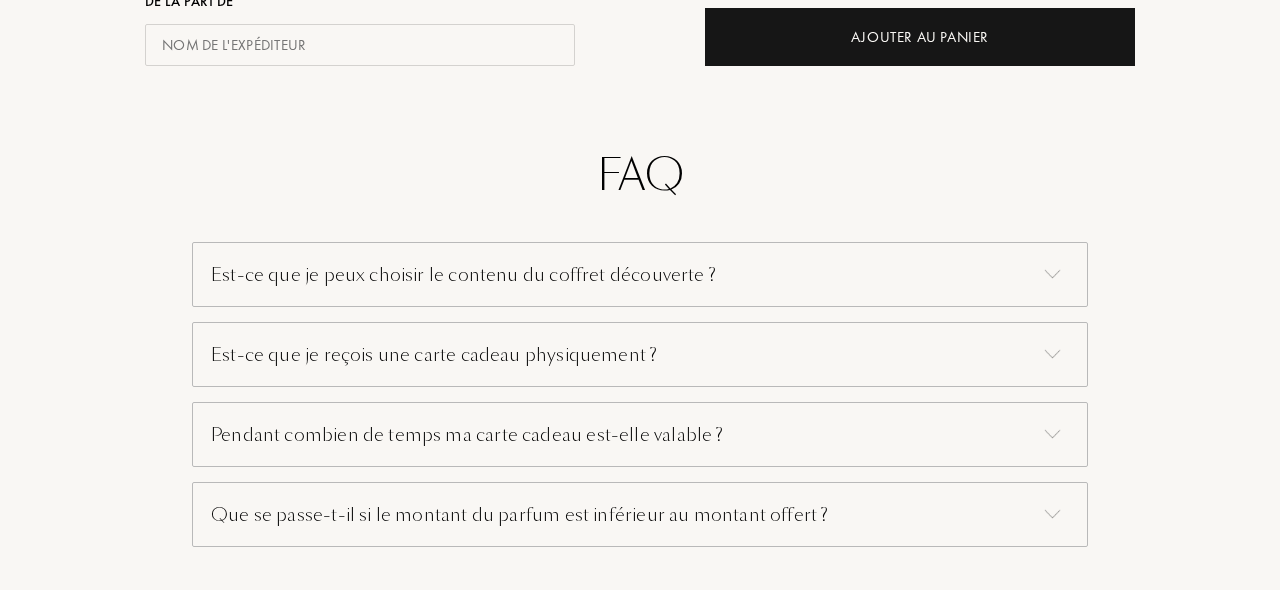 click on "Est-ce que je reçois une carte cadeau physiquement ?" at bounding box center (640, 354) 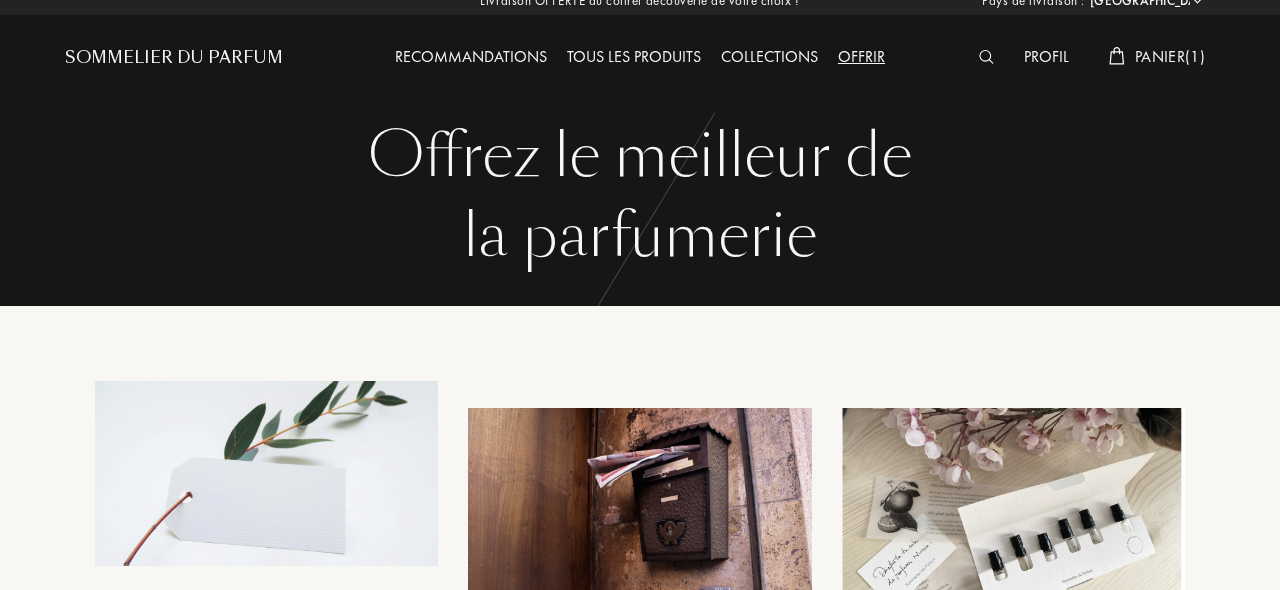 scroll, scrollTop: 0, scrollLeft: 0, axis: both 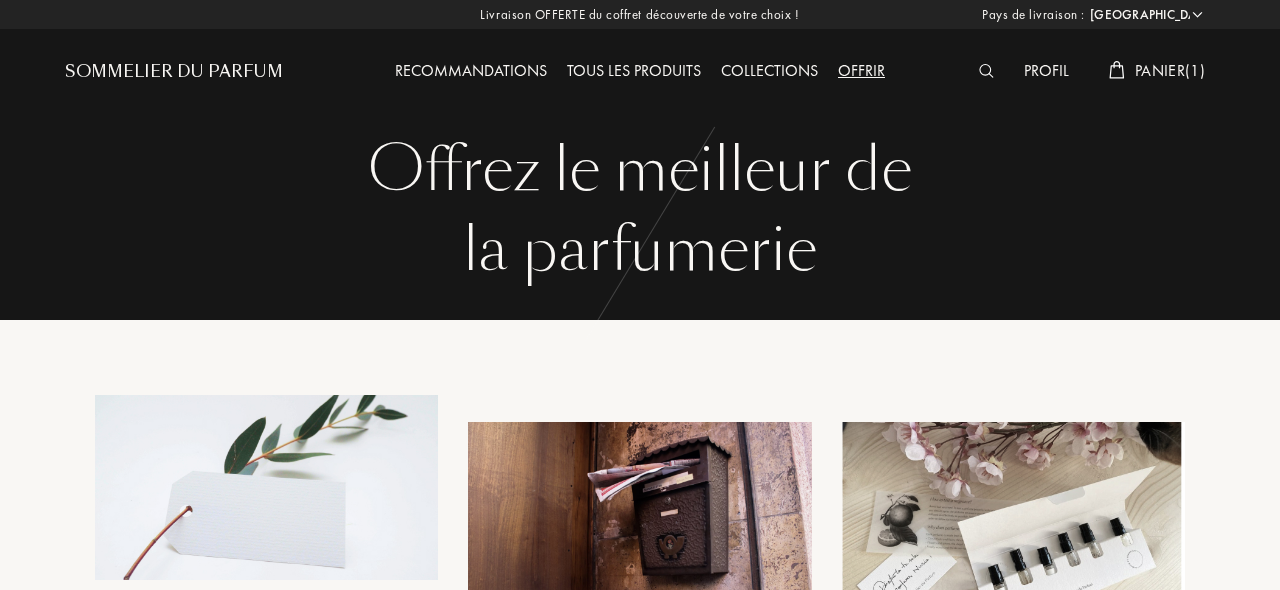 click on "Sommelier du Parfum" at bounding box center (174, 72) 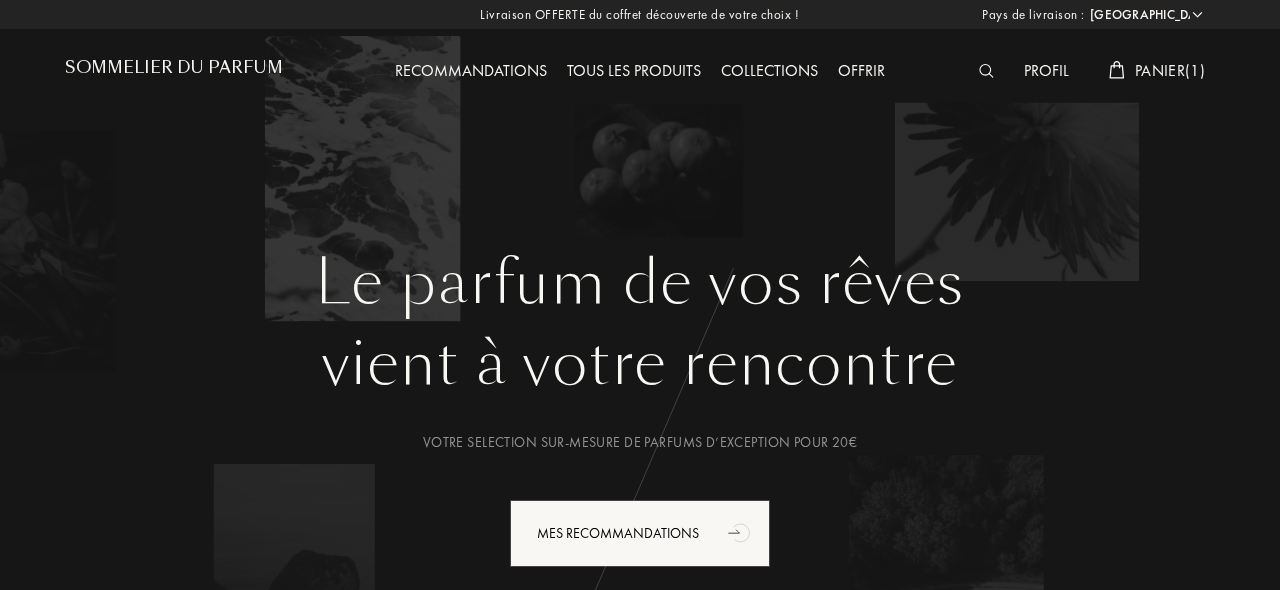 select on "HU" 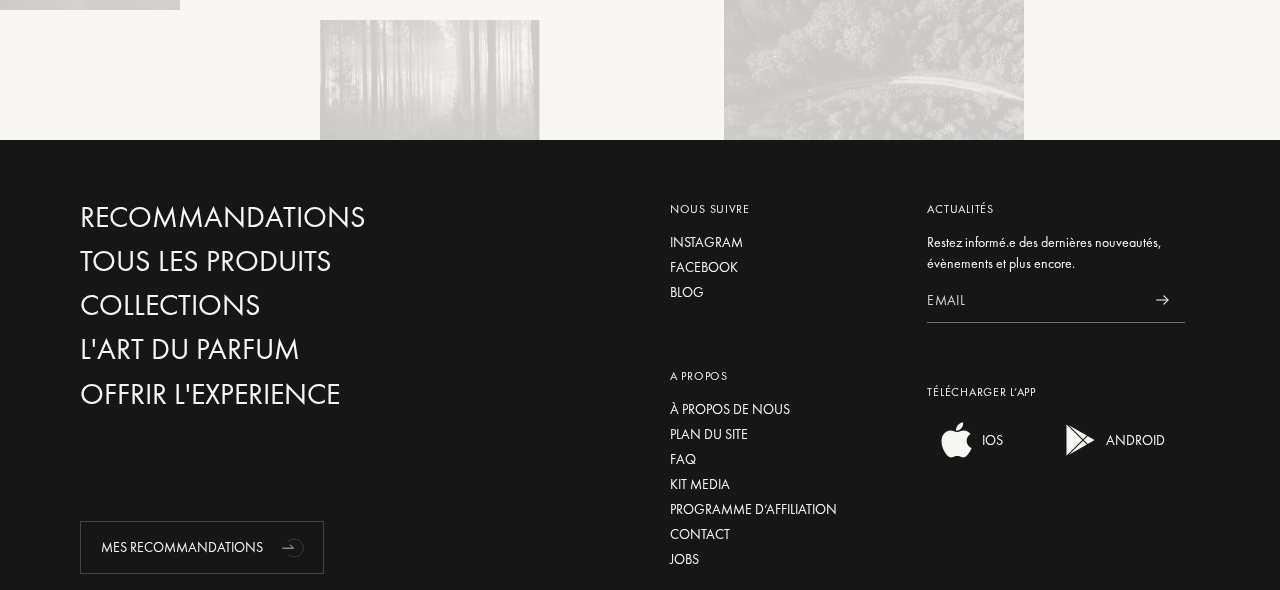 scroll, scrollTop: 4750, scrollLeft: 0, axis: vertical 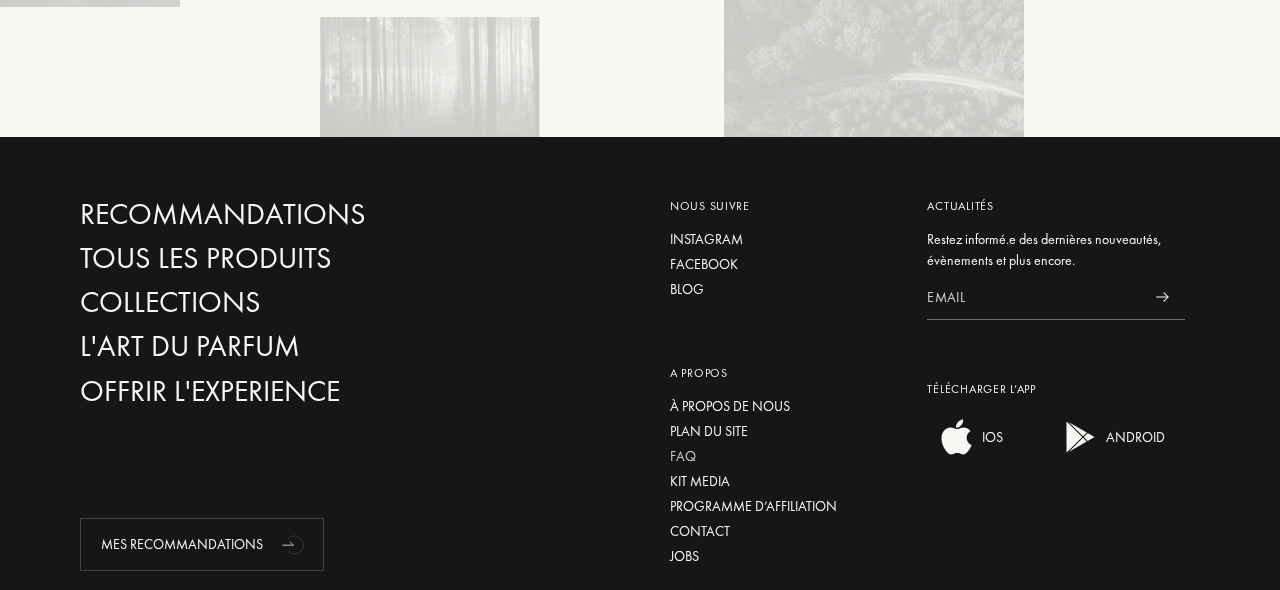 click on "FAQ" at bounding box center (784, 456) 